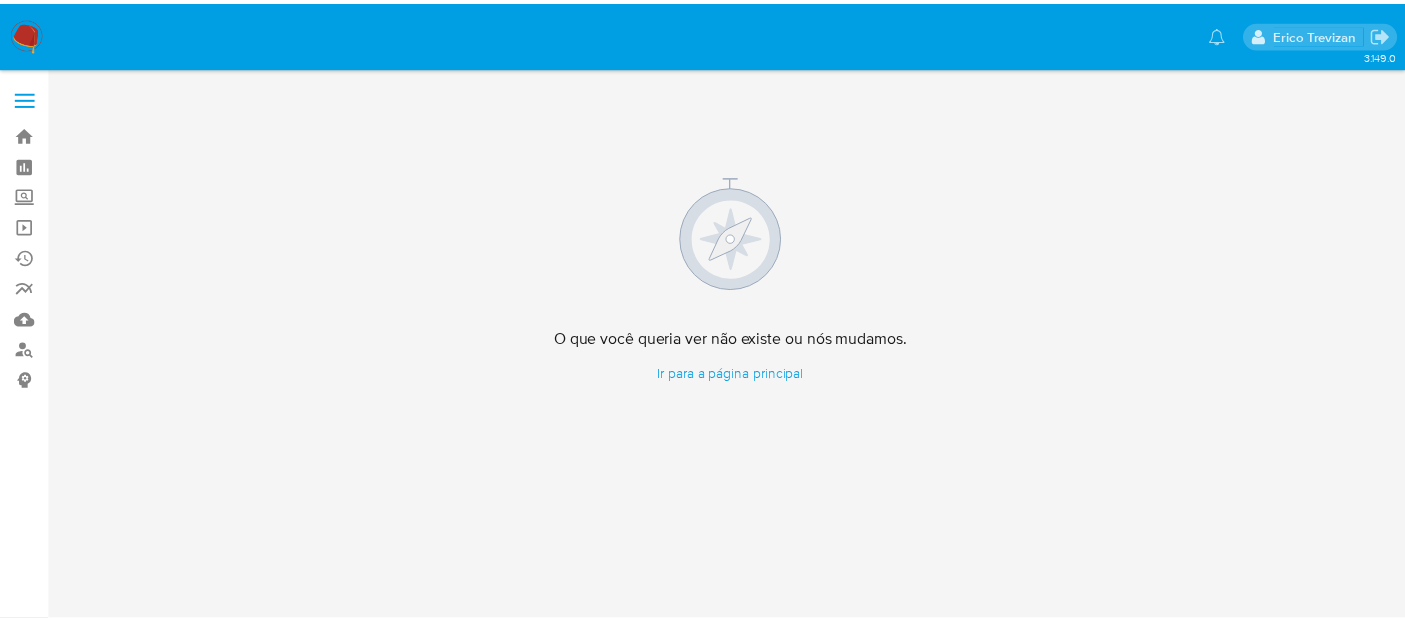 scroll, scrollTop: 0, scrollLeft: 0, axis: both 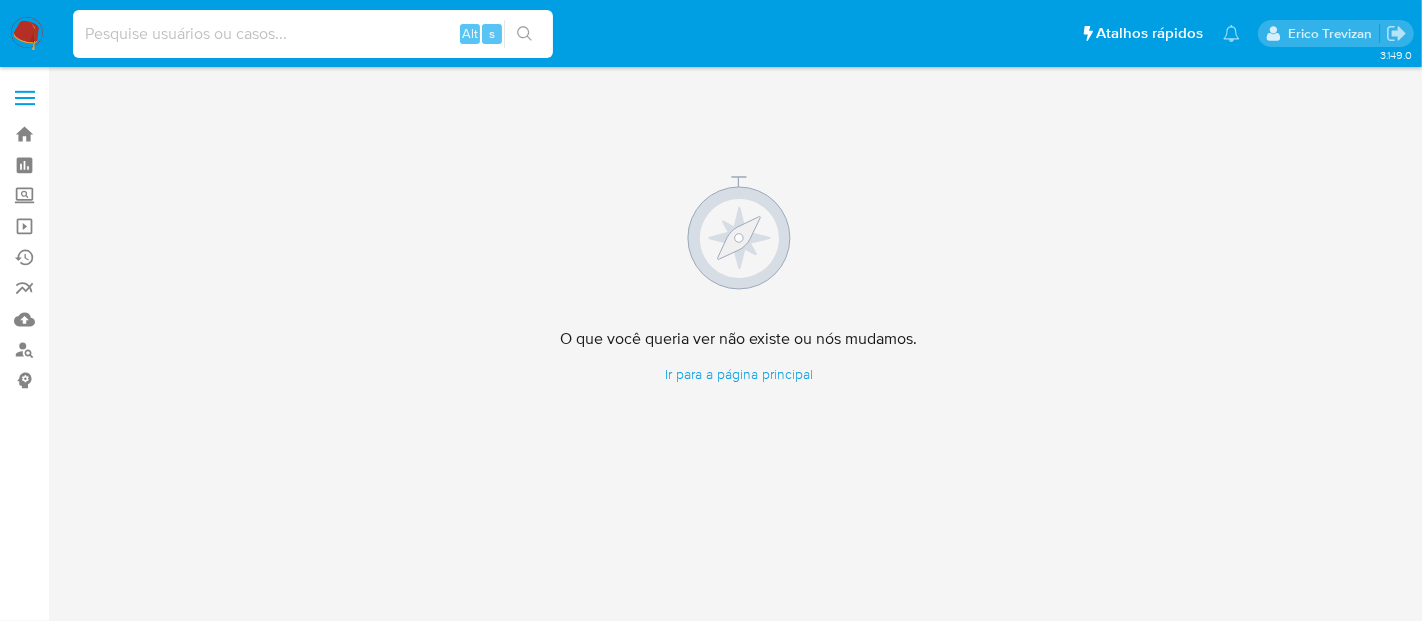 click at bounding box center [313, 34] 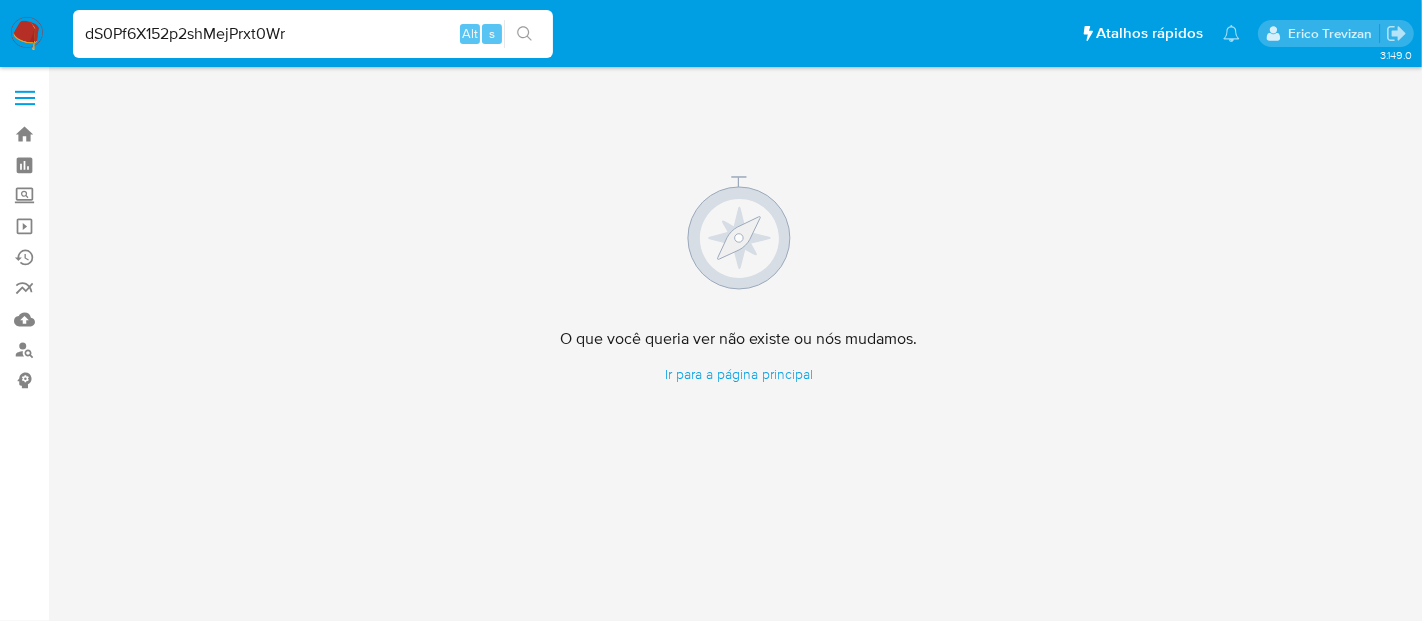 type on "dS0Pf6X152p2shMejPrxt0Wr" 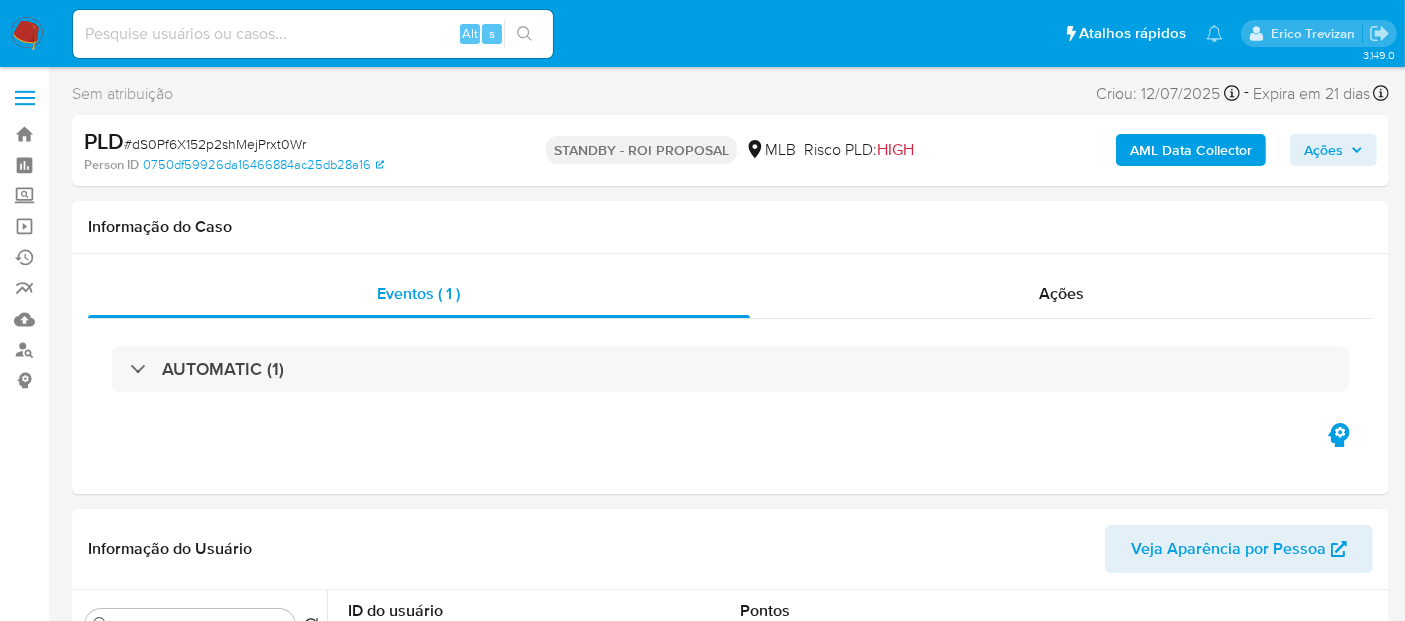 select on "10" 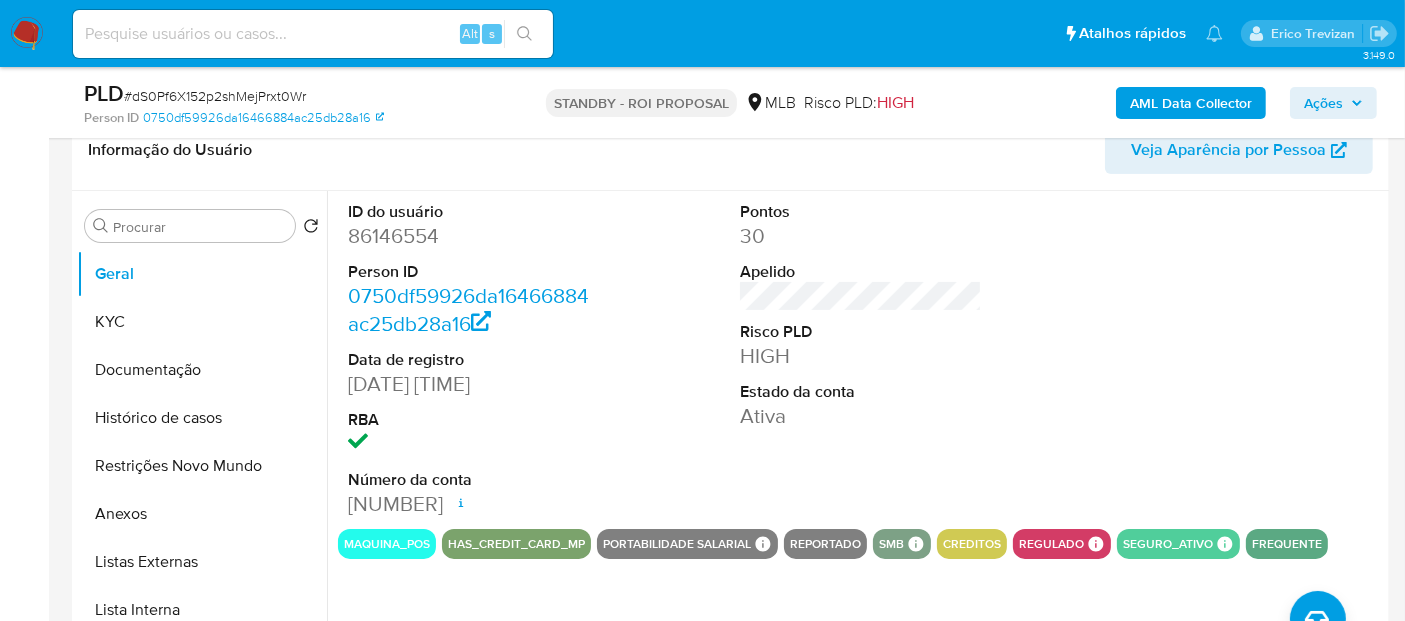 scroll, scrollTop: 333, scrollLeft: 0, axis: vertical 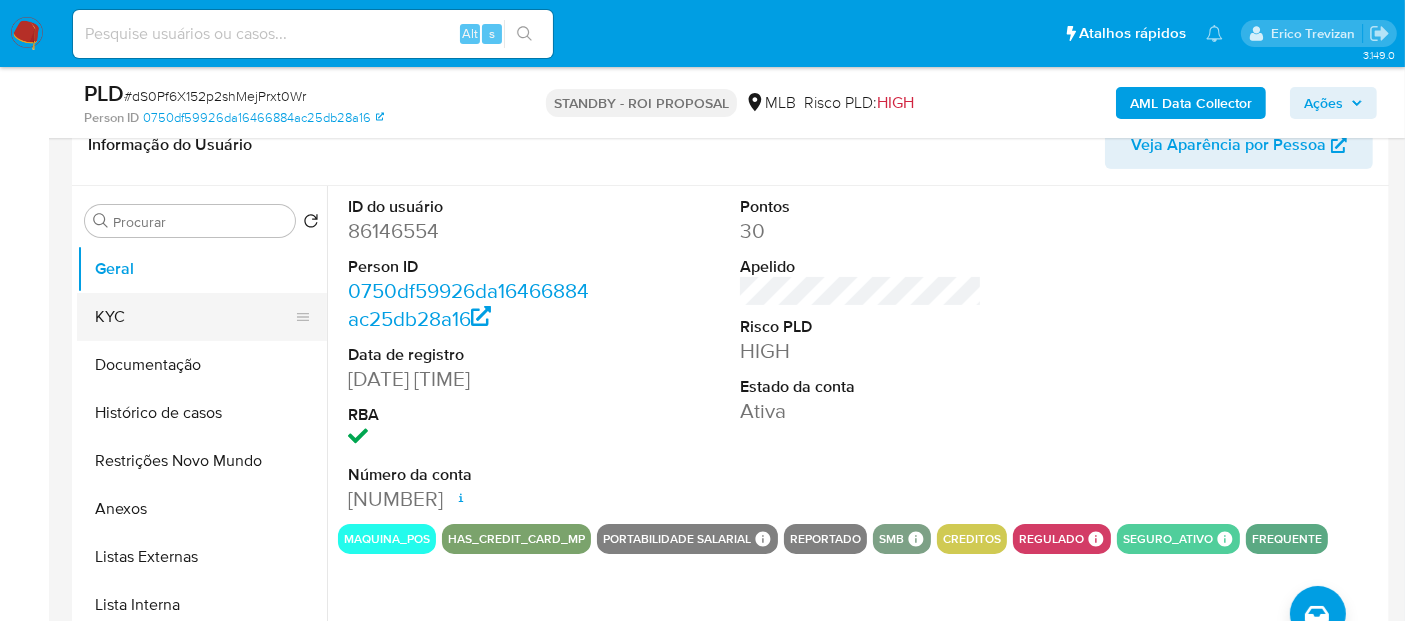 click on "KYC" at bounding box center [194, 317] 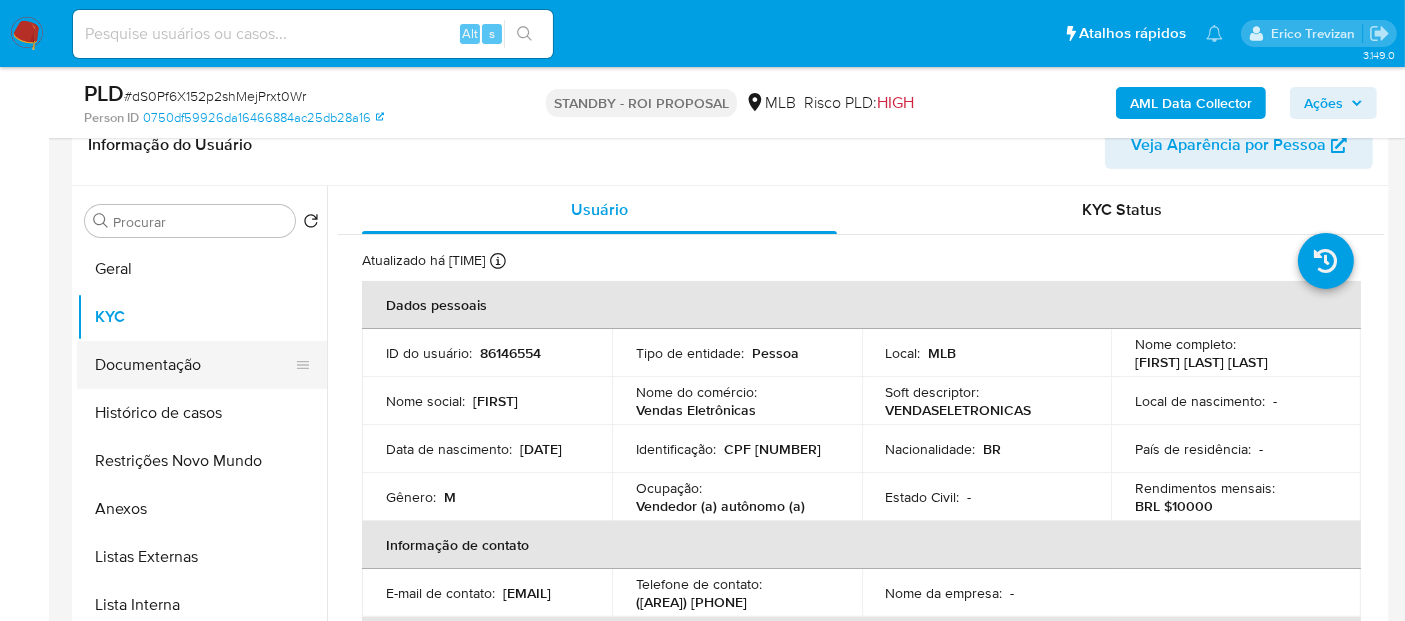 click on "Documentação" at bounding box center [194, 365] 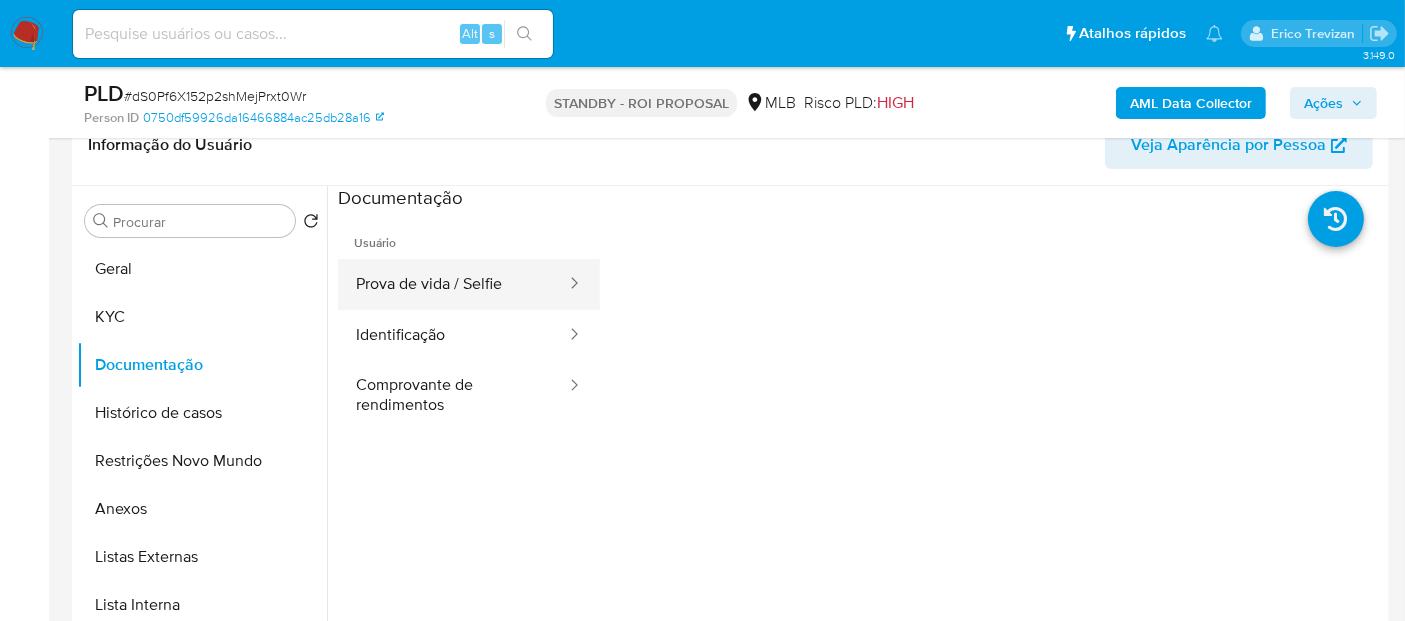 click on "Prova de vida / Selfie" at bounding box center [453, 284] 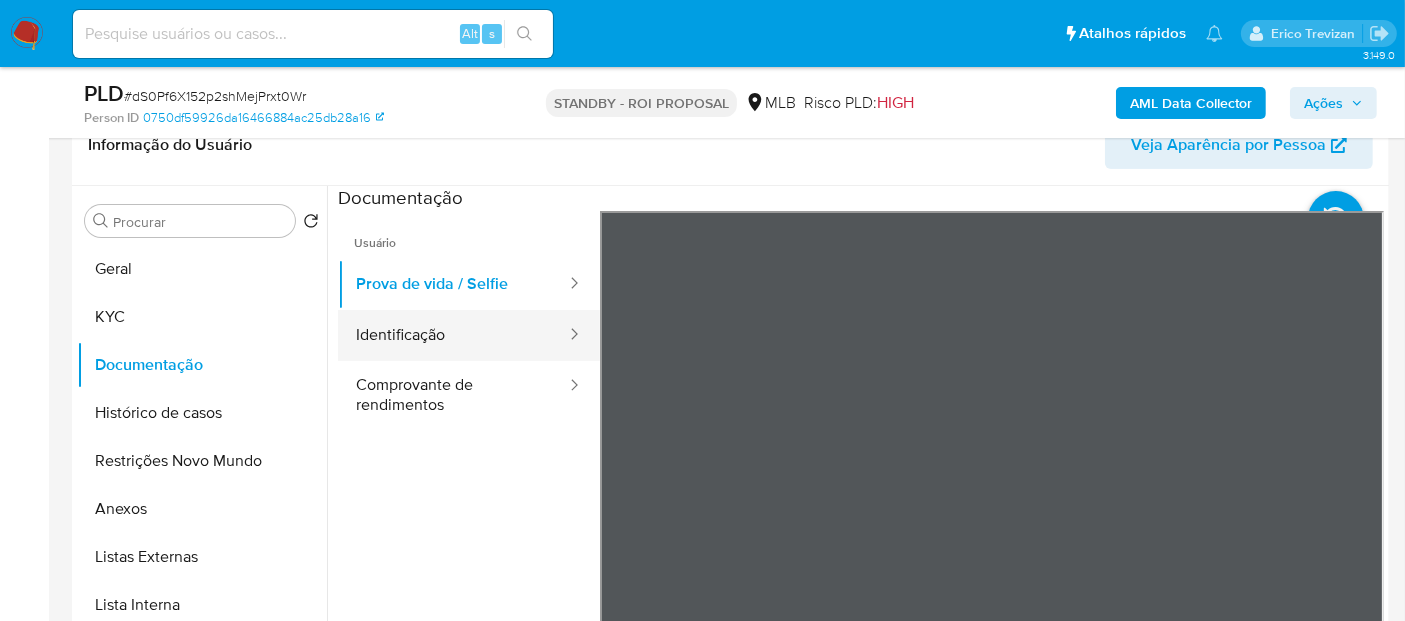 click on "Identificação" at bounding box center [453, 335] 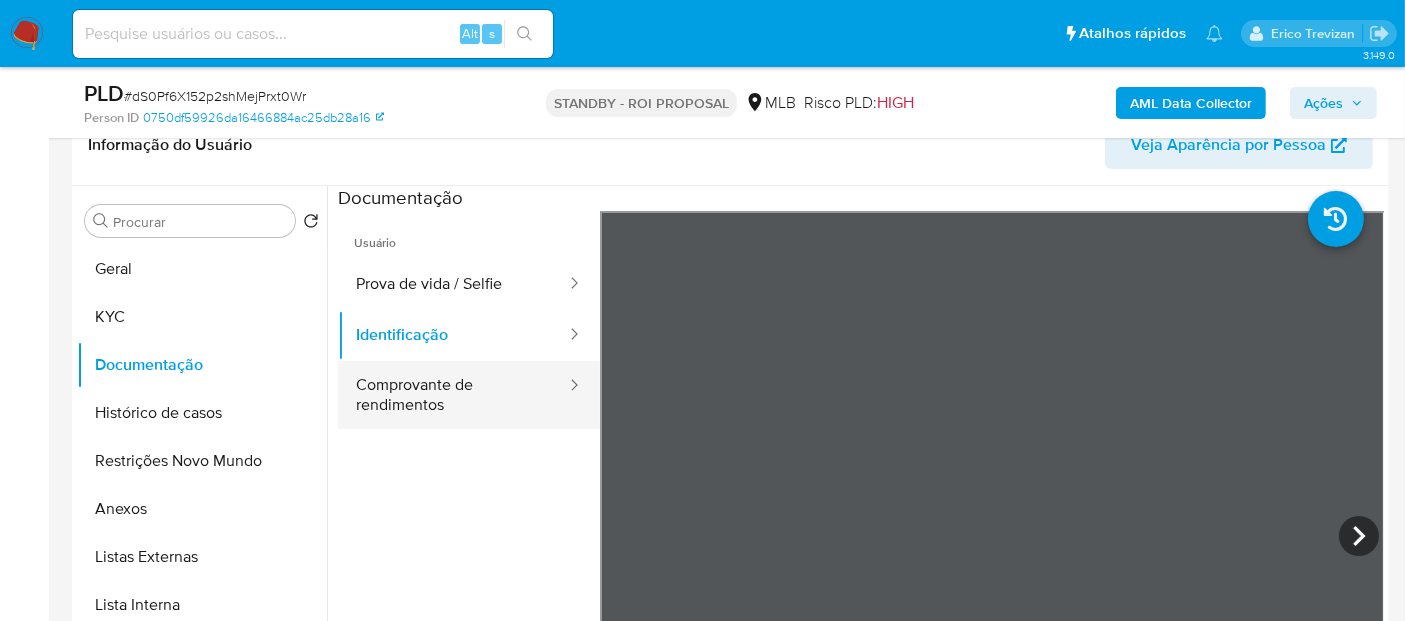 click on "Comprovante de rendimentos" at bounding box center (453, 395) 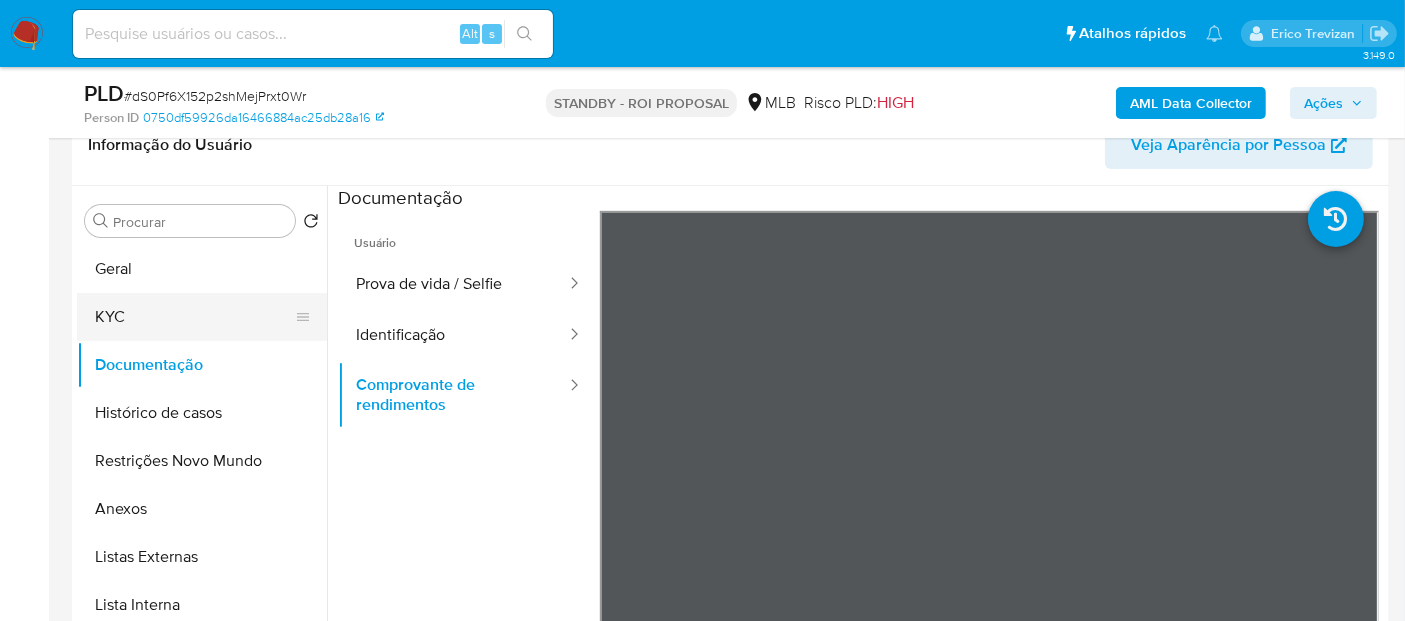 click on "KYC" at bounding box center (194, 317) 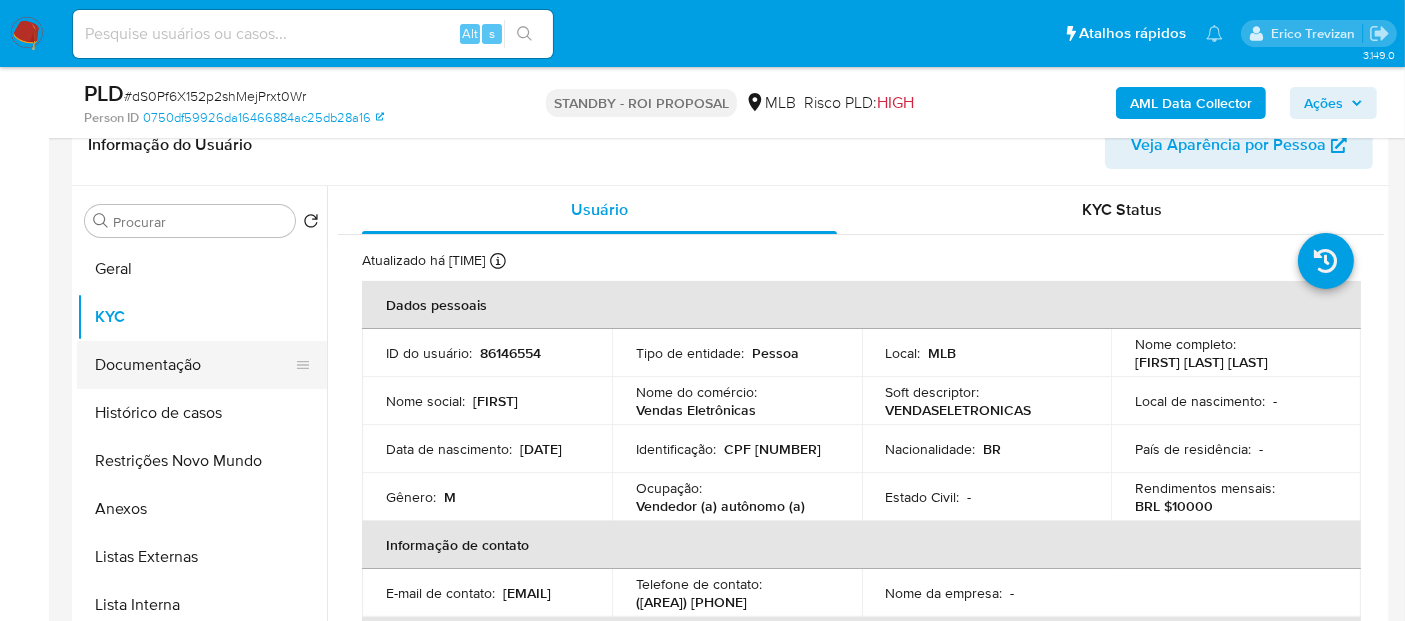 drag, startPoint x: 147, startPoint y: 367, endPoint x: 160, endPoint y: 366, distance: 13.038404 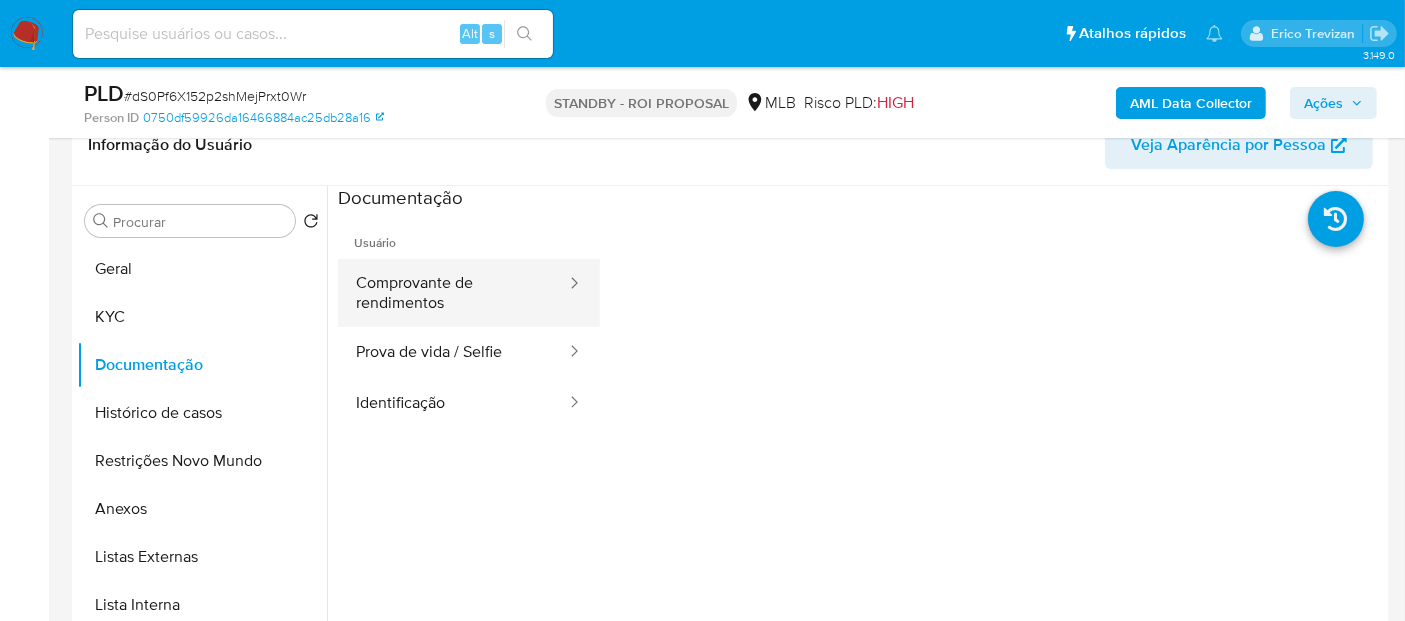 click on "Comprovante de rendimentos" at bounding box center (453, 293) 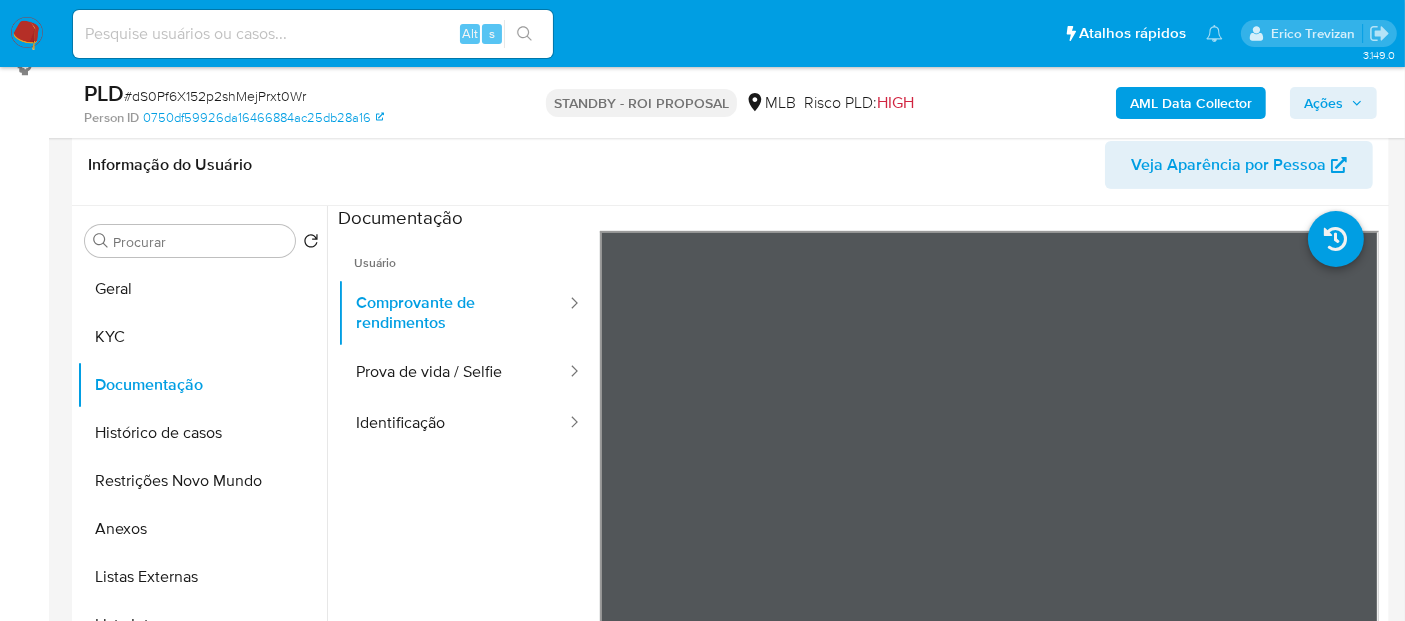 scroll, scrollTop: 333, scrollLeft: 0, axis: vertical 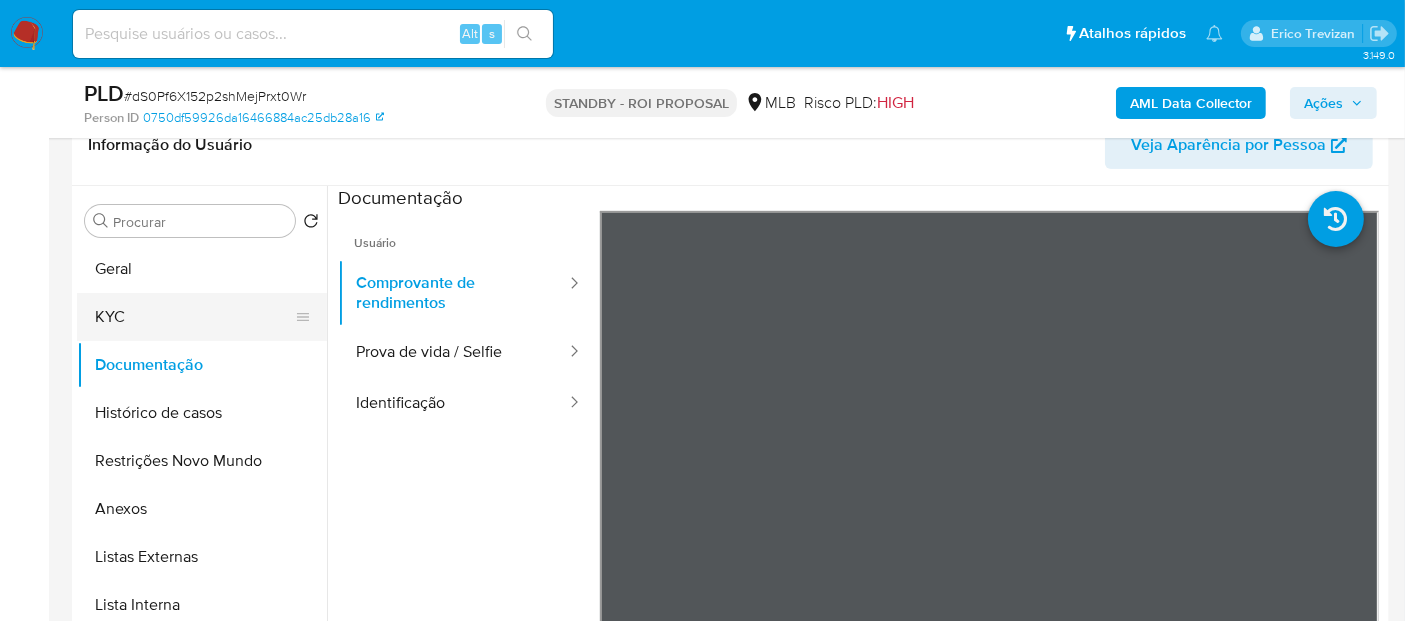 drag, startPoint x: 109, startPoint y: 312, endPoint x: 151, endPoint y: 312, distance: 42 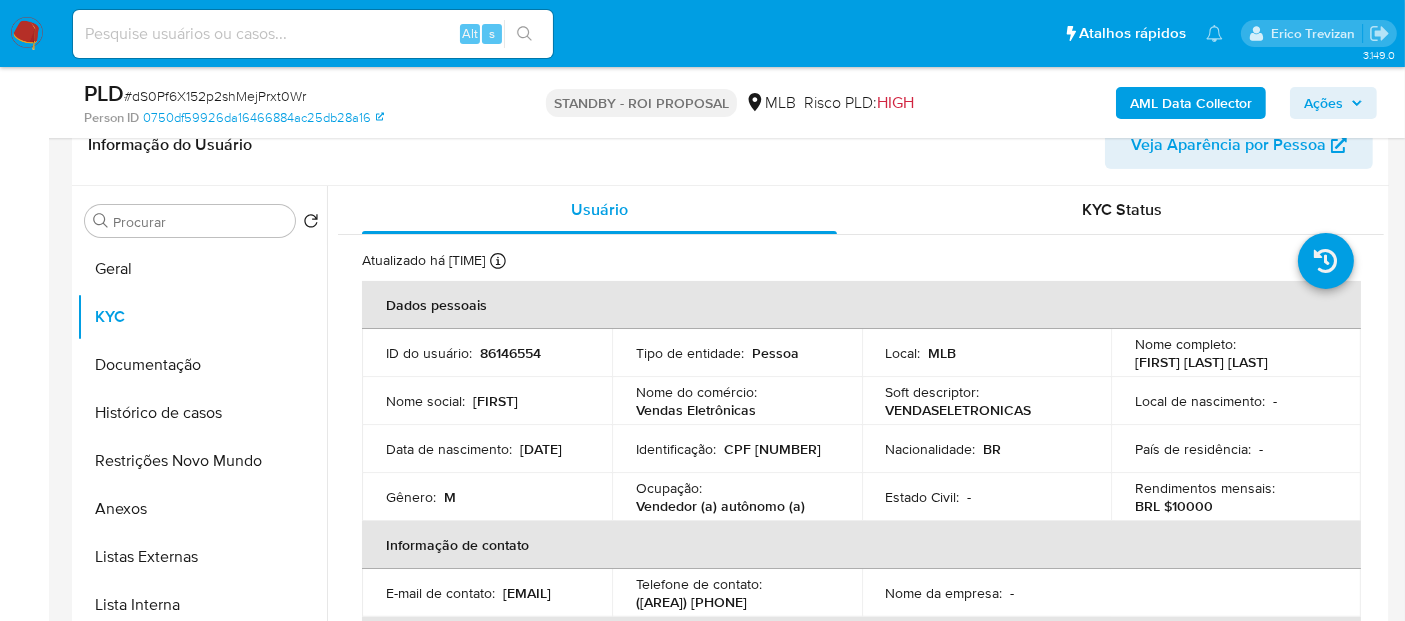 click at bounding box center (313, 34) 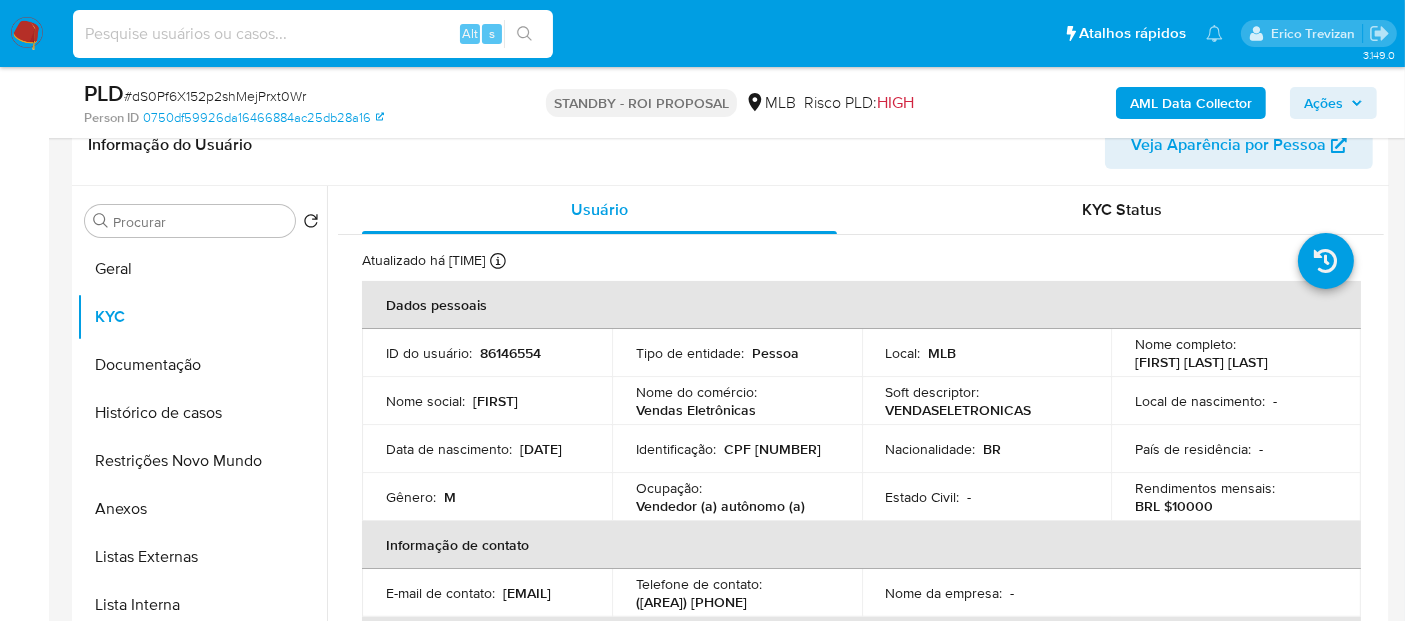 paste on "2HxTbYzG4c9lFXyGsWPhCnYB" 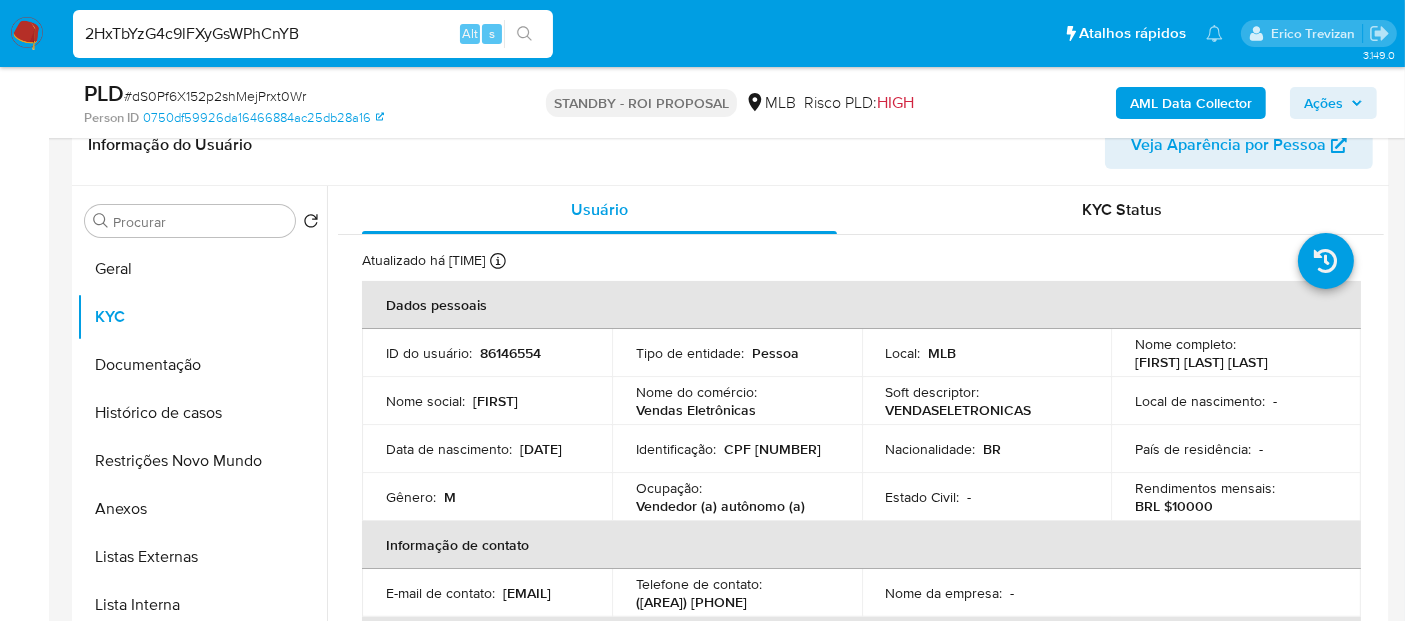 type on "2HxTbYzG4c9lFXyGsWPhCnYB" 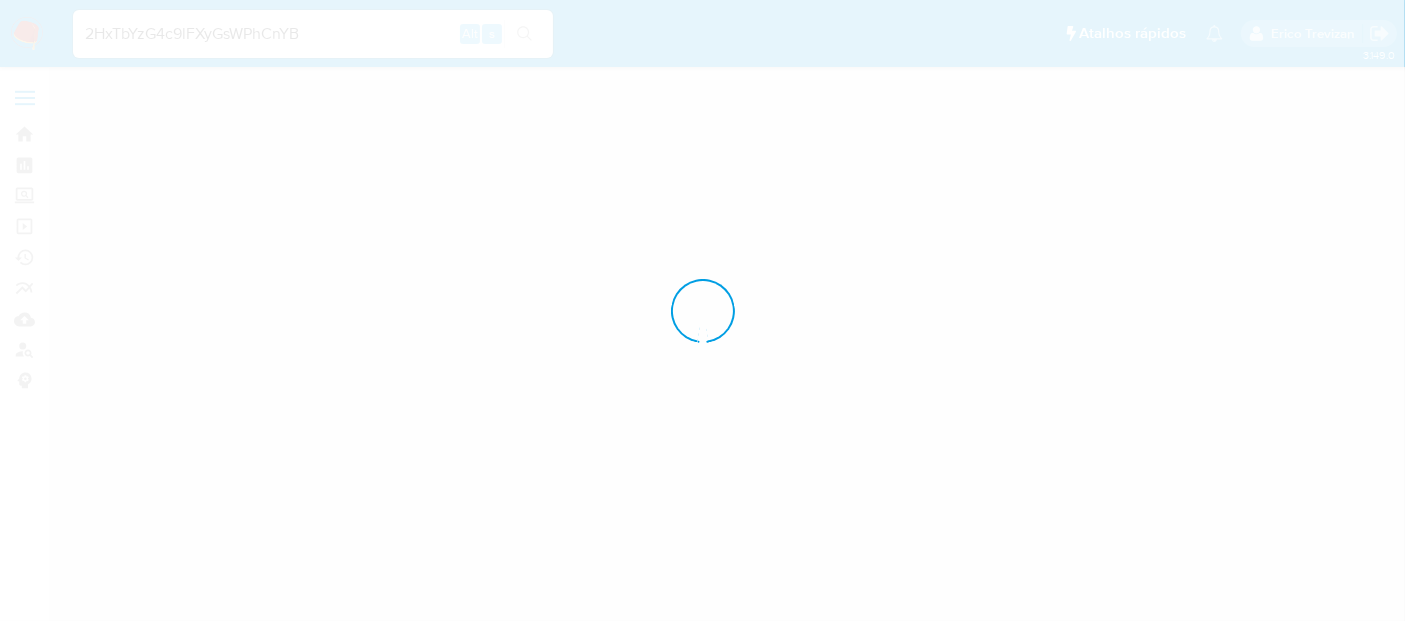 scroll, scrollTop: 0, scrollLeft: 0, axis: both 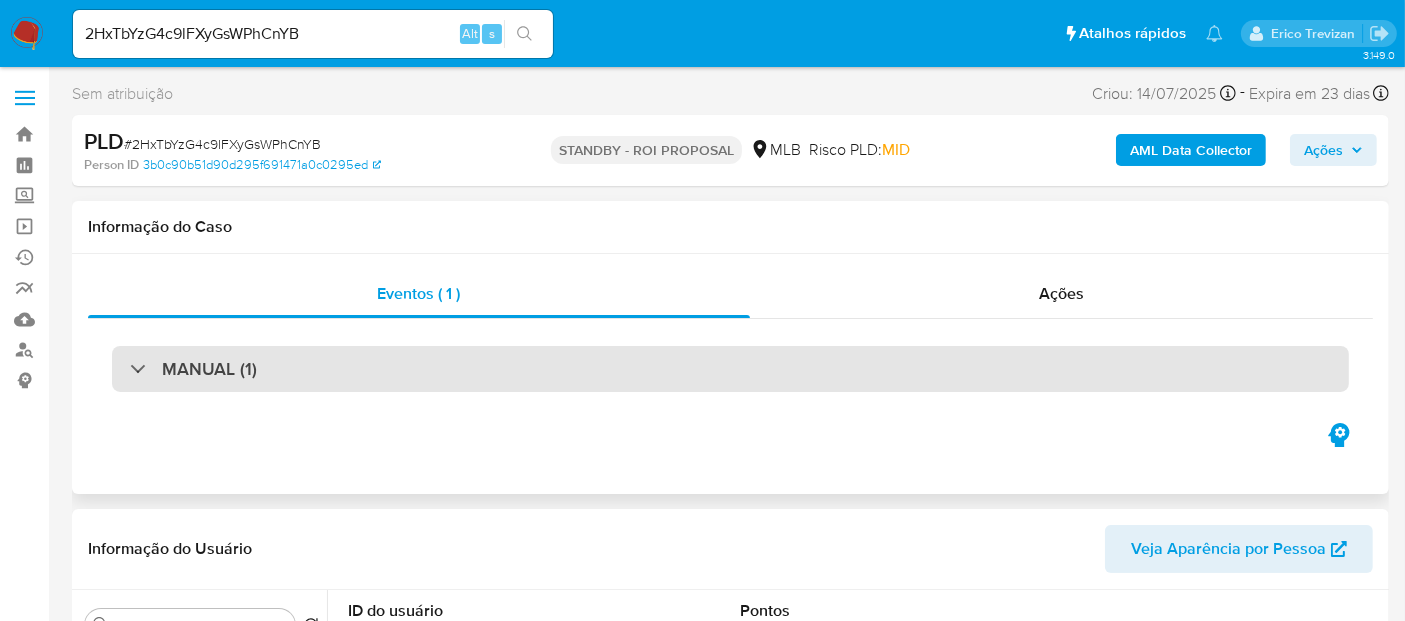 select on "10" 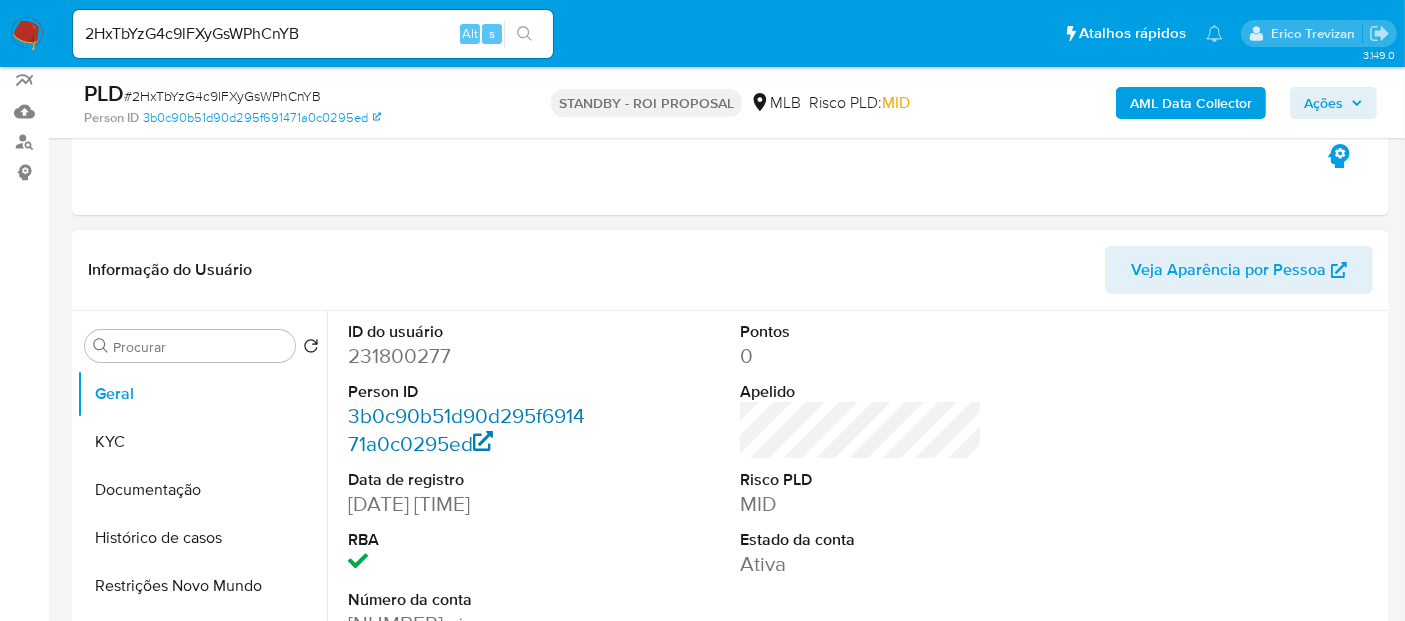 scroll, scrollTop: 222, scrollLeft: 0, axis: vertical 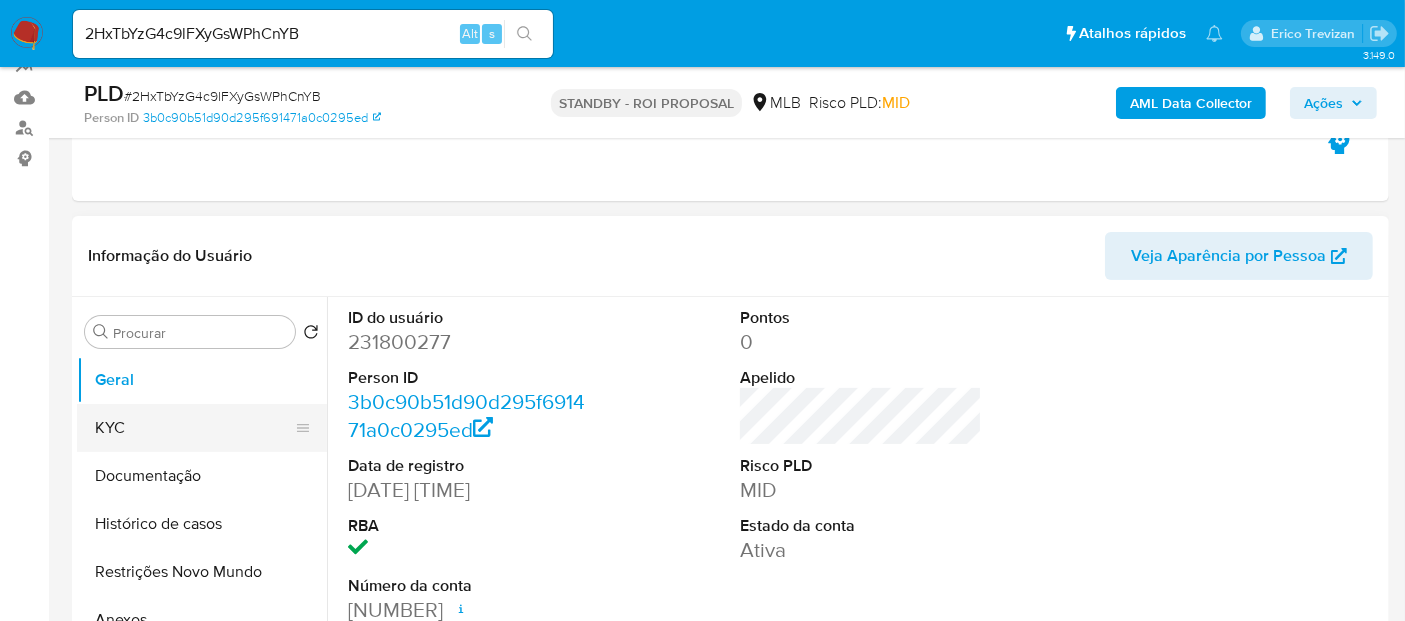 click on "KYC" at bounding box center [194, 428] 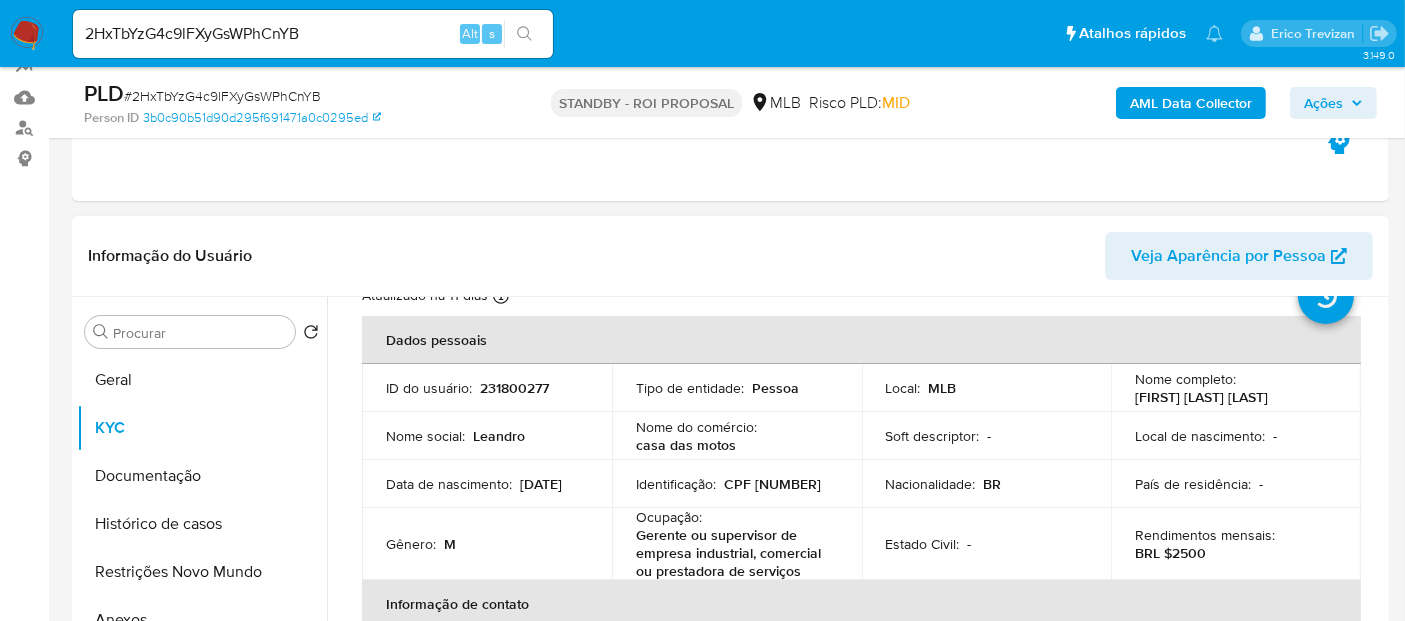 scroll, scrollTop: 111, scrollLeft: 0, axis: vertical 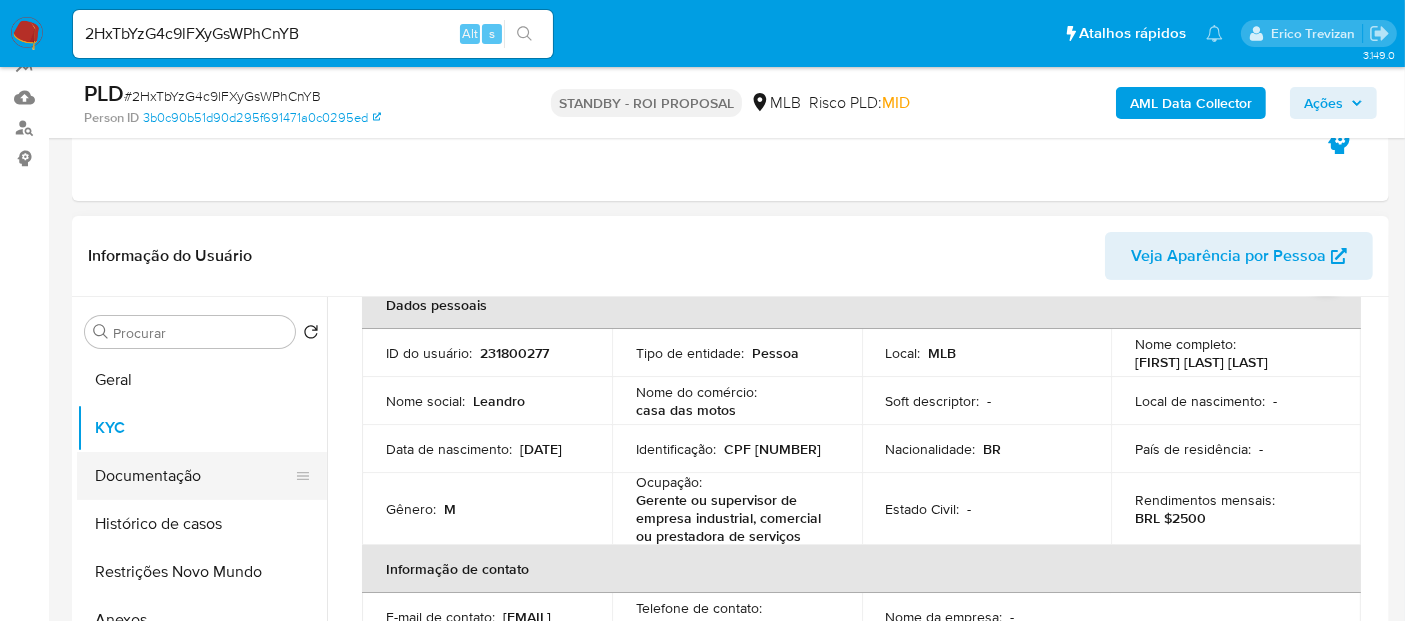 click on "Documentação" at bounding box center (194, 476) 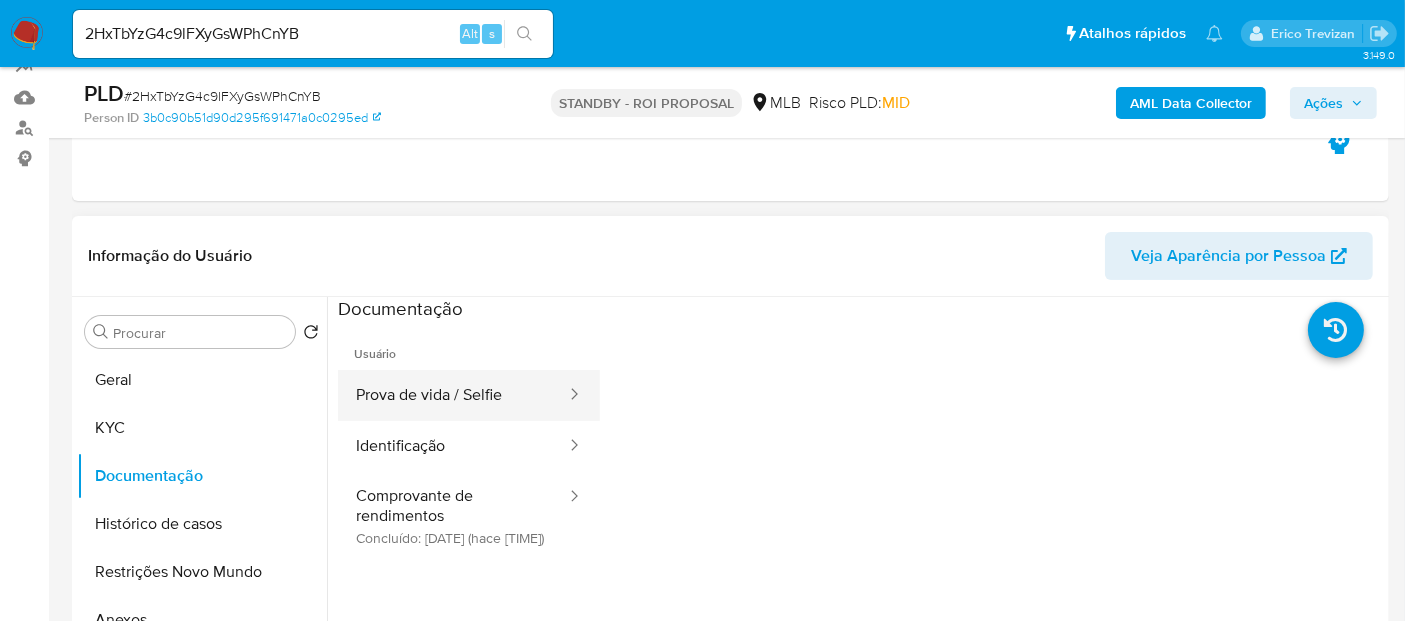 click on "Prova de vida / Selfie" at bounding box center (453, 395) 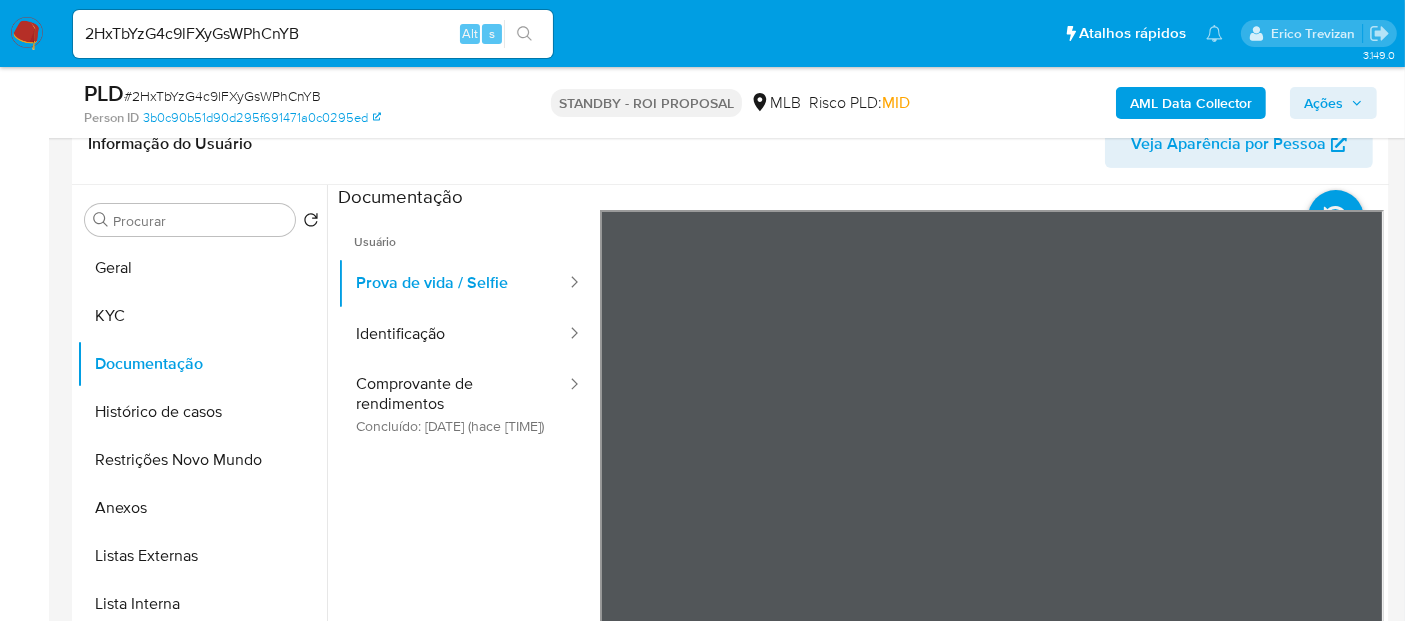 scroll, scrollTop: 384, scrollLeft: 0, axis: vertical 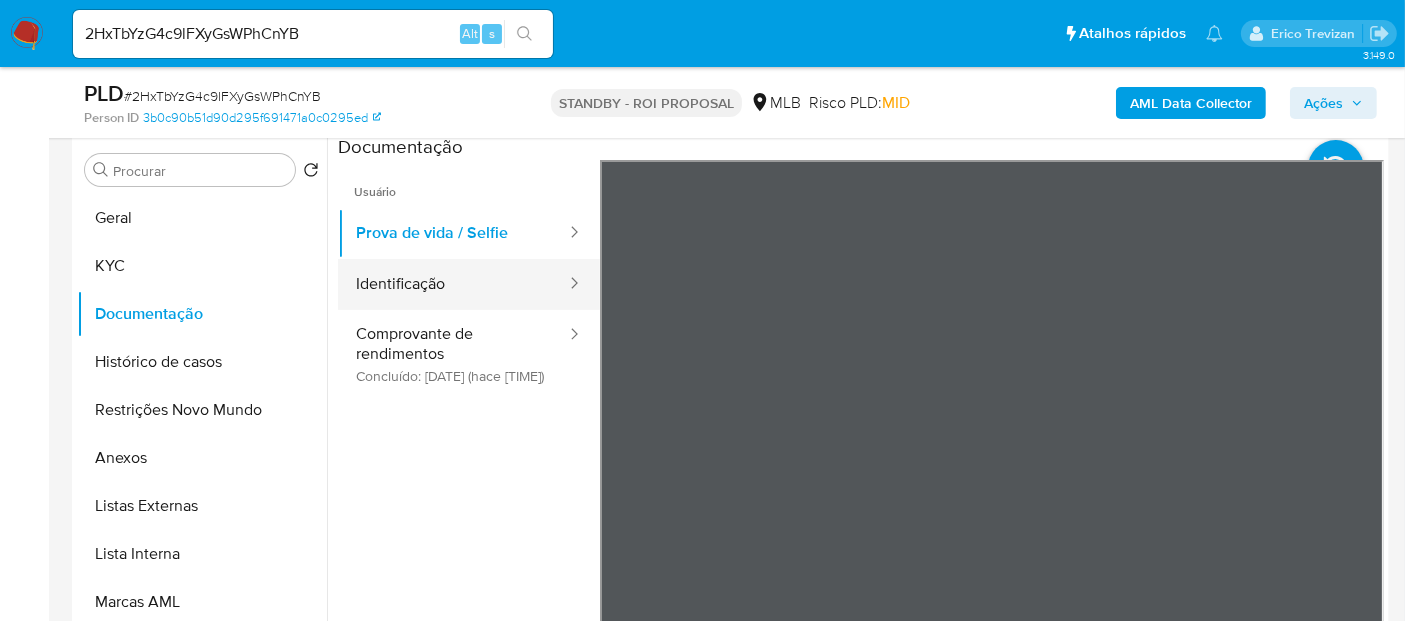 click on "Identificação" at bounding box center (453, 284) 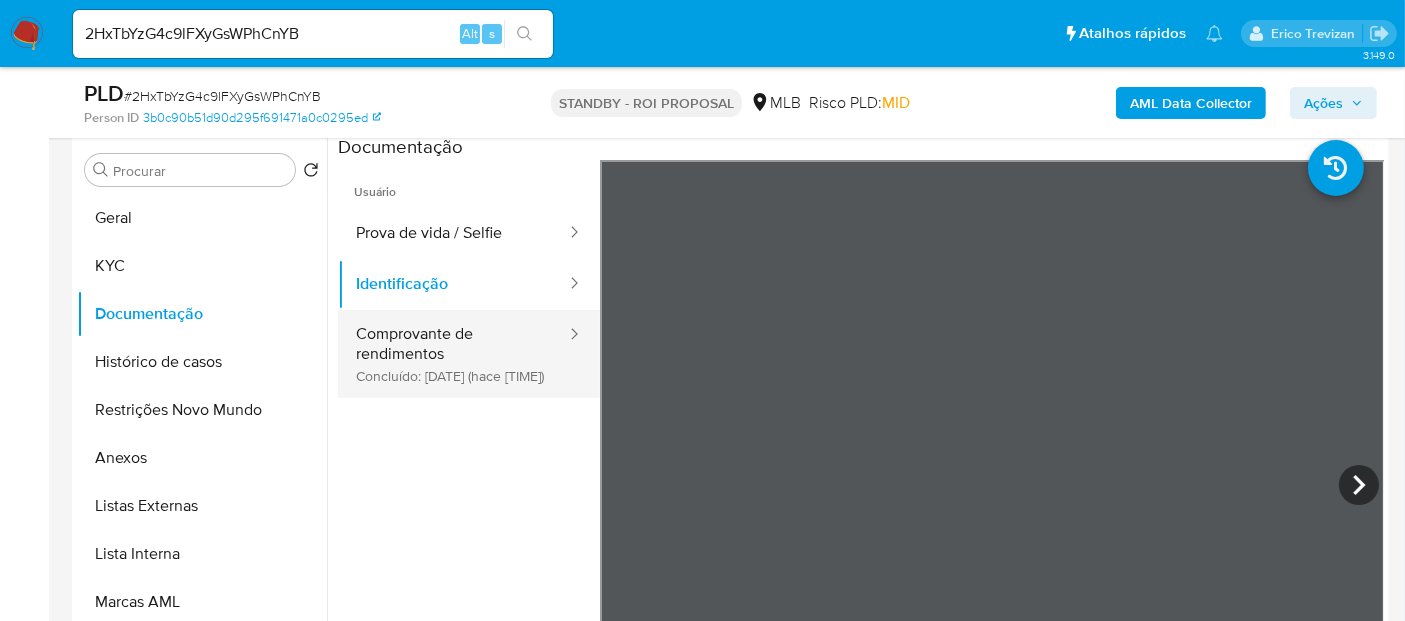 click on "Comprovante de rendimentos Concluído: 25/07/2025 (hace 11 días)" at bounding box center [453, 354] 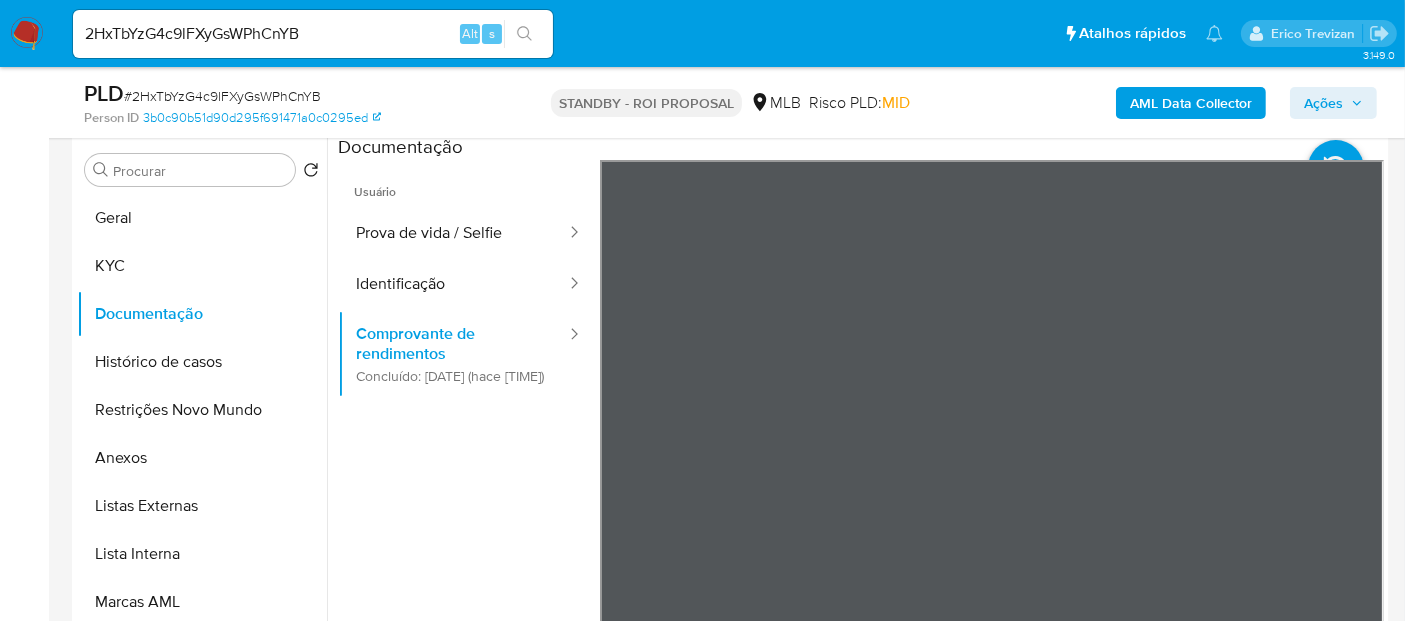 scroll, scrollTop: 565, scrollLeft: 0, axis: vertical 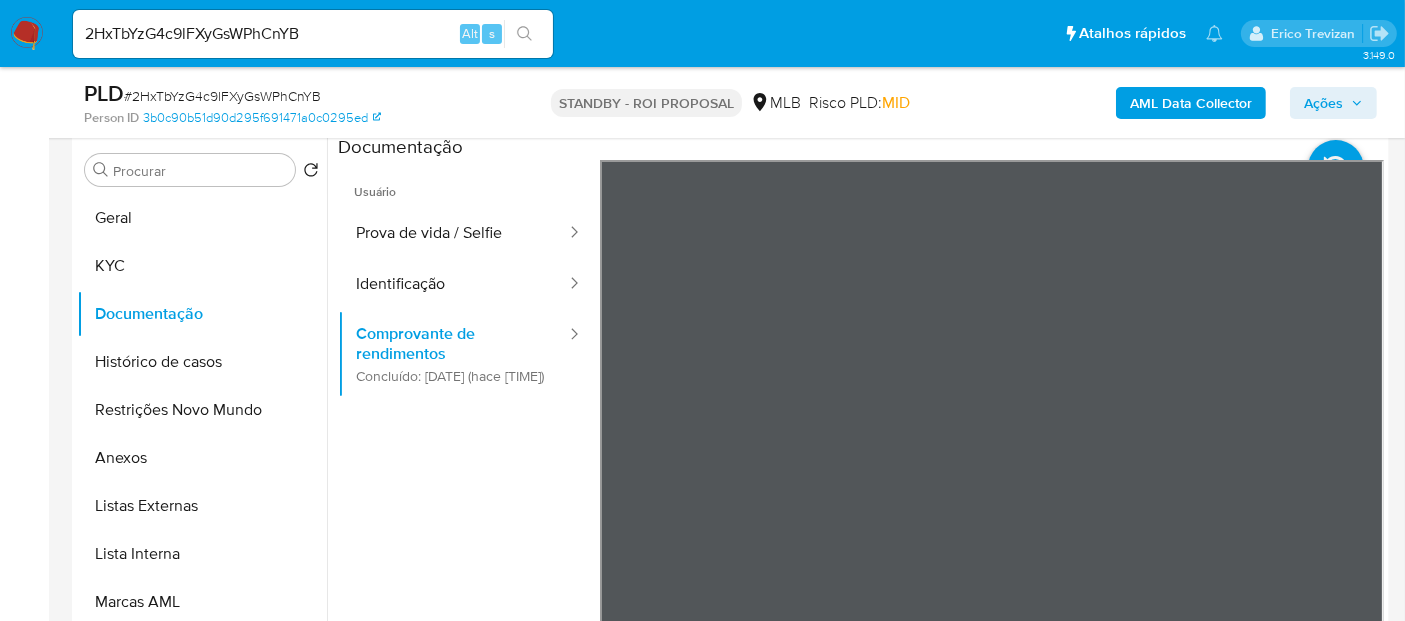 click at bounding box center (861, 467) 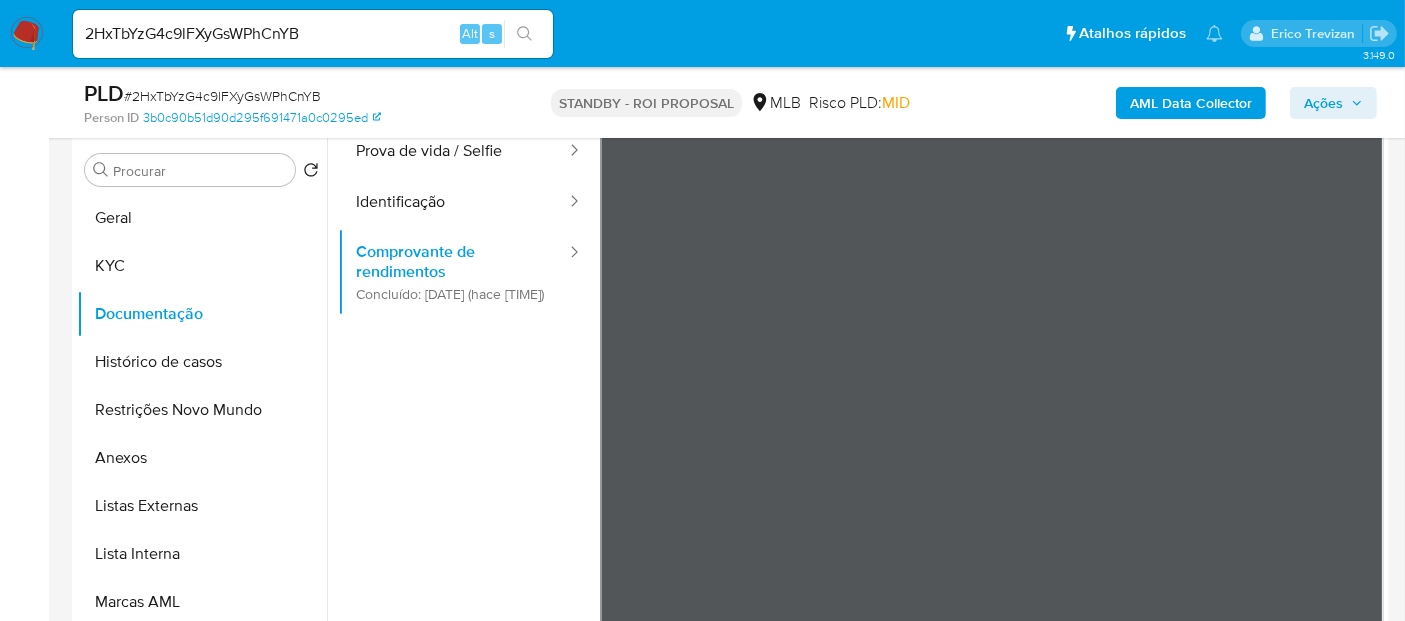 scroll, scrollTop: 168, scrollLeft: 0, axis: vertical 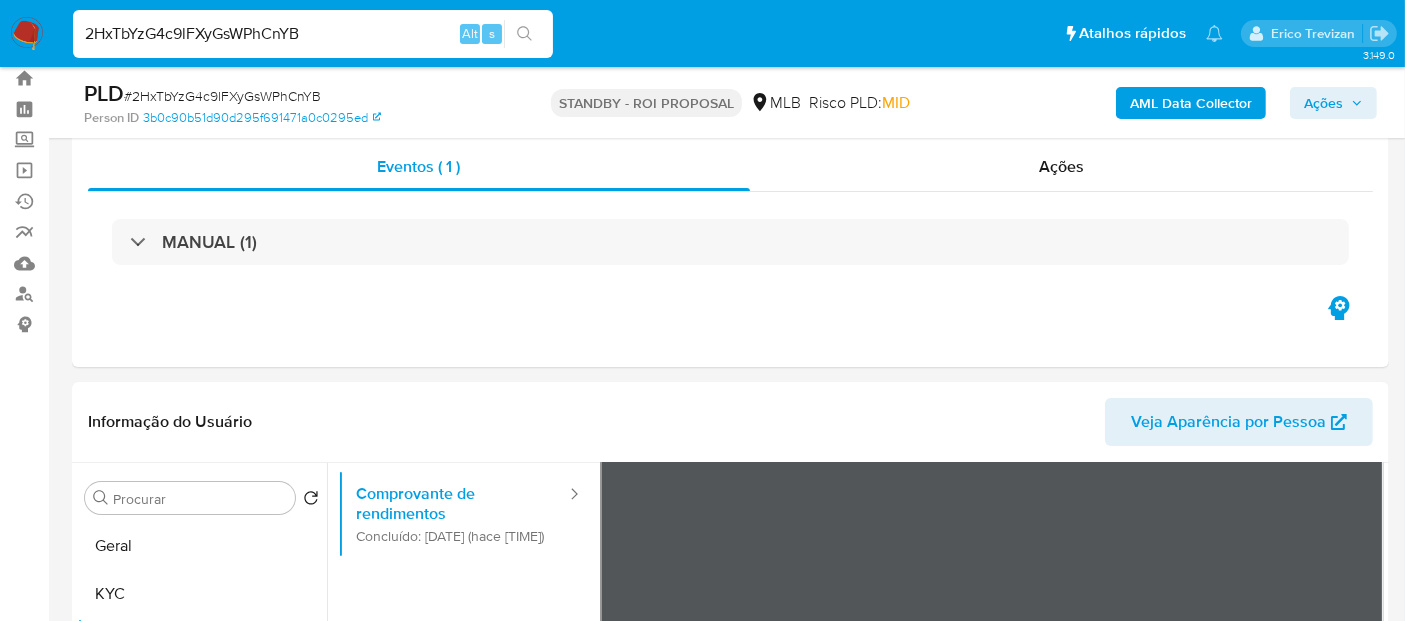 drag, startPoint x: 342, startPoint y: 25, endPoint x: 0, endPoint y: 47, distance: 342.70688 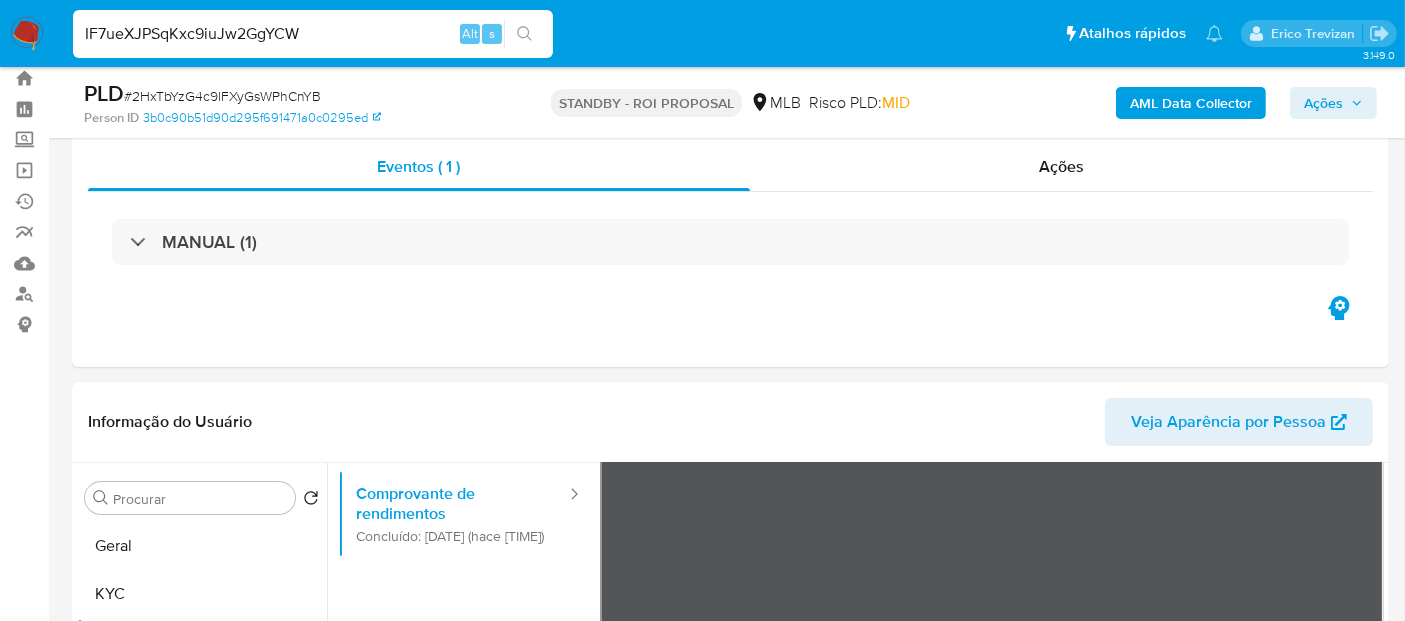 type on "IF7ueXJPSqKxc9iuJw2GgYCW" 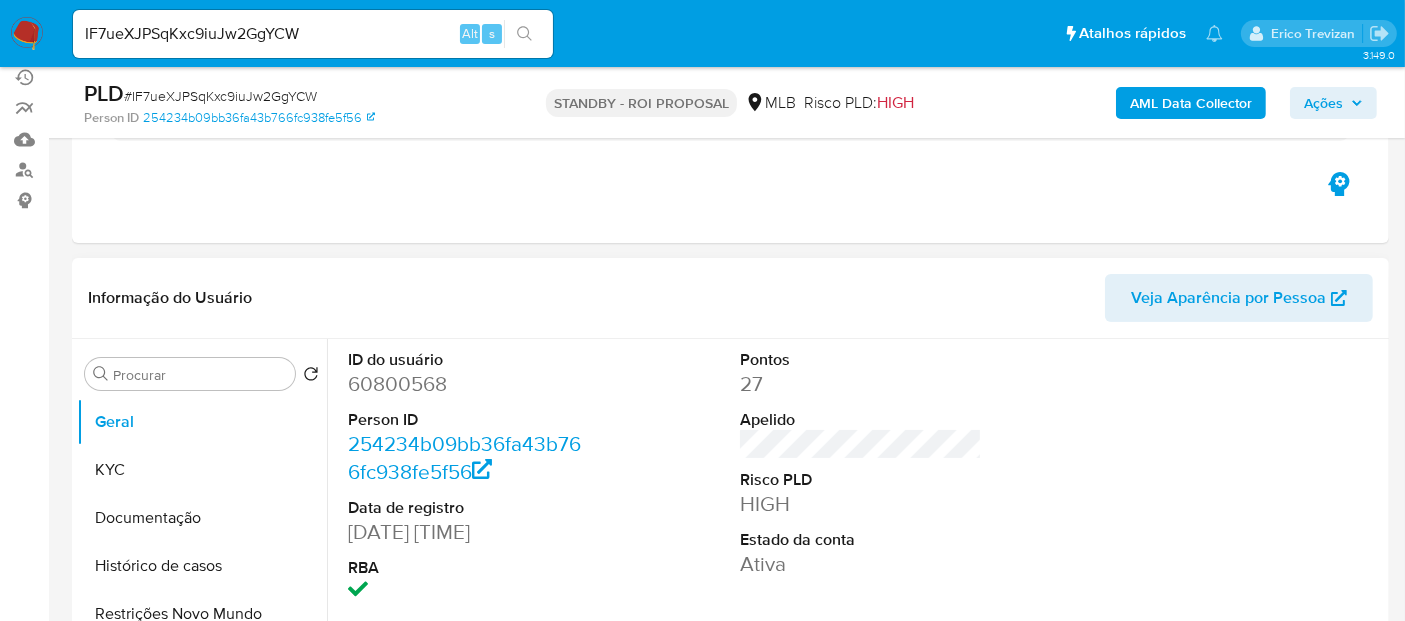 scroll, scrollTop: 222, scrollLeft: 0, axis: vertical 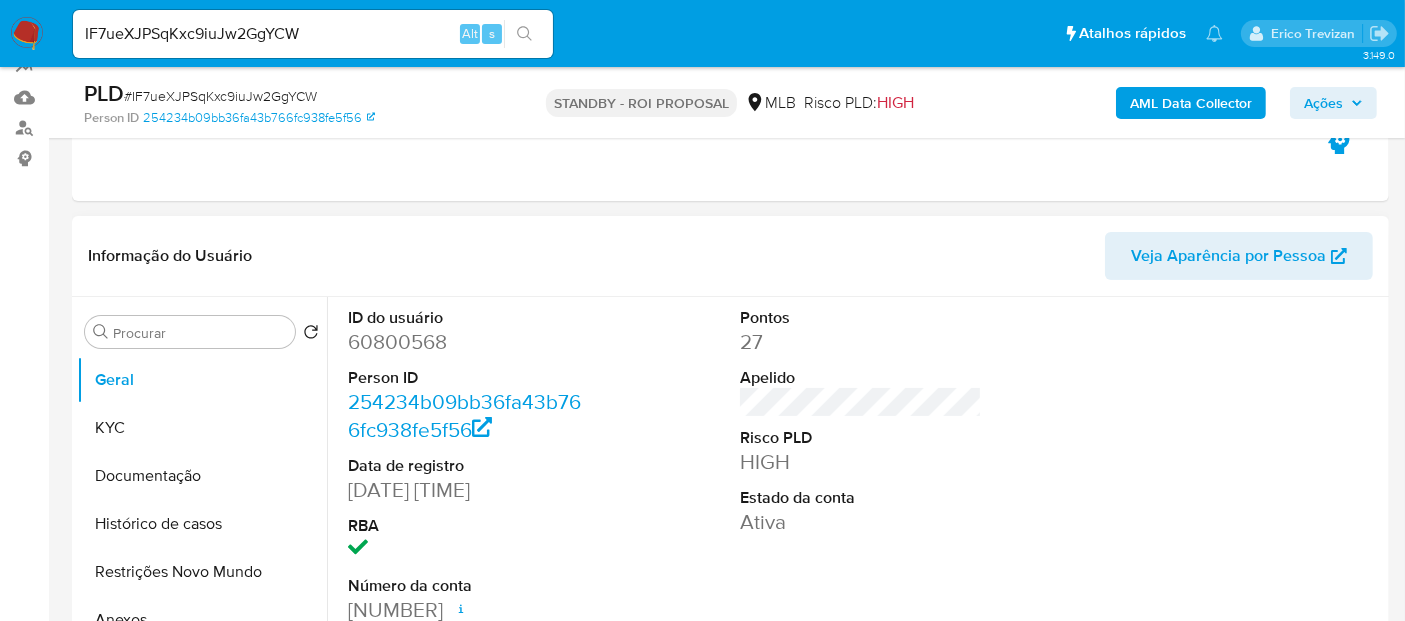 select on "10" 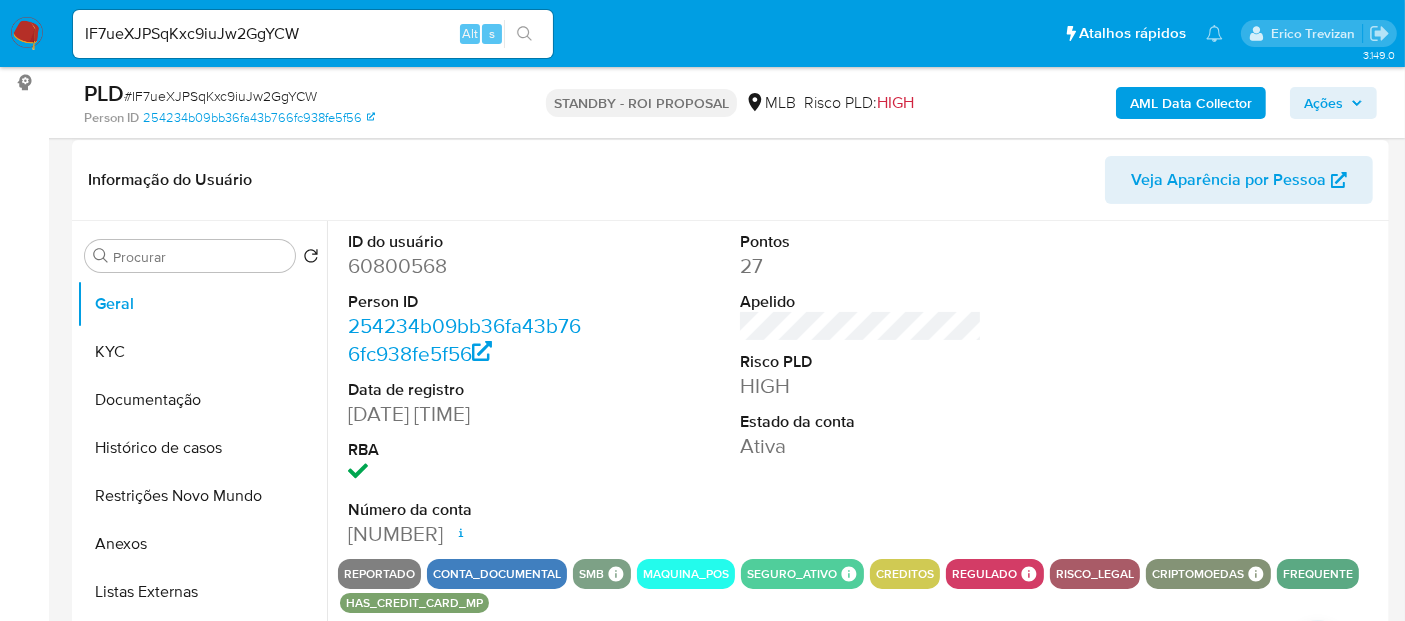 scroll, scrollTop: 333, scrollLeft: 0, axis: vertical 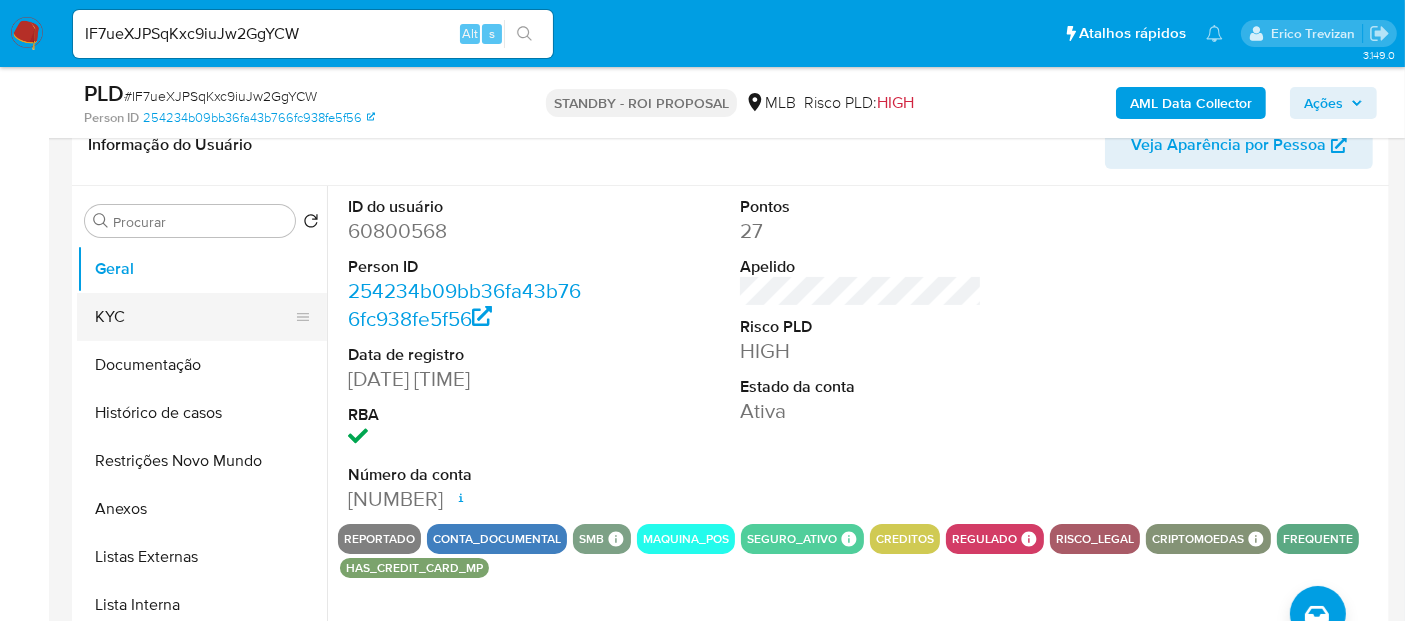 click on "KYC" at bounding box center [194, 317] 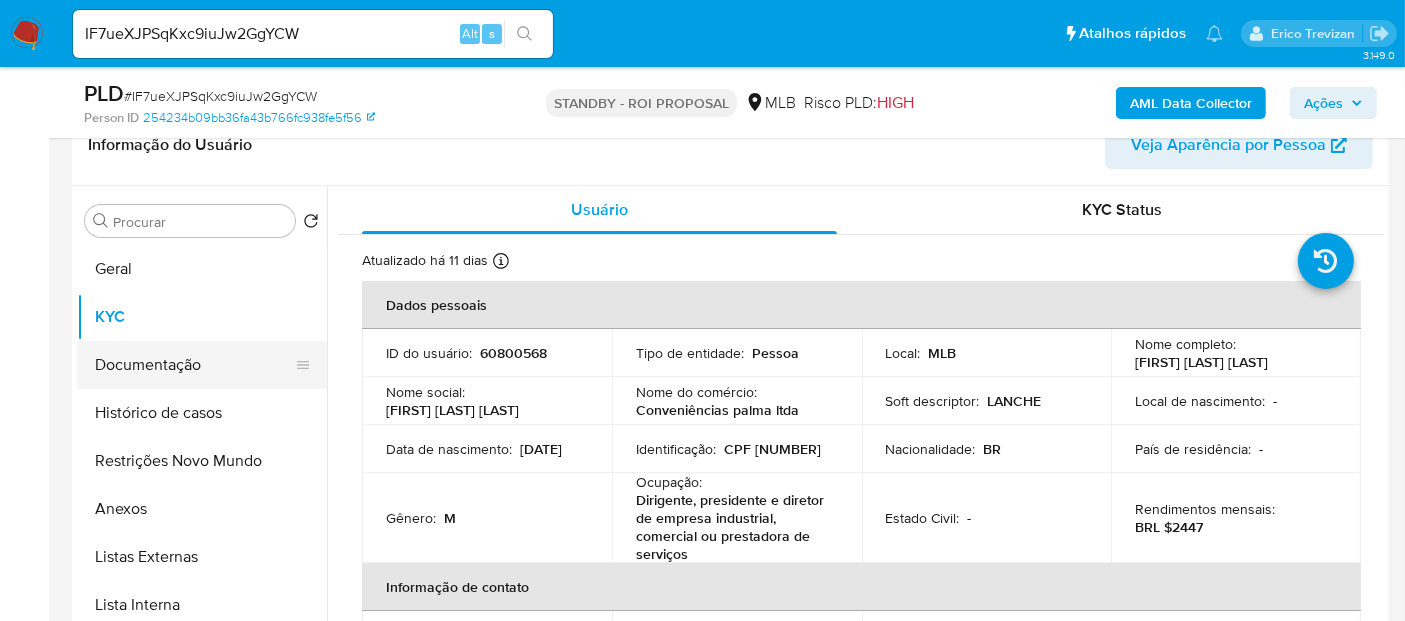 click on "Documentação" at bounding box center (194, 365) 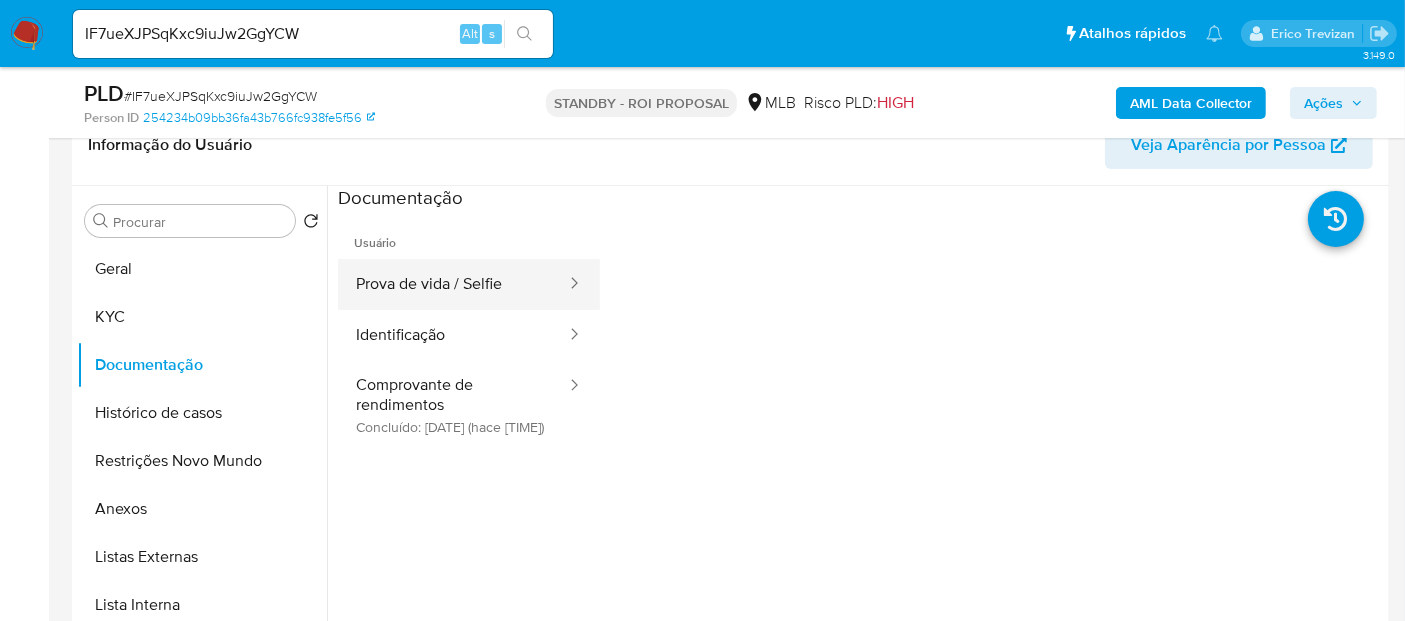 click on "Prova de vida / Selfie" at bounding box center (453, 284) 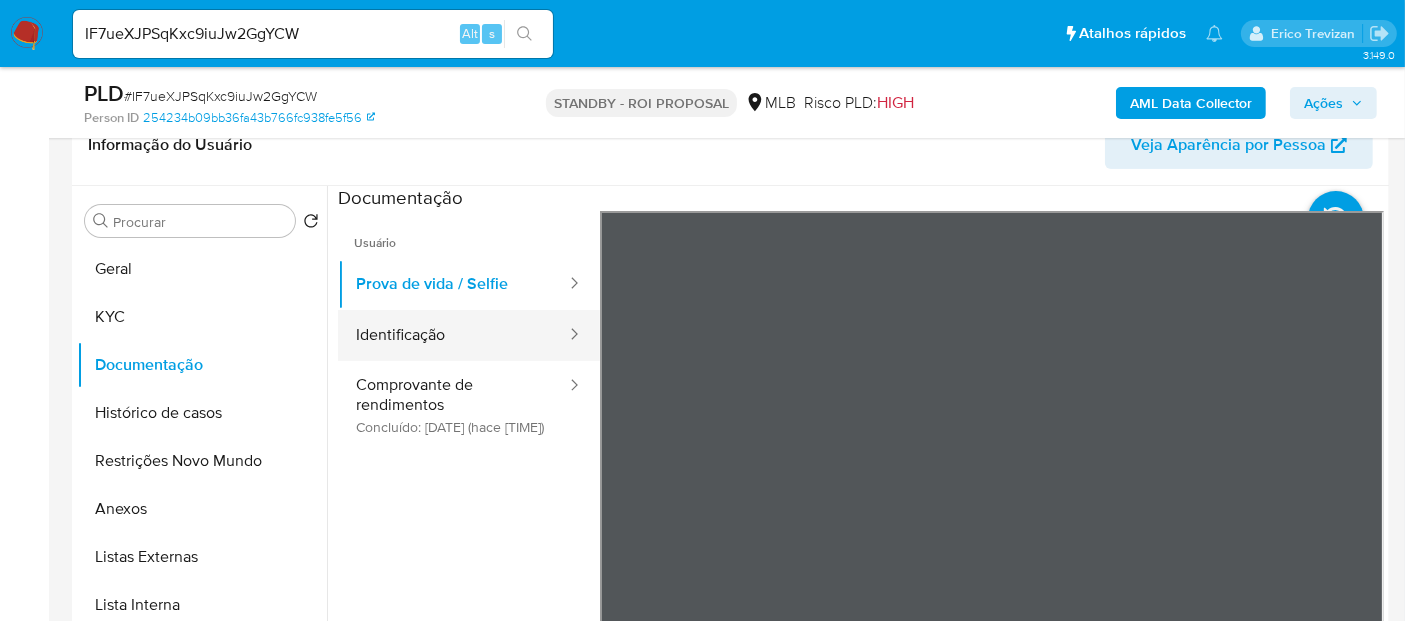 click on "Identificação" at bounding box center [453, 335] 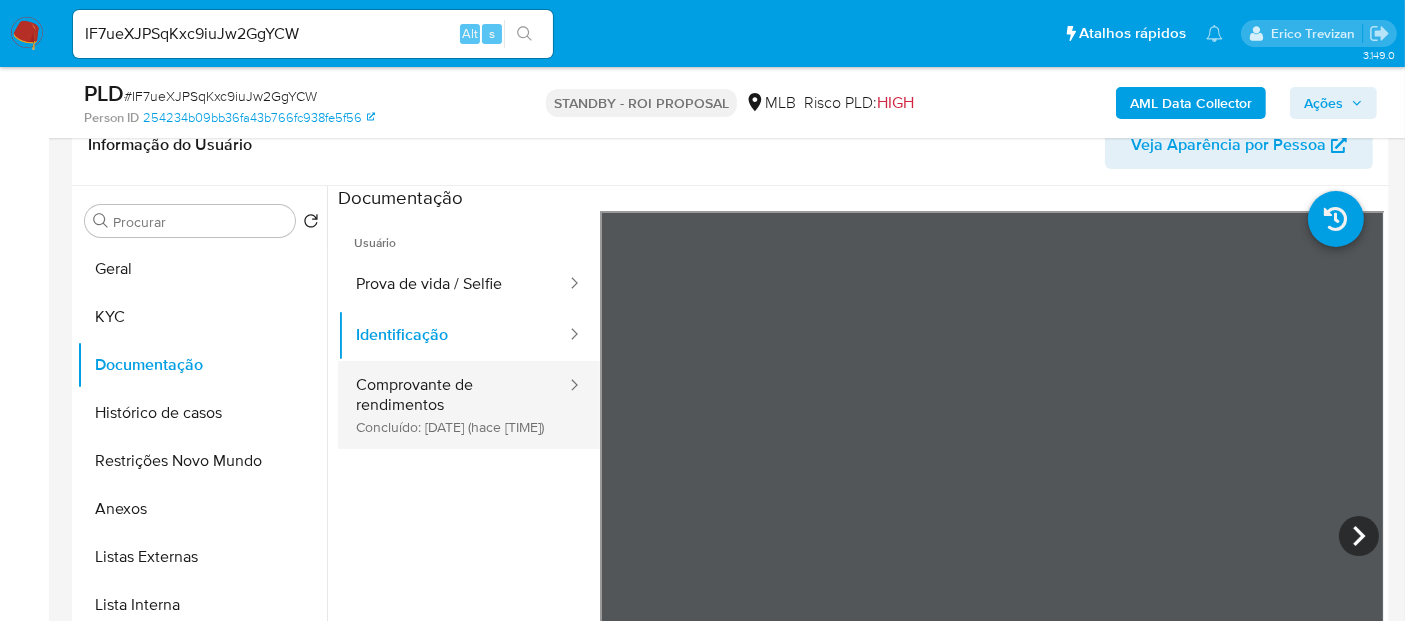 click on "Comprovante de rendimentos Concluído: 18/07/2025 (hace 18 días)" at bounding box center [453, 405] 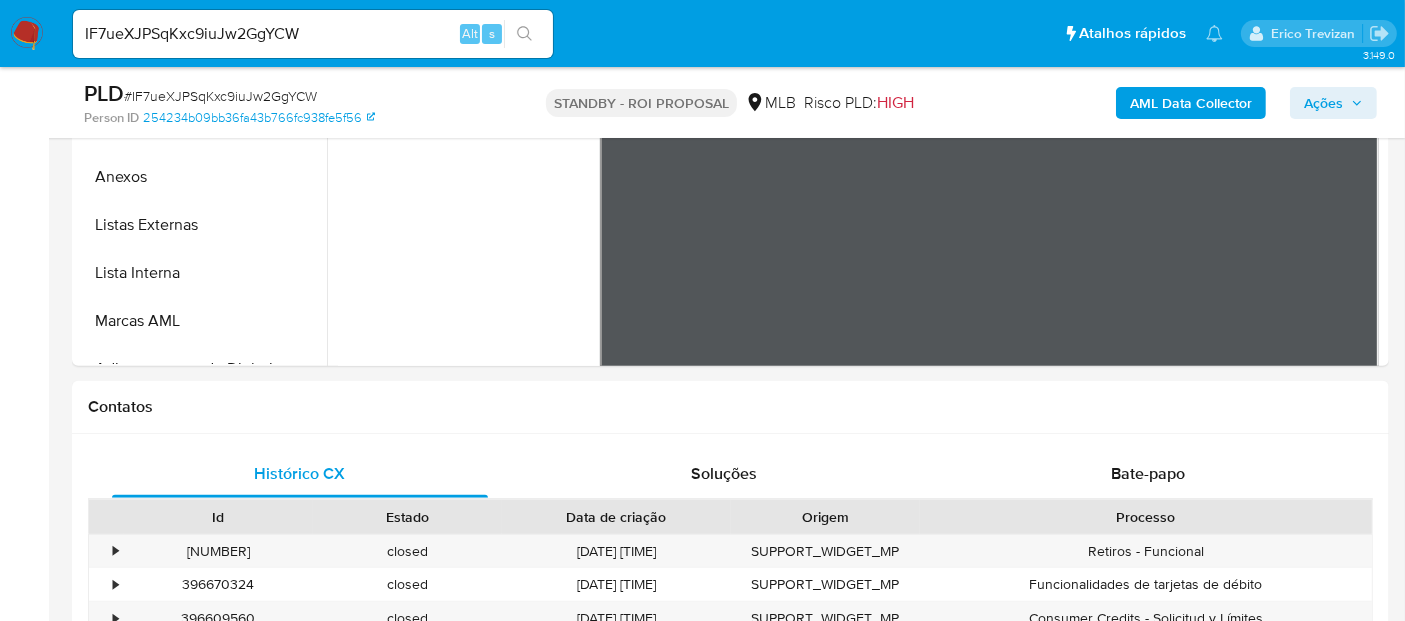 scroll, scrollTop: 741, scrollLeft: 0, axis: vertical 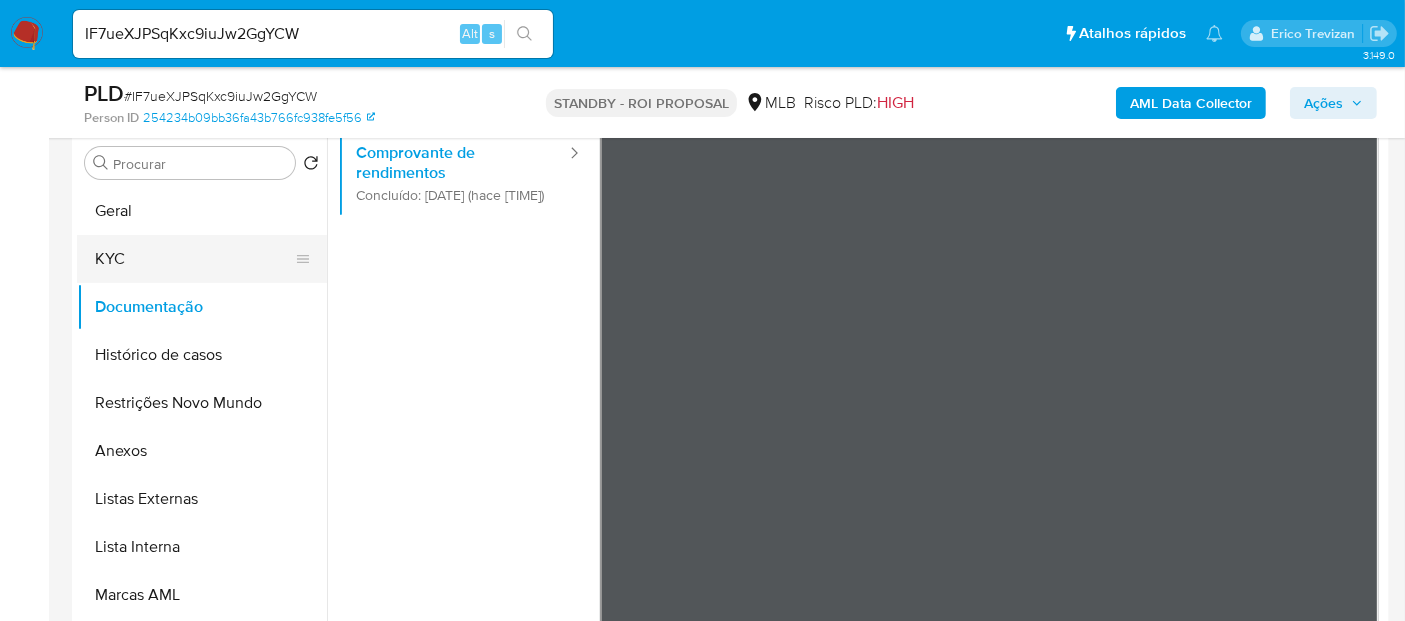 click on "KYC" at bounding box center [194, 259] 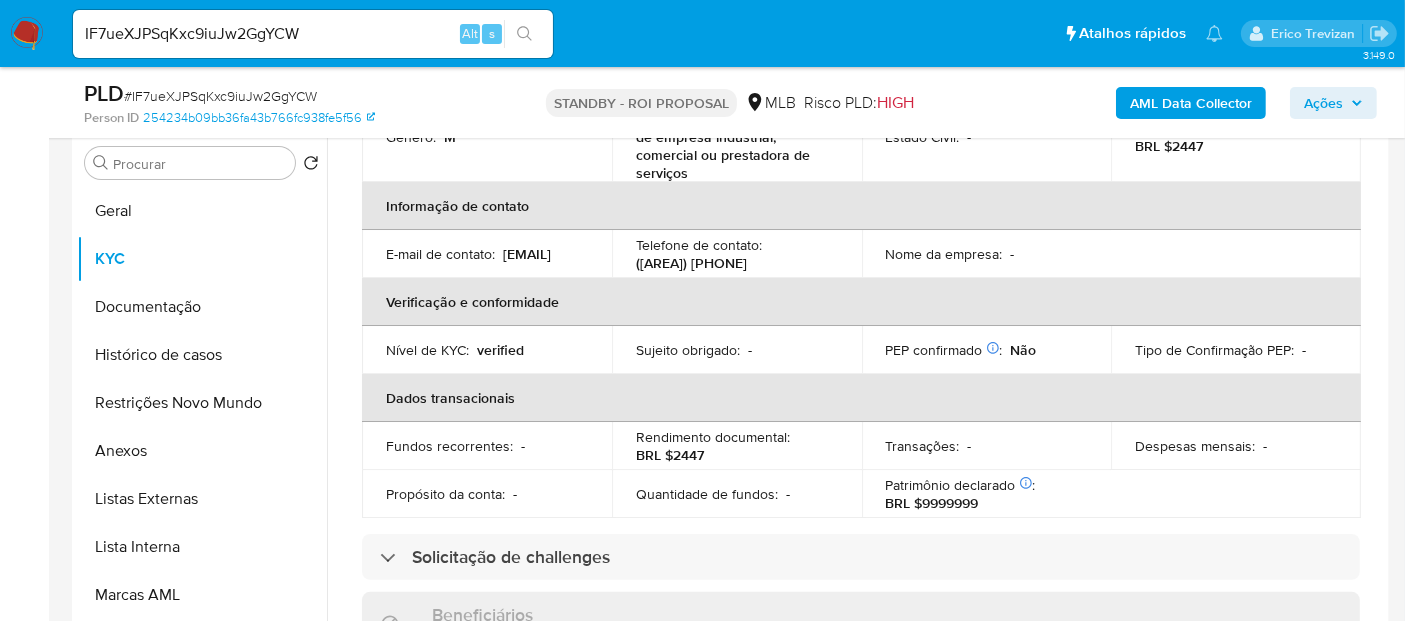 scroll, scrollTop: 333, scrollLeft: 0, axis: vertical 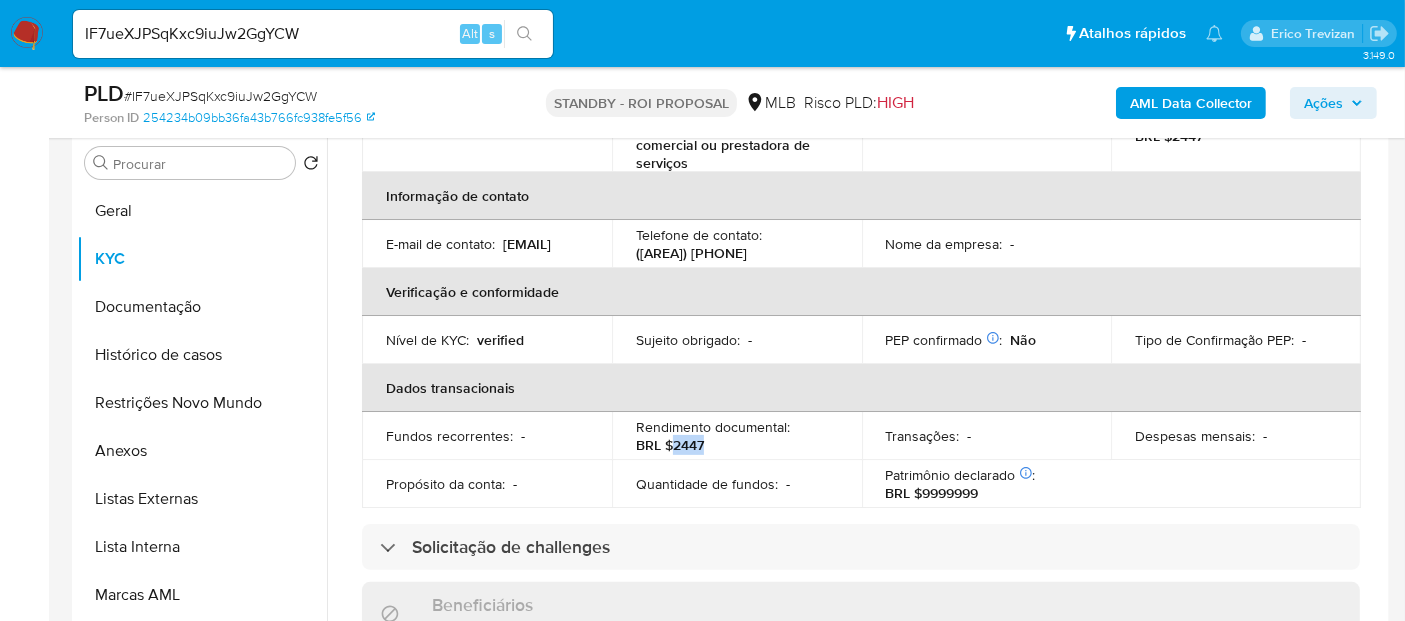 drag, startPoint x: 672, startPoint y: 449, endPoint x: 734, endPoint y: 449, distance: 62 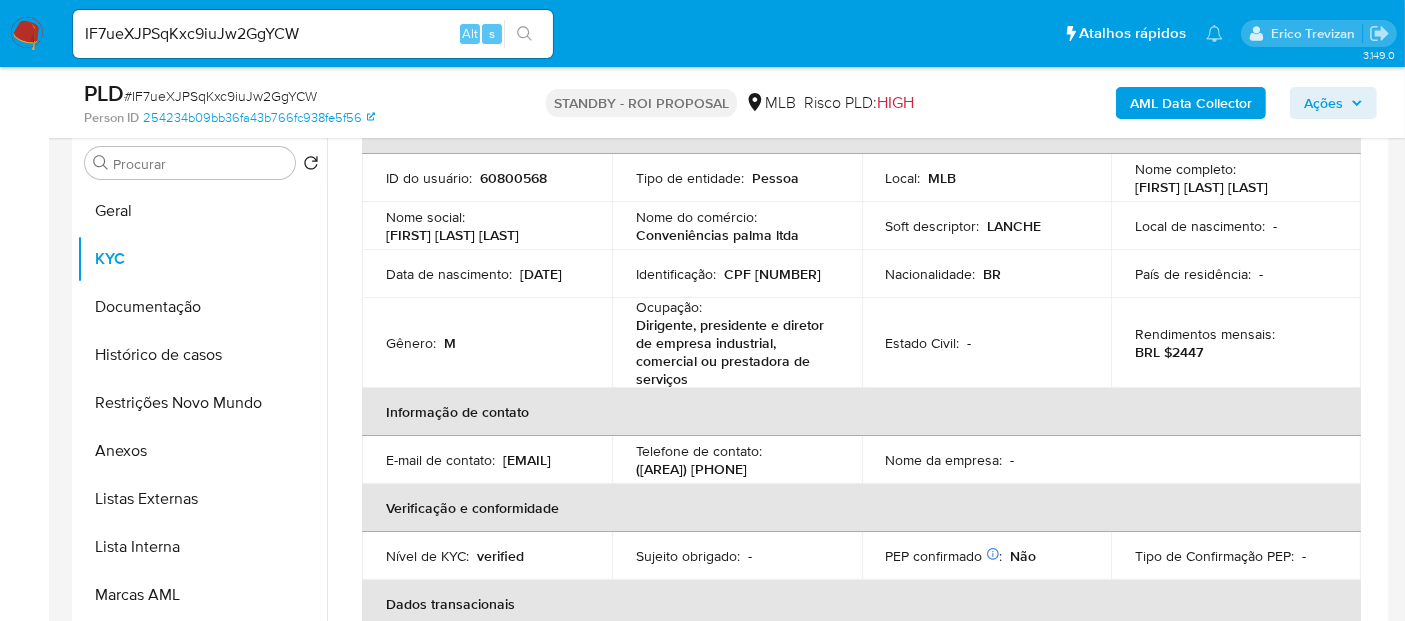 scroll, scrollTop: 111, scrollLeft: 0, axis: vertical 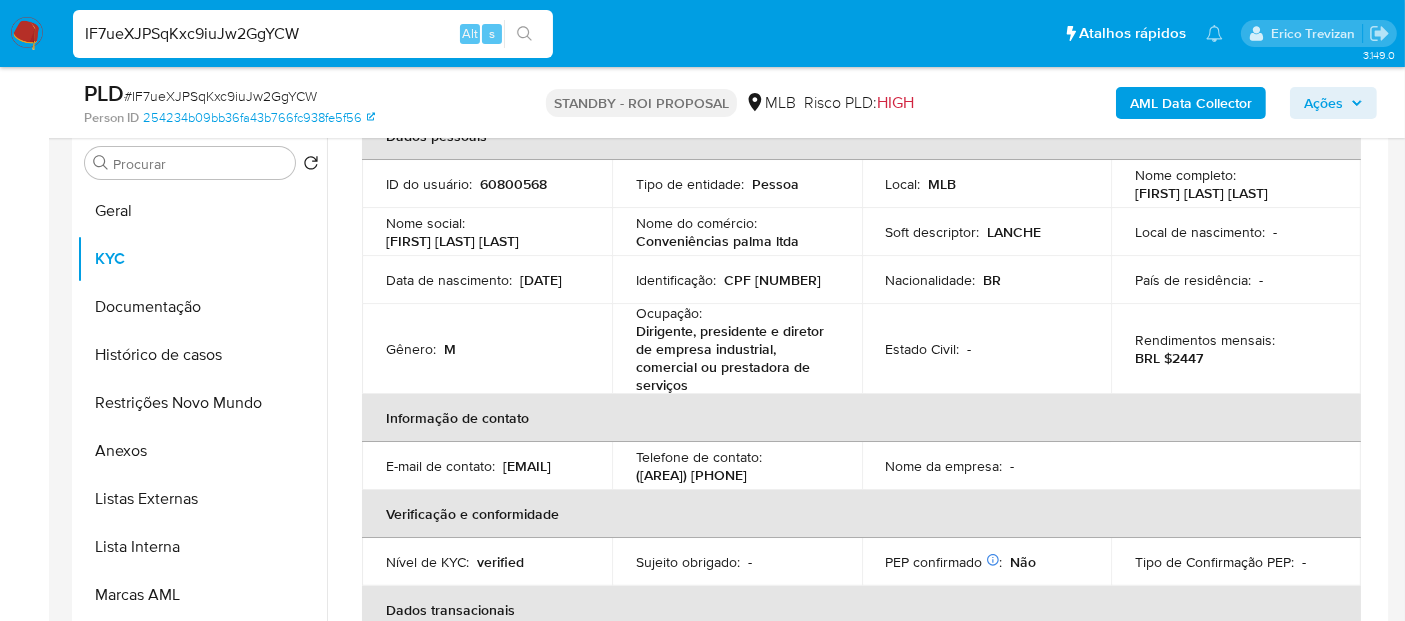 drag, startPoint x: 362, startPoint y: 36, endPoint x: 0, endPoint y: 18, distance: 362.44724 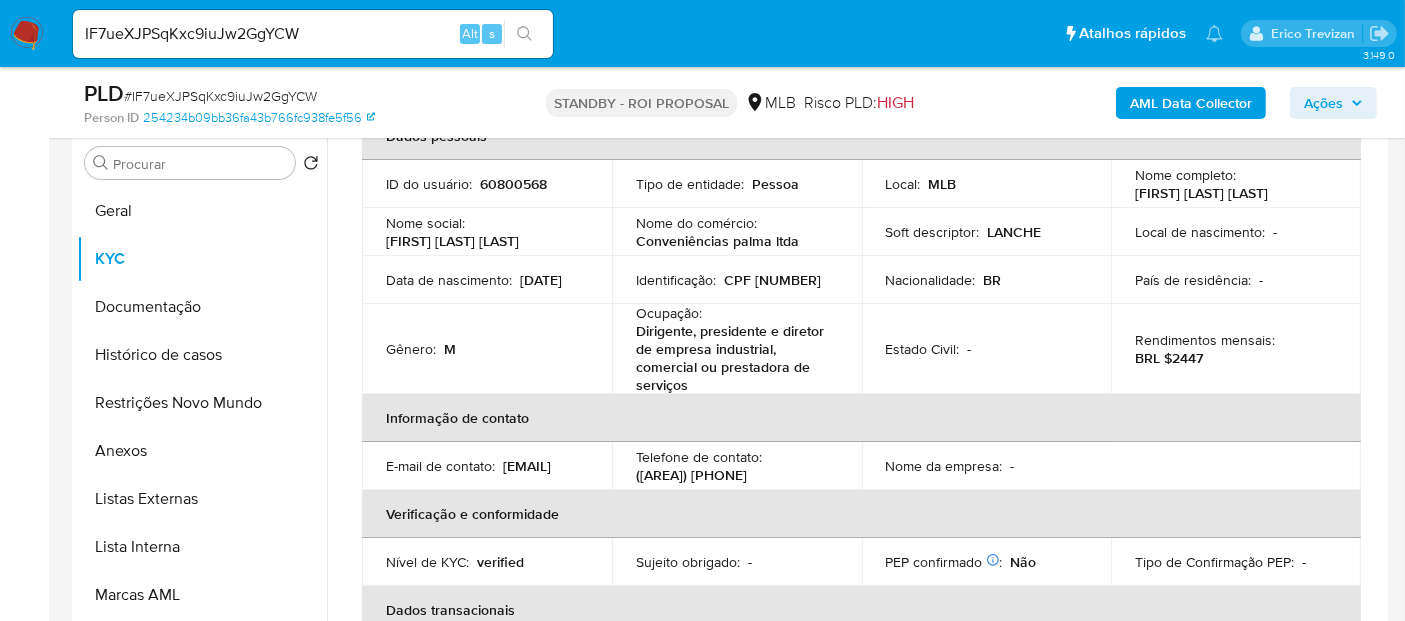 click at bounding box center (524, 34) 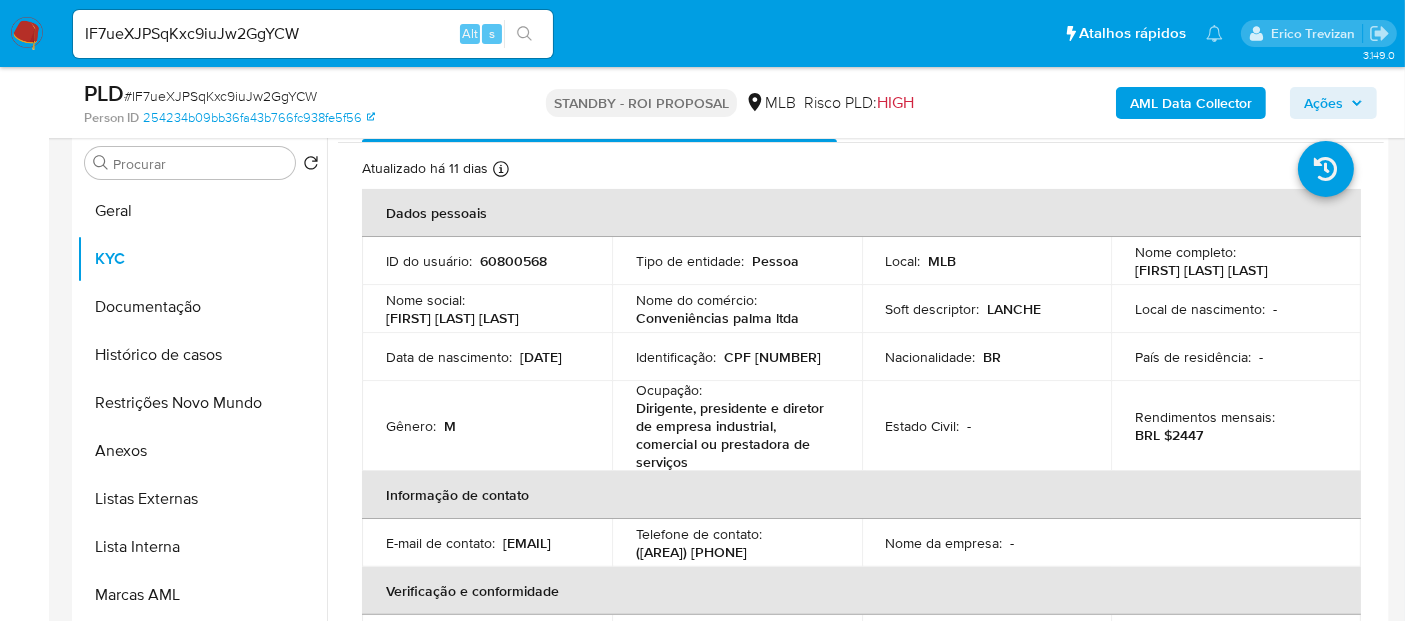 scroll, scrollTop: 0, scrollLeft: 0, axis: both 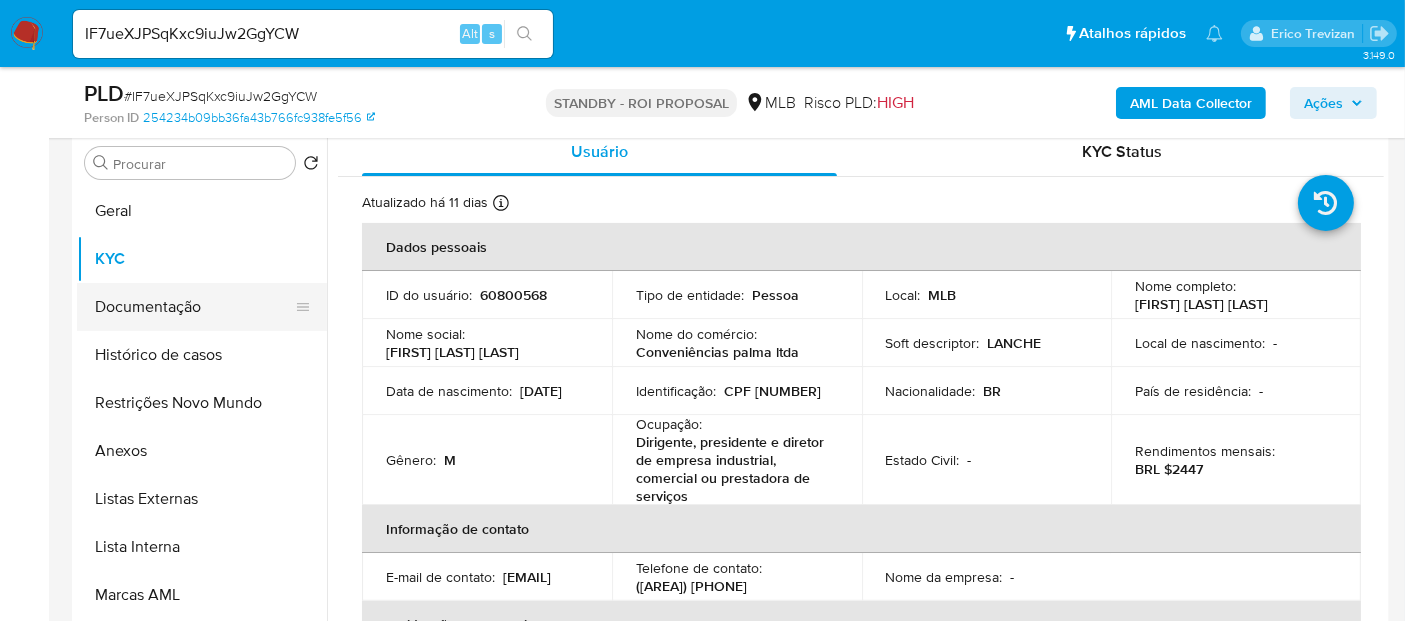 click on "Documentação" at bounding box center (194, 307) 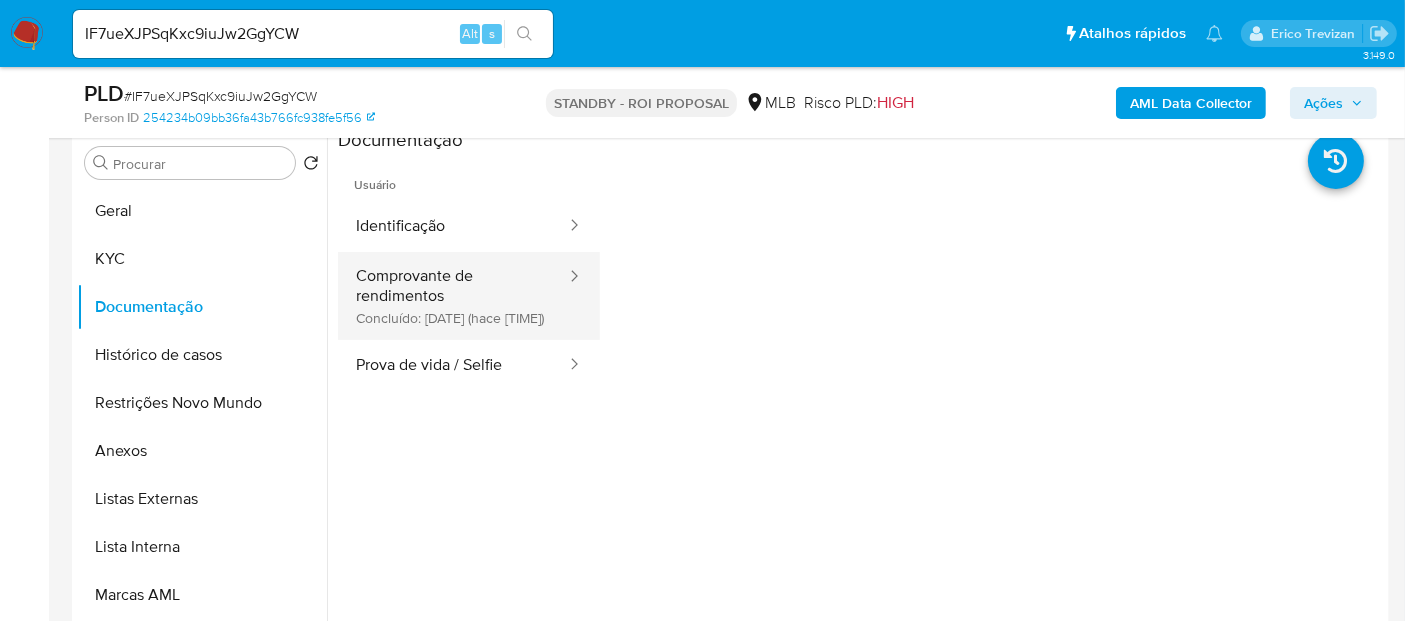 click on "Comprovante de rendimentos Concluído: 18/07/2025 (hace 18 días)" at bounding box center (453, 296) 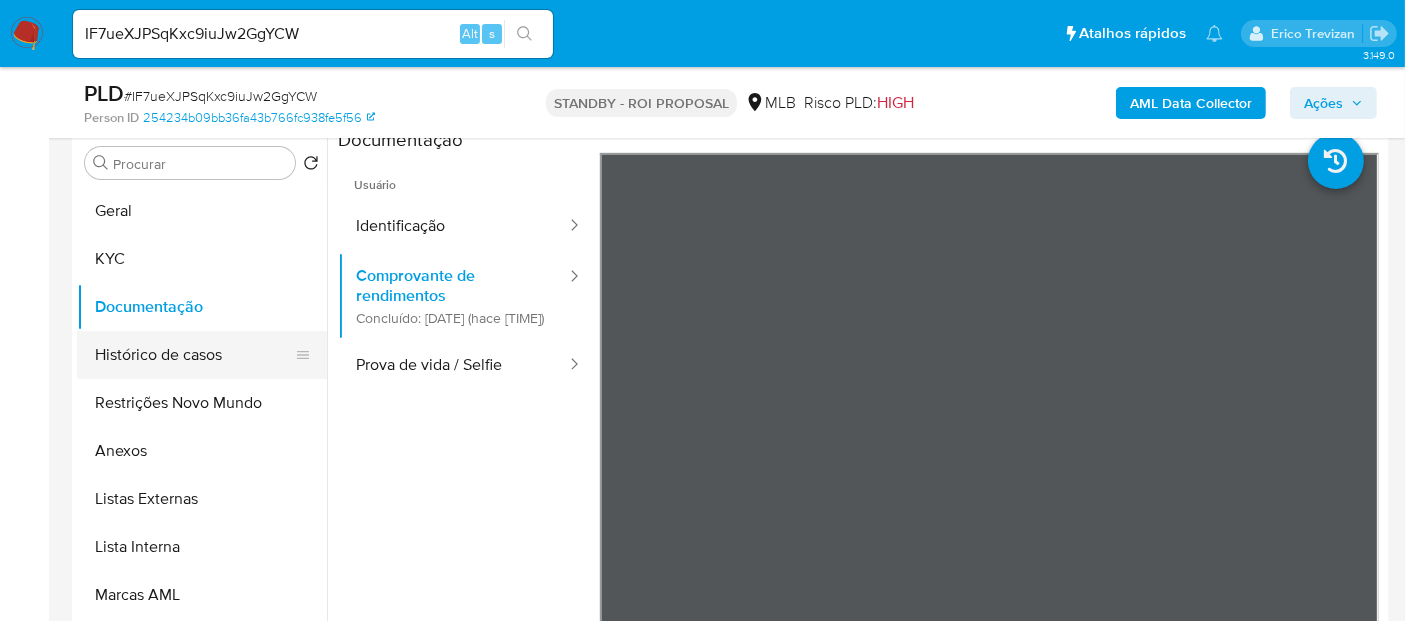 click on "Histórico de casos" at bounding box center (194, 355) 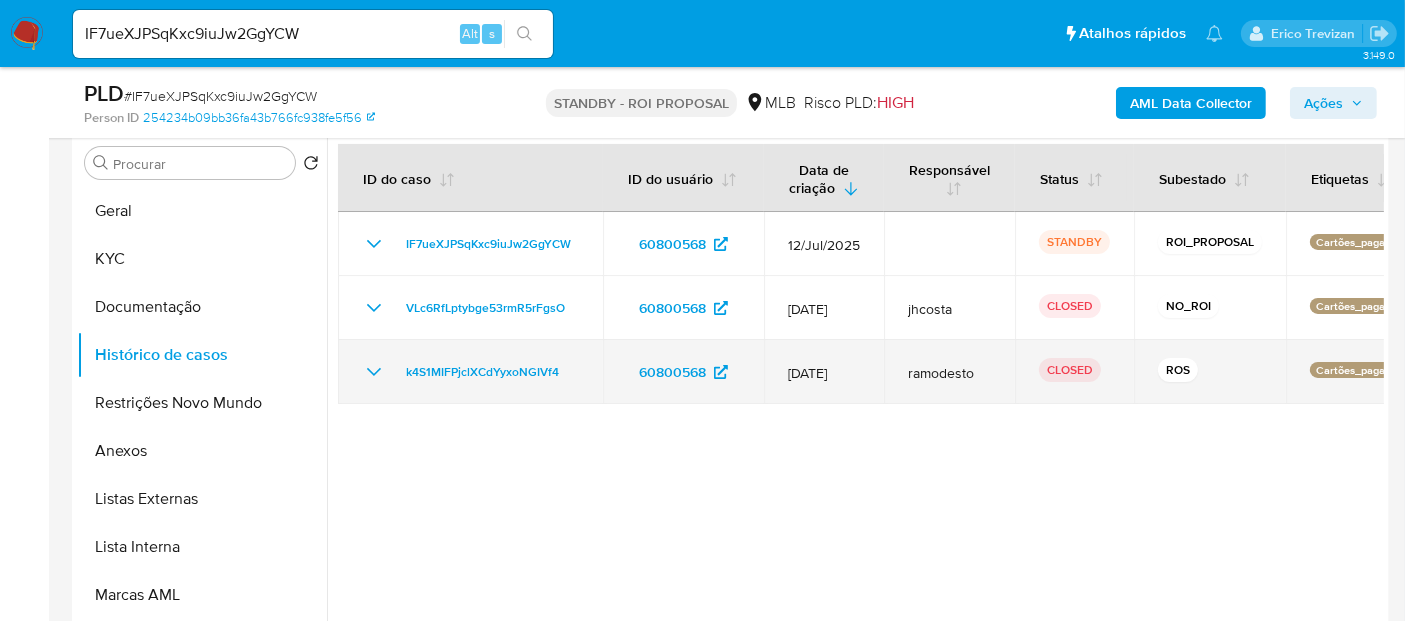click on "k4S1MIFPjclXCdYyxoNGIVf4" at bounding box center (470, 372) 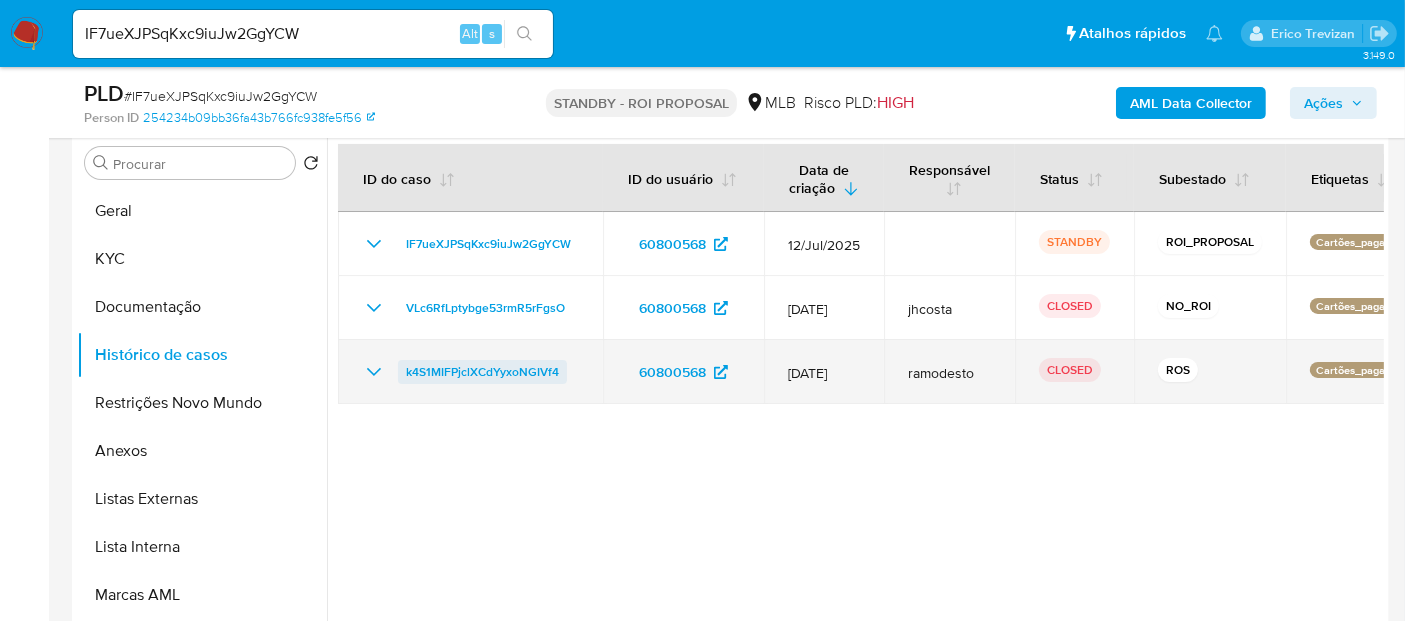 click on "k4S1MIFPjclXCdYyxoNGIVf4" at bounding box center (482, 372) 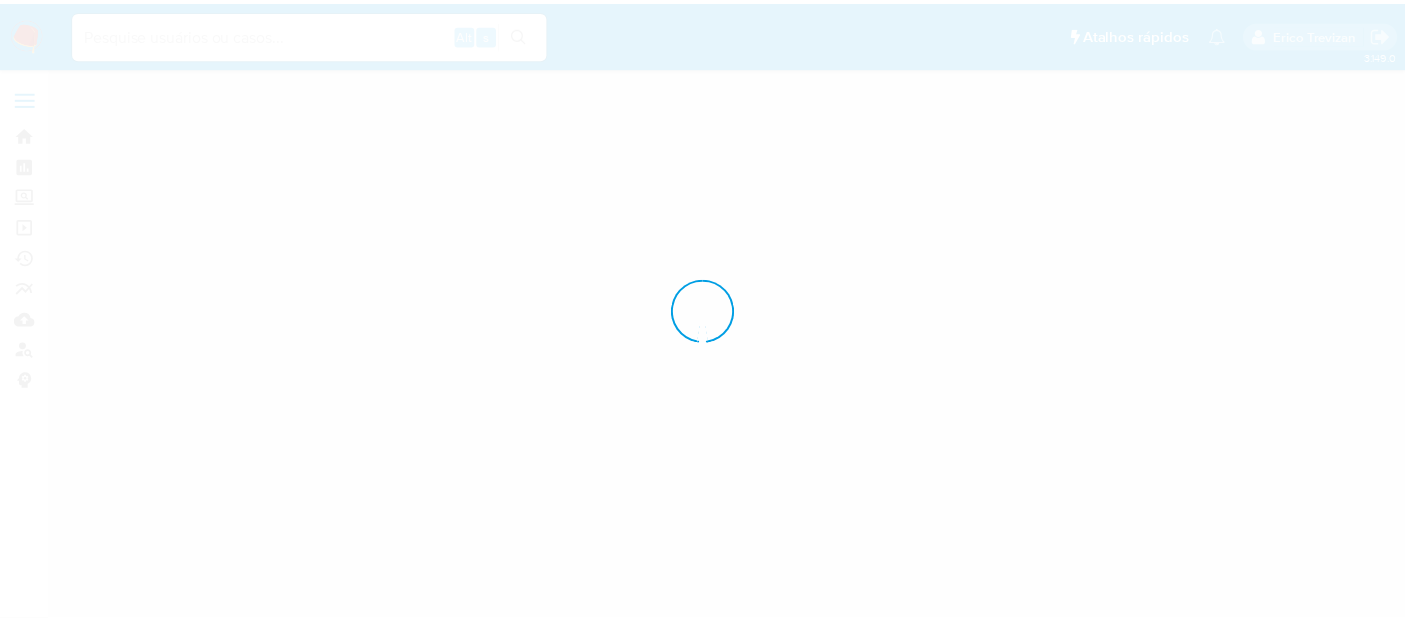 scroll, scrollTop: 0, scrollLeft: 0, axis: both 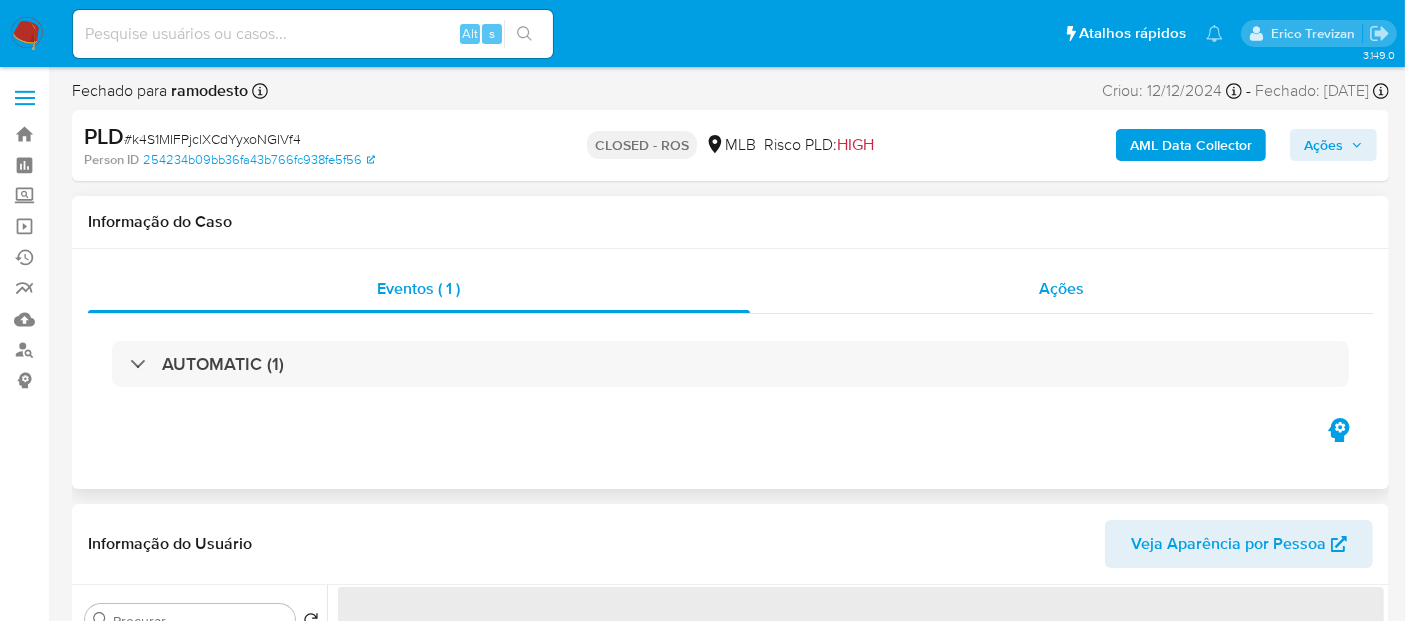 click on "Ações" at bounding box center (1061, 288) 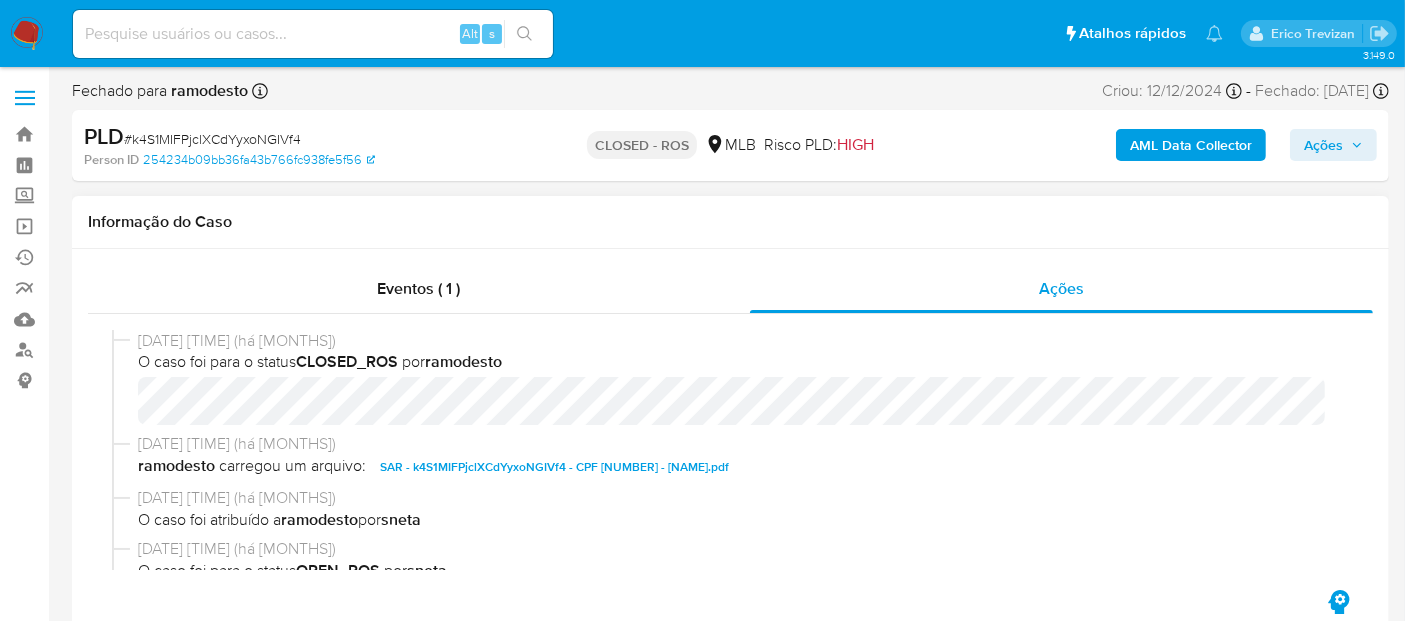 select on "10" 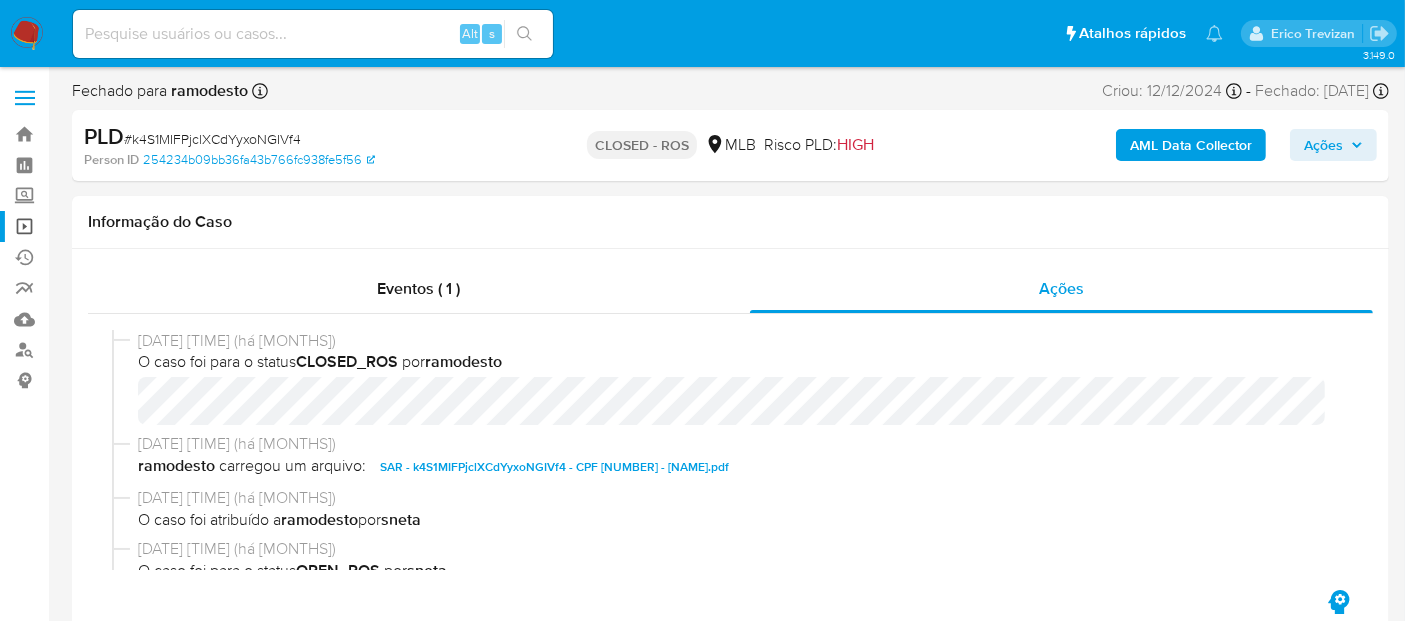 click on "Operações em massa" at bounding box center (119, 226) 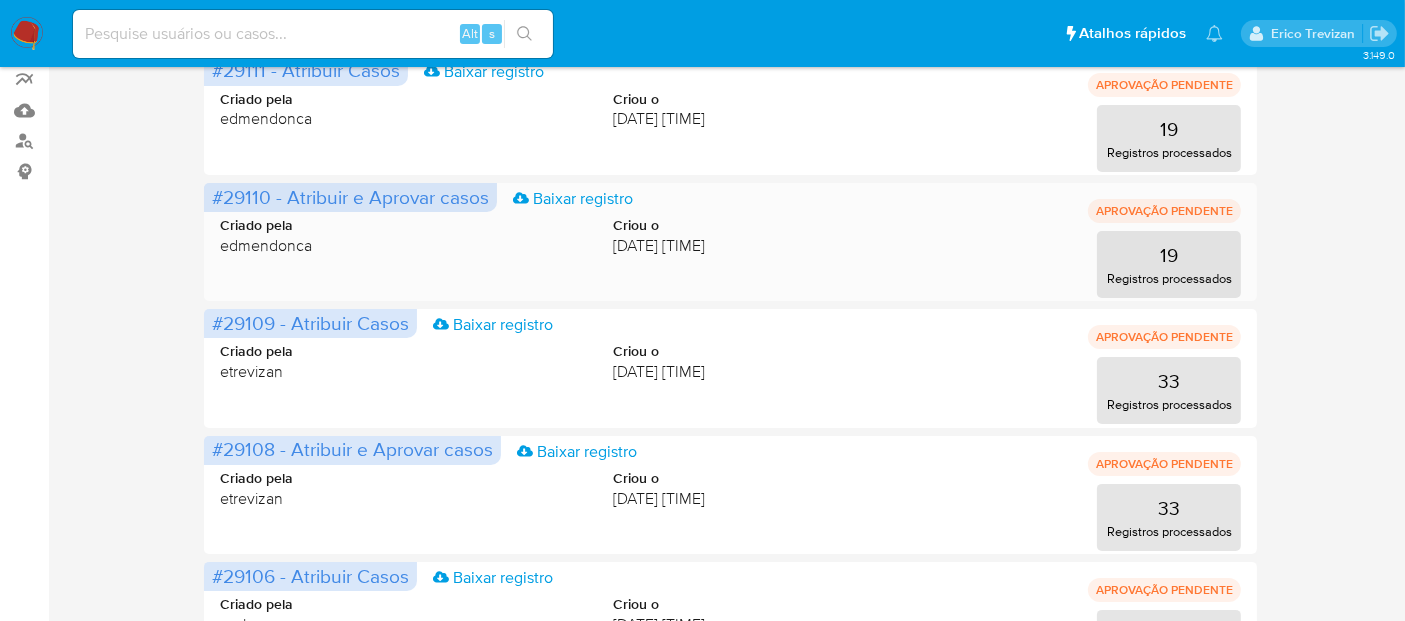scroll, scrollTop: 0, scrollLeft: 0, axis: both 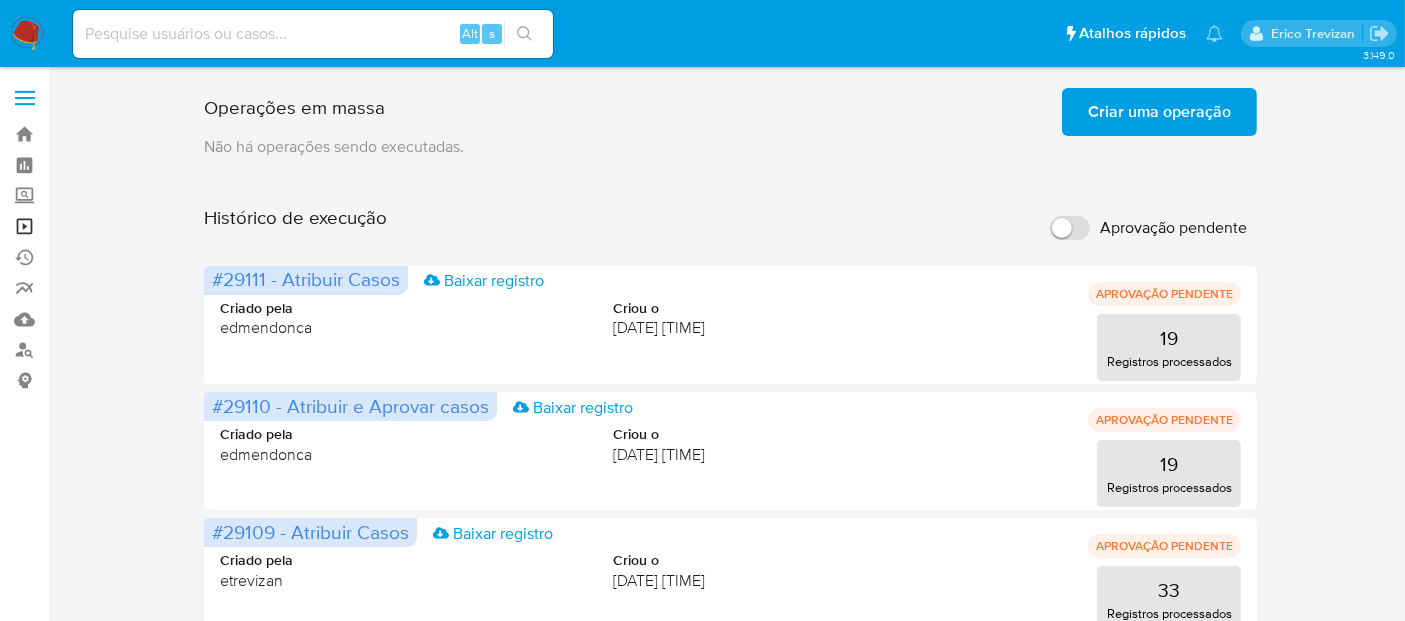 click on "Operações em massa" at bounding box center (119, 226) 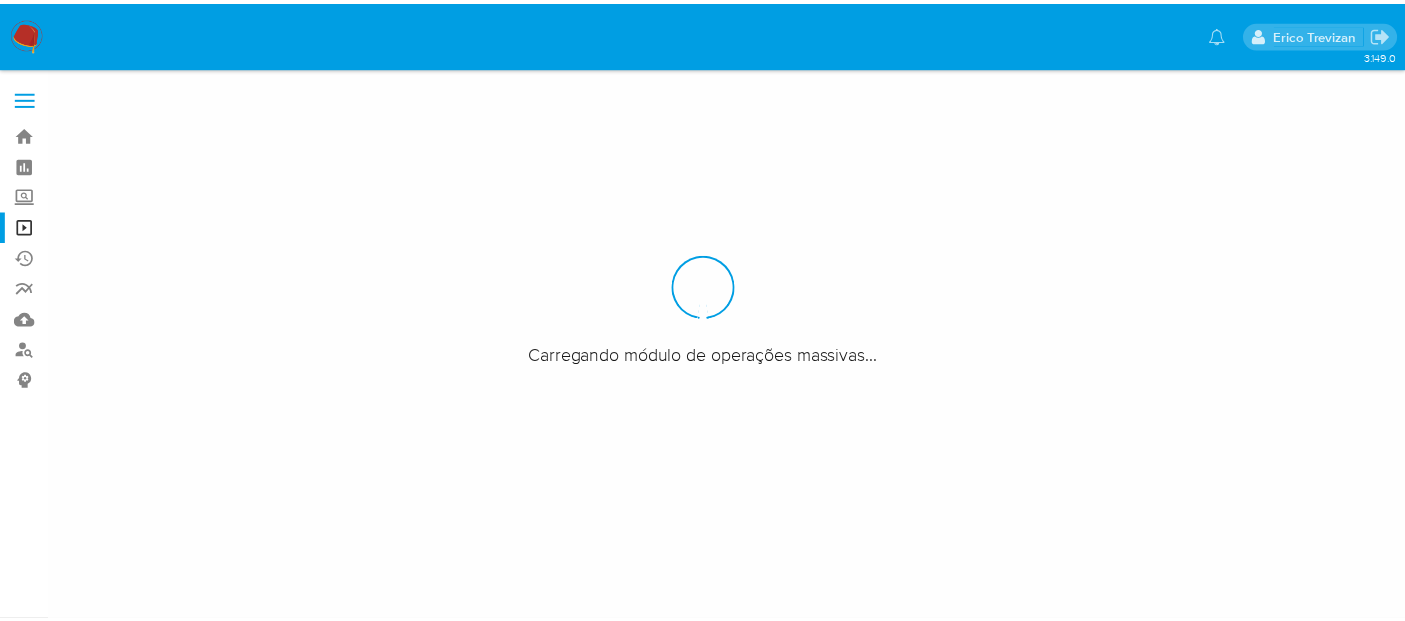 scroll, scrollTop: 0, scrollLeft: 0, axis: both 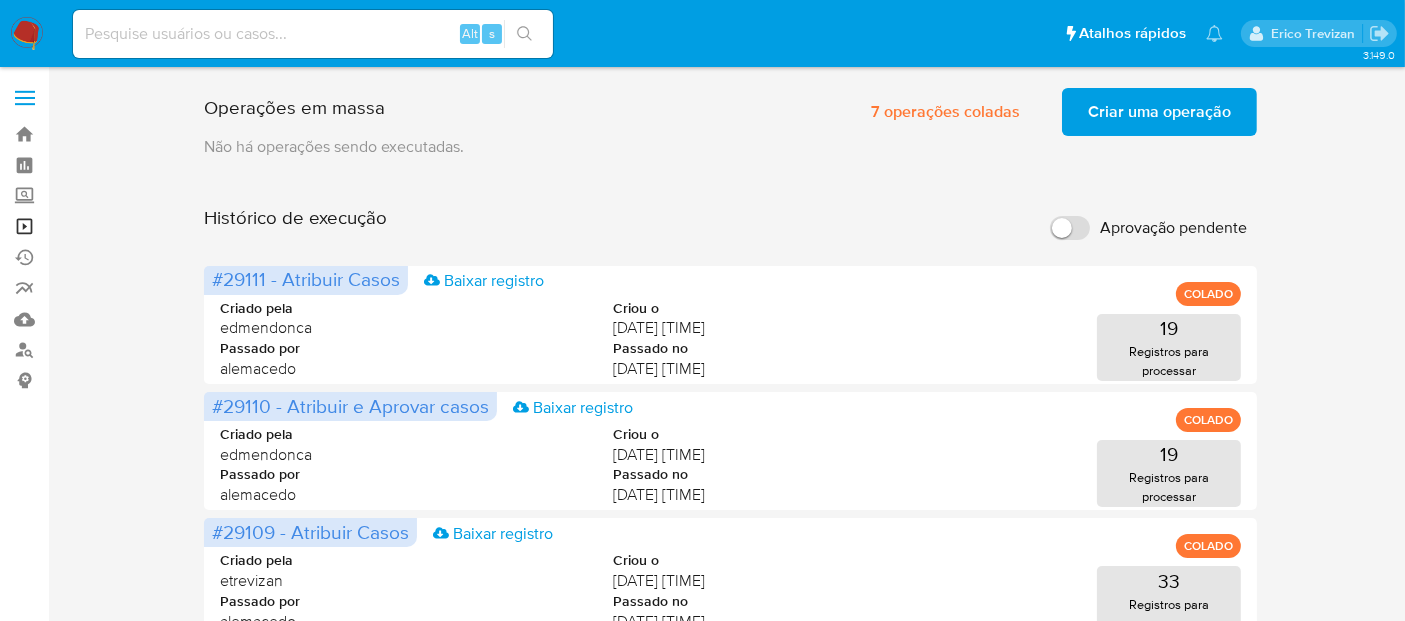 drag, startPoint x: 20, startPoint y: 227, endPoint x: 137, endPoint y: 244, distance: 118.22859 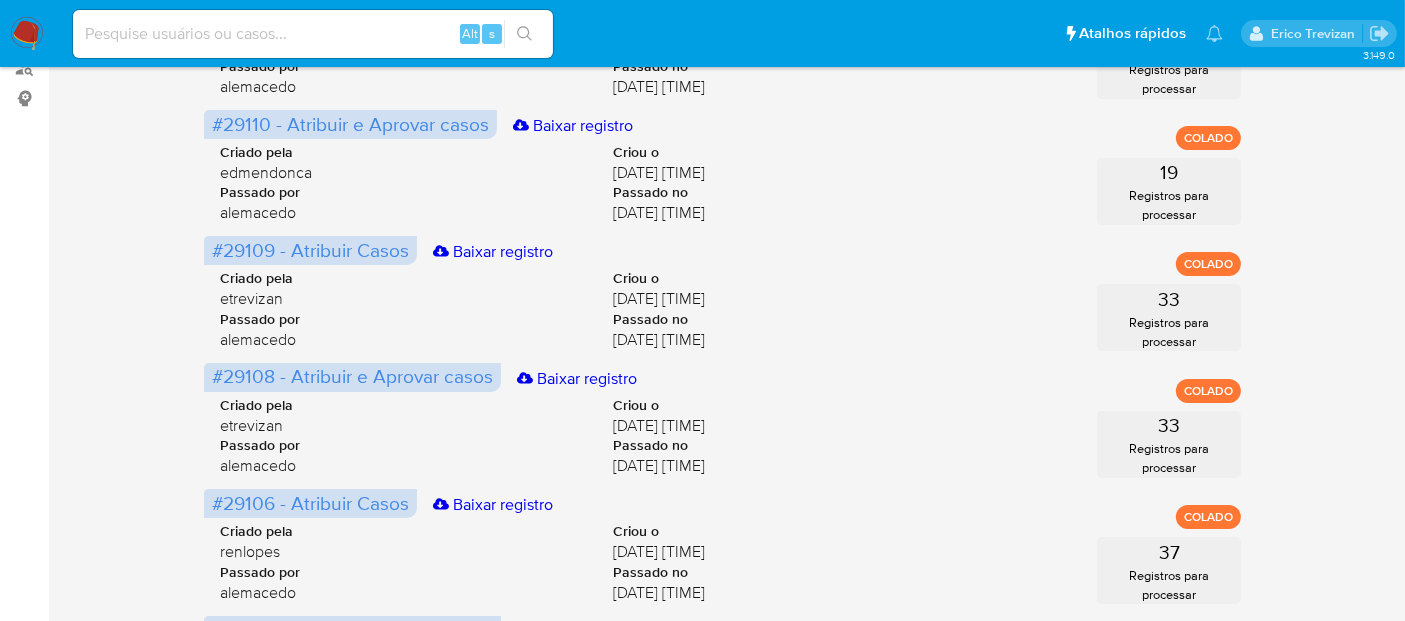 scroll, scrollTop: 0, scrollLeft: 0, axis: both 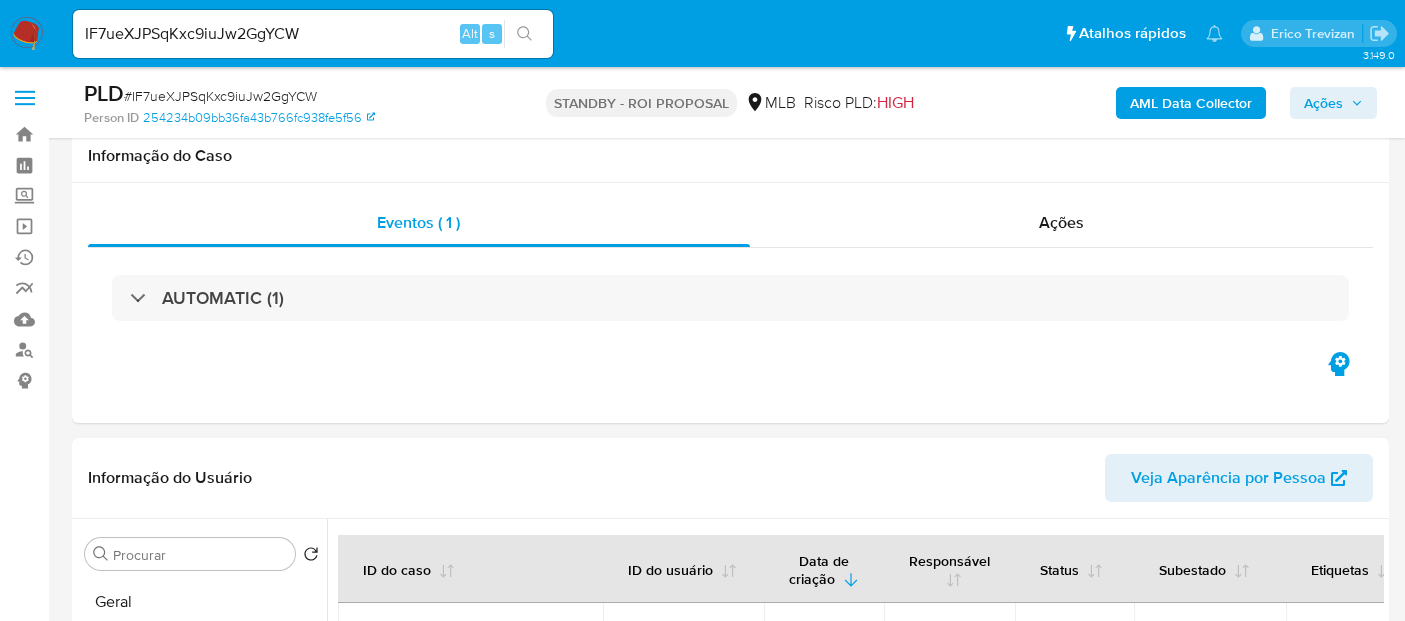 select on "10" 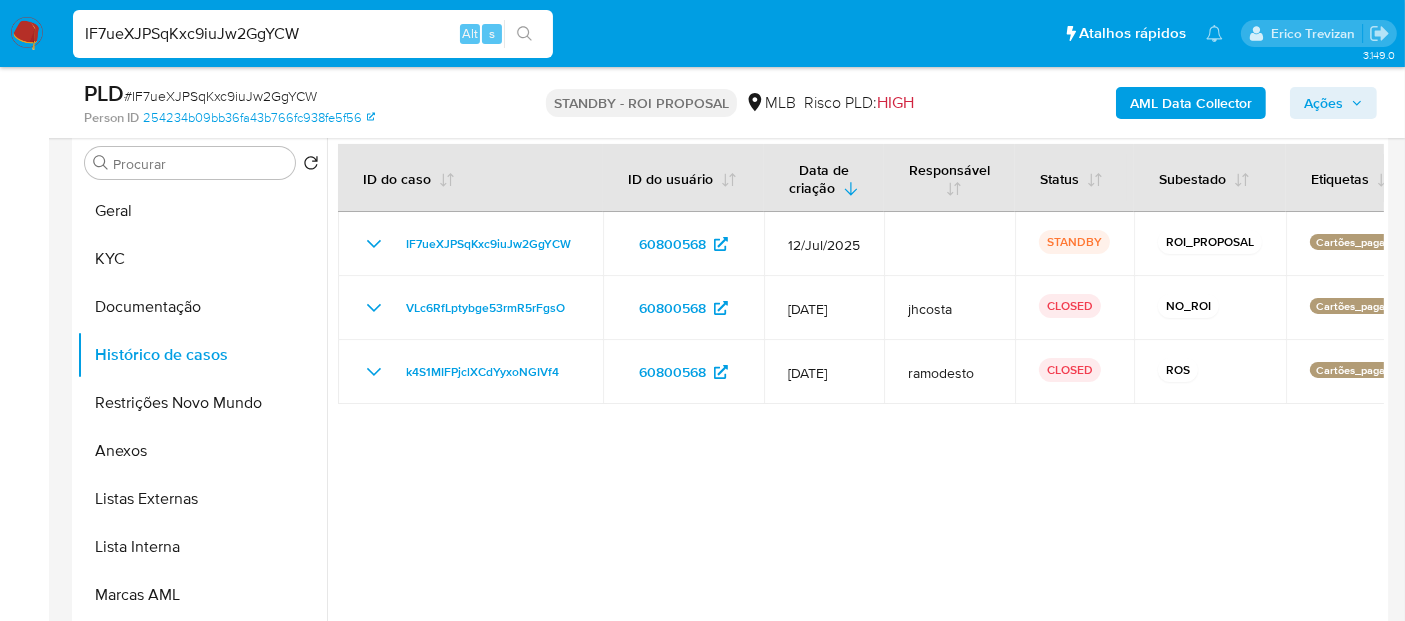 drag, startPoint x: 348, startPoint y: 35, endPoint x: 0, endPoint y: -42, distance: 356.4169 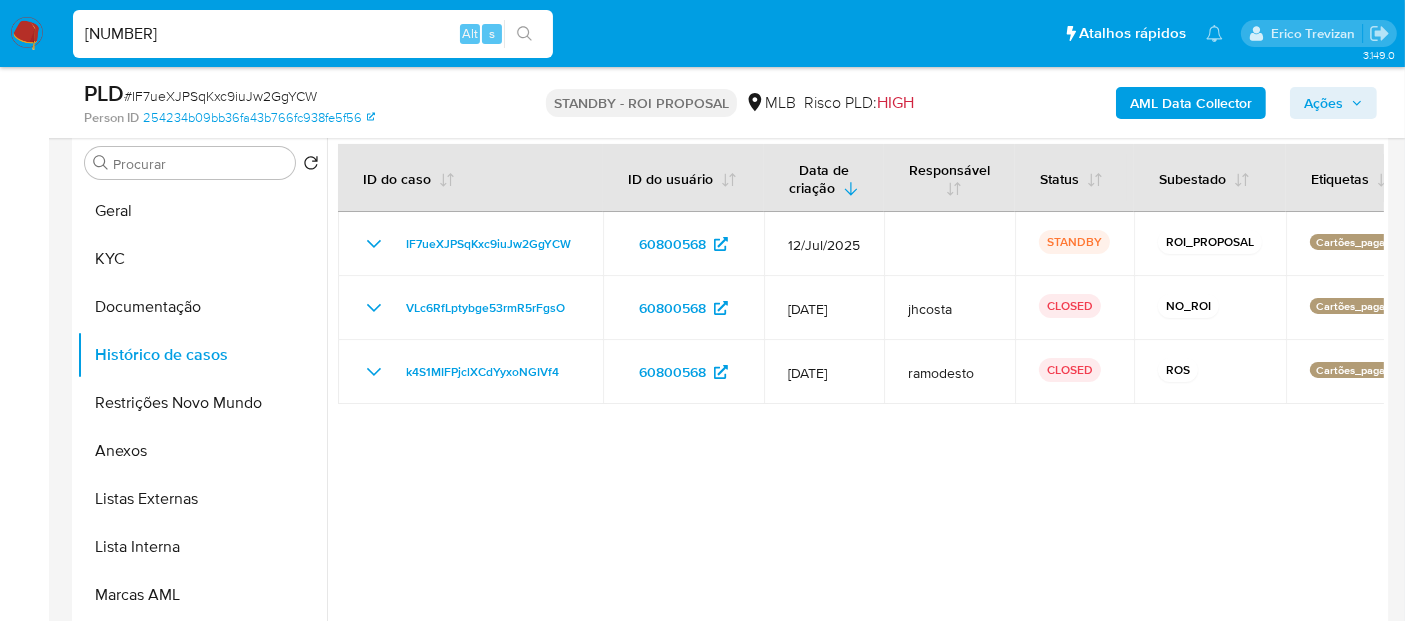 click on "Pausado Ver notificaciones 43227837000261 Alt s Atalhos rápidos   Presiona las siguientes teclas para acceder a algunas de las funciones Pesquisar caso ou usuário Alt s Voltar para casa Alt h Adicione um comentário Alt c Adicionar um anexo Alt a Erico Trevizan" at bounding box center [702, 33] 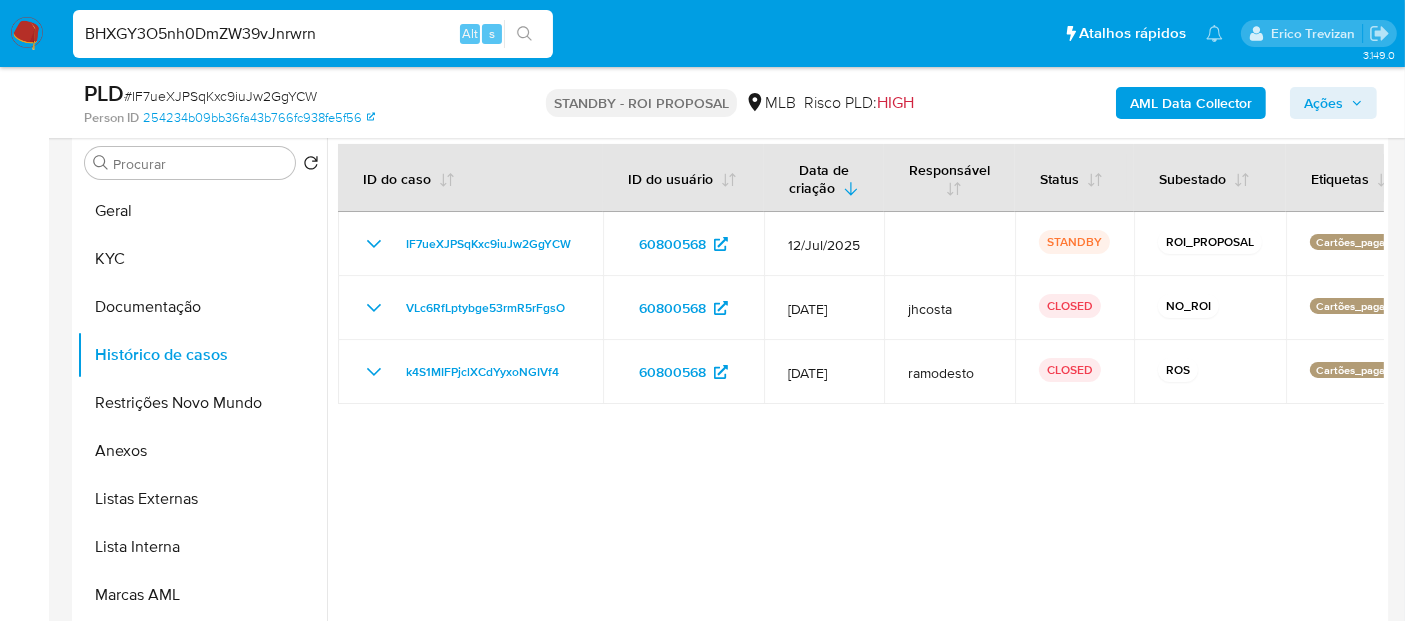type on "BHXGY3O5nh0DmZW39vJnrwrn" 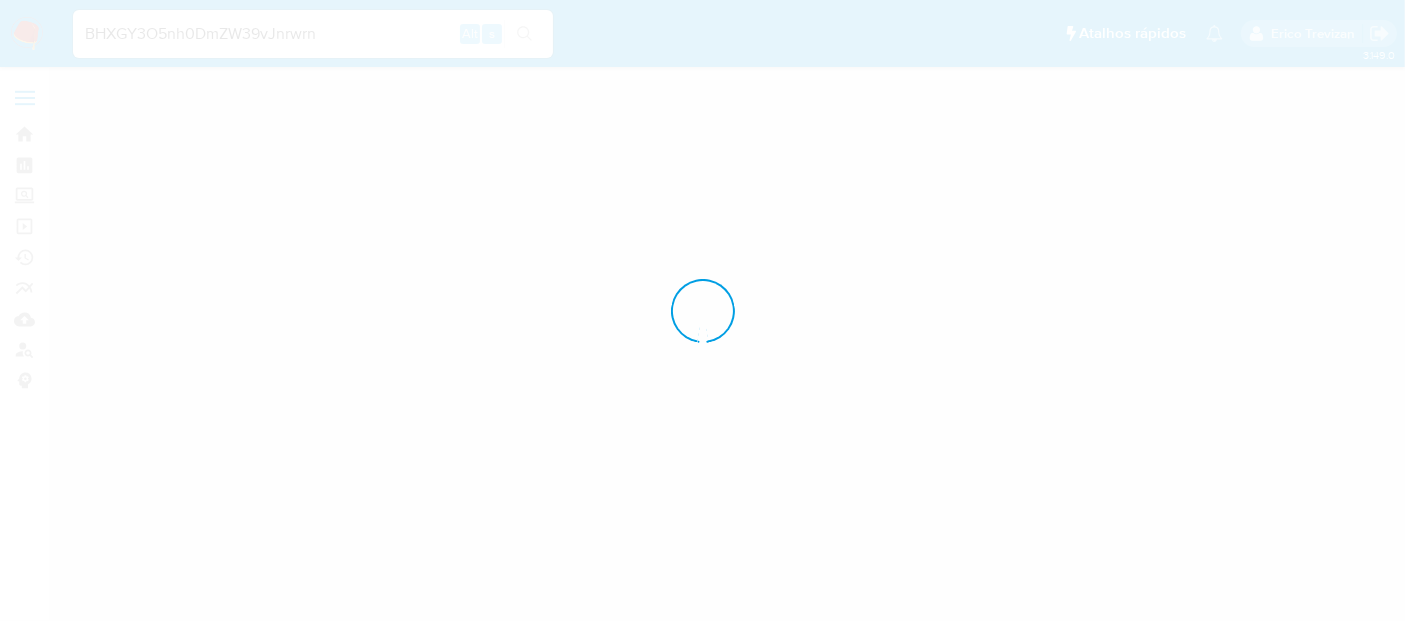 scroll, scrollTop: 0, scrollLeft: 0, axis: both 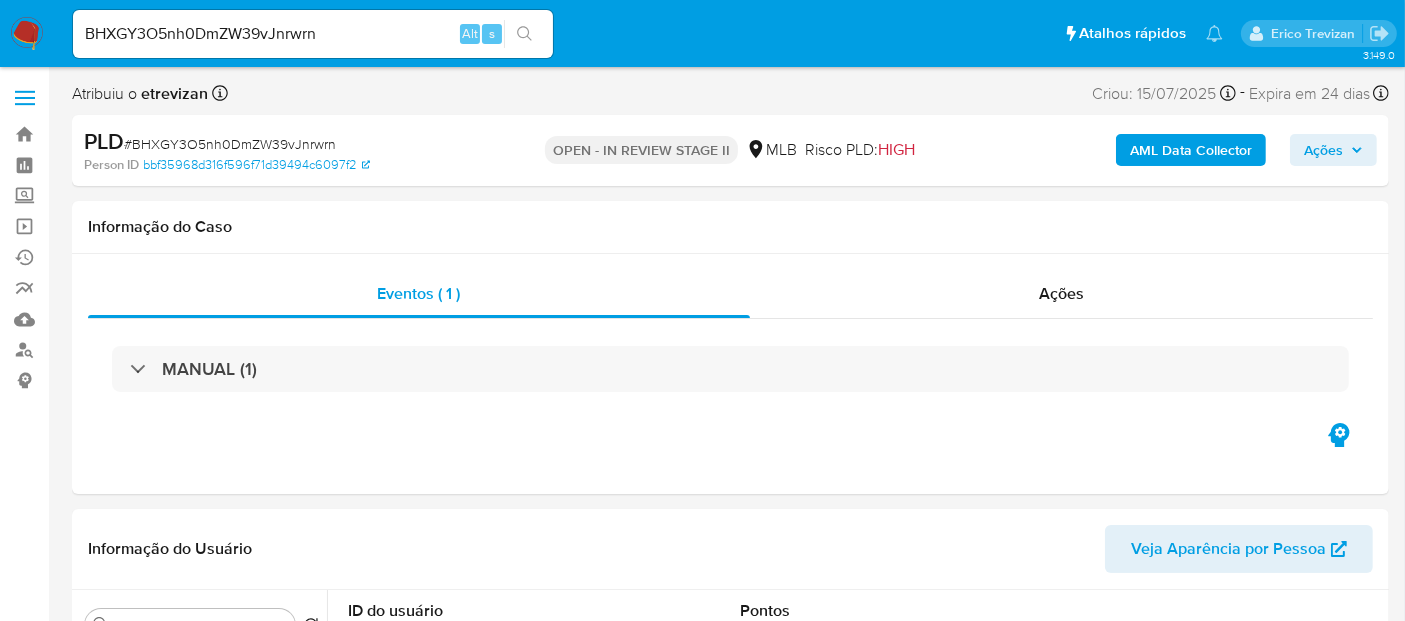 select on "10" 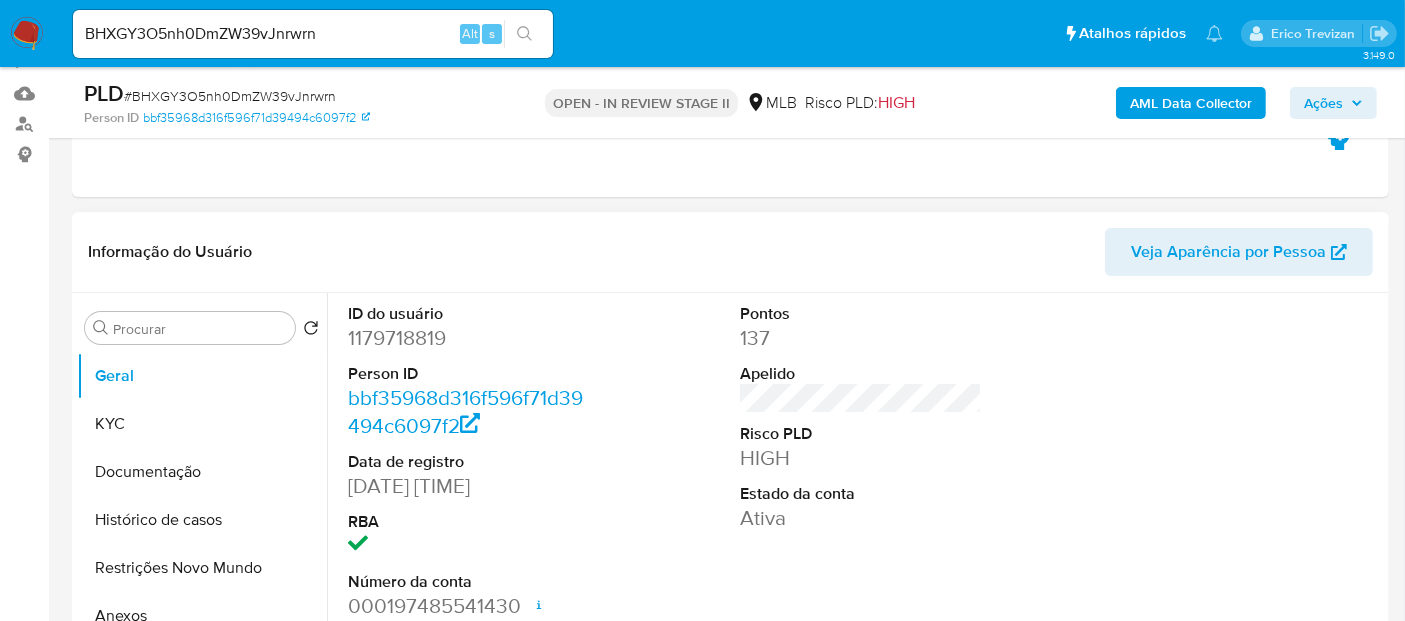 scroll, scrollTop: 222, scrollLeft: 0, axis: vertical 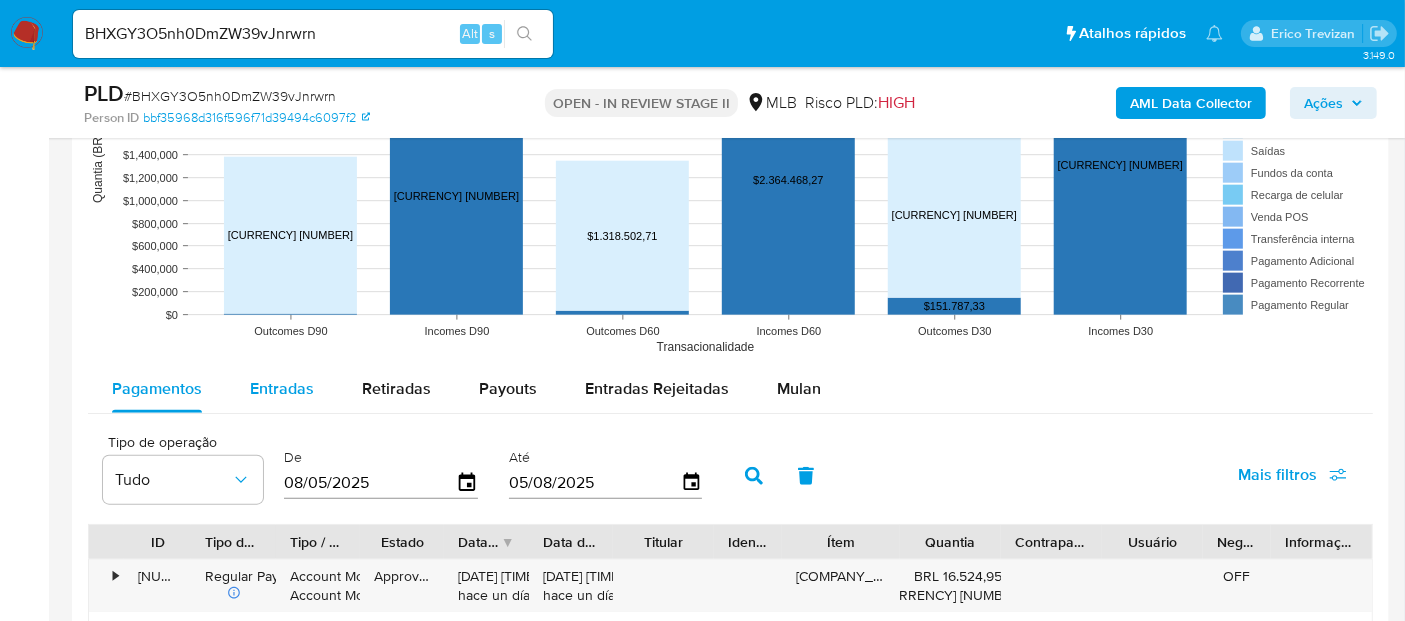 click on "Entradas" at bounding box center [282, 388] 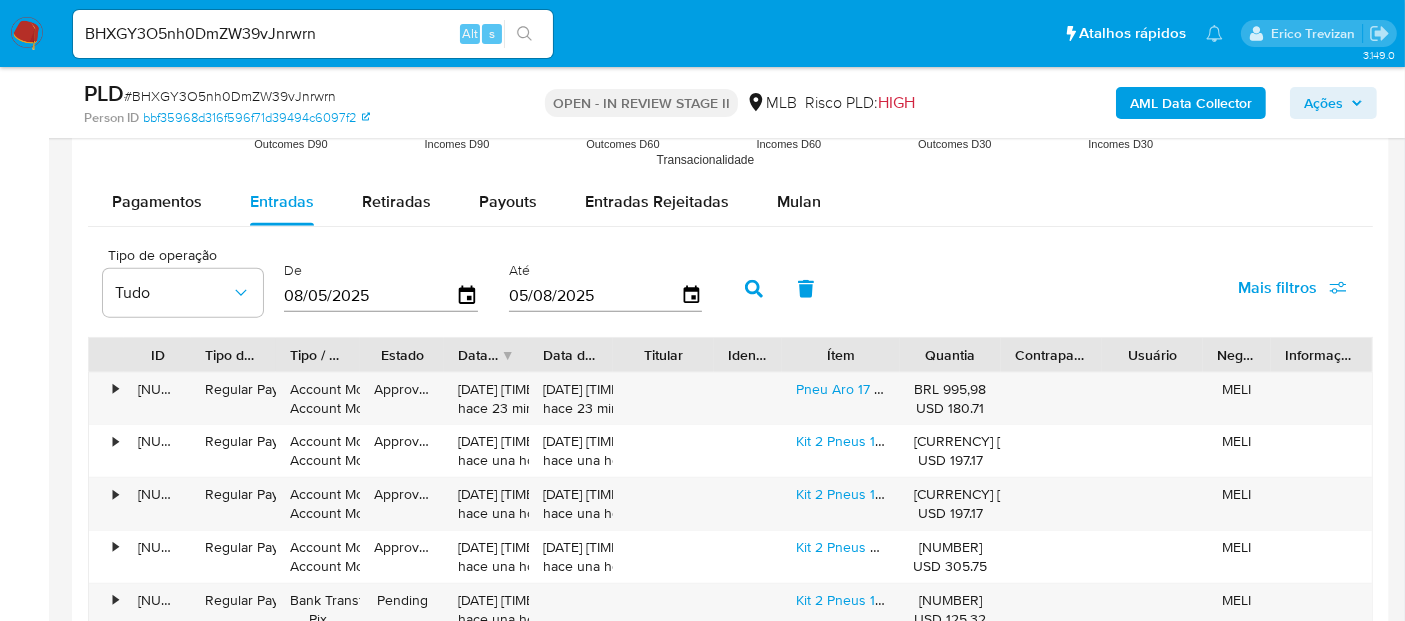 scroll, scrollTop: 2222, scrollLeft: 0, axis: vertical 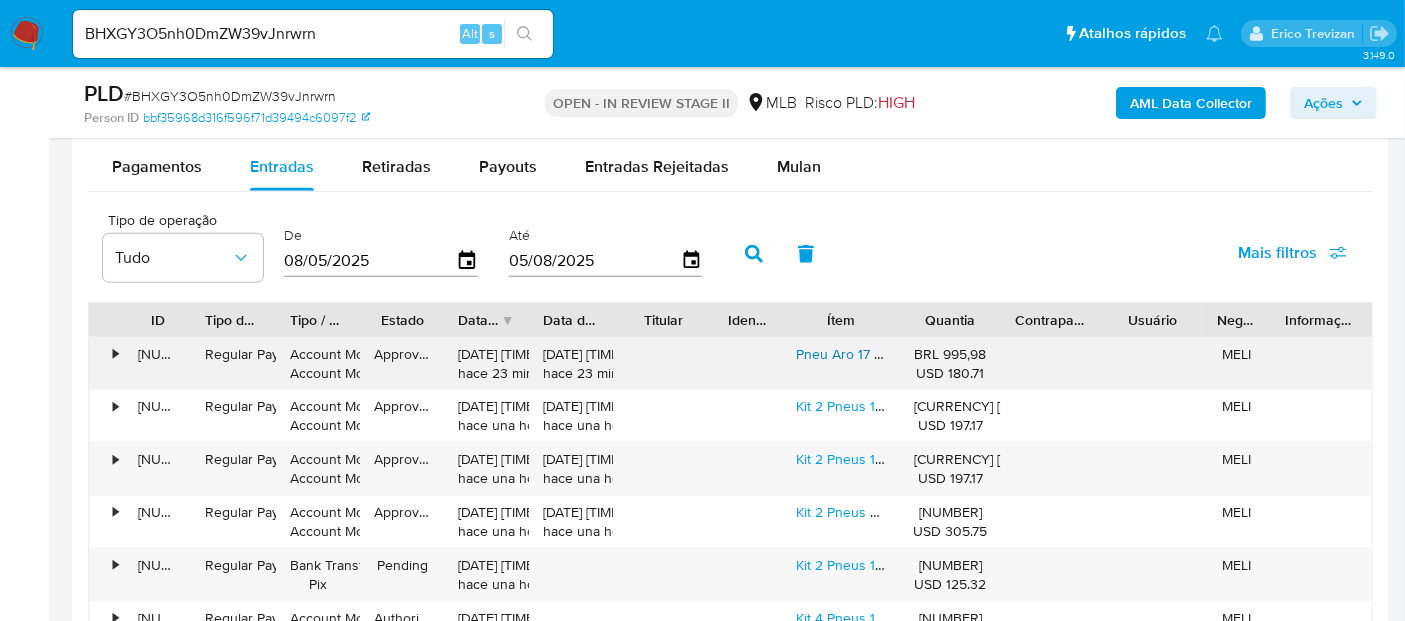 click on "Pneu Aro 17 205/55r17 95w Xl Prtech Dsu02 Doublestar Índice De Velocidade W" at bounding box center [1045, 354] 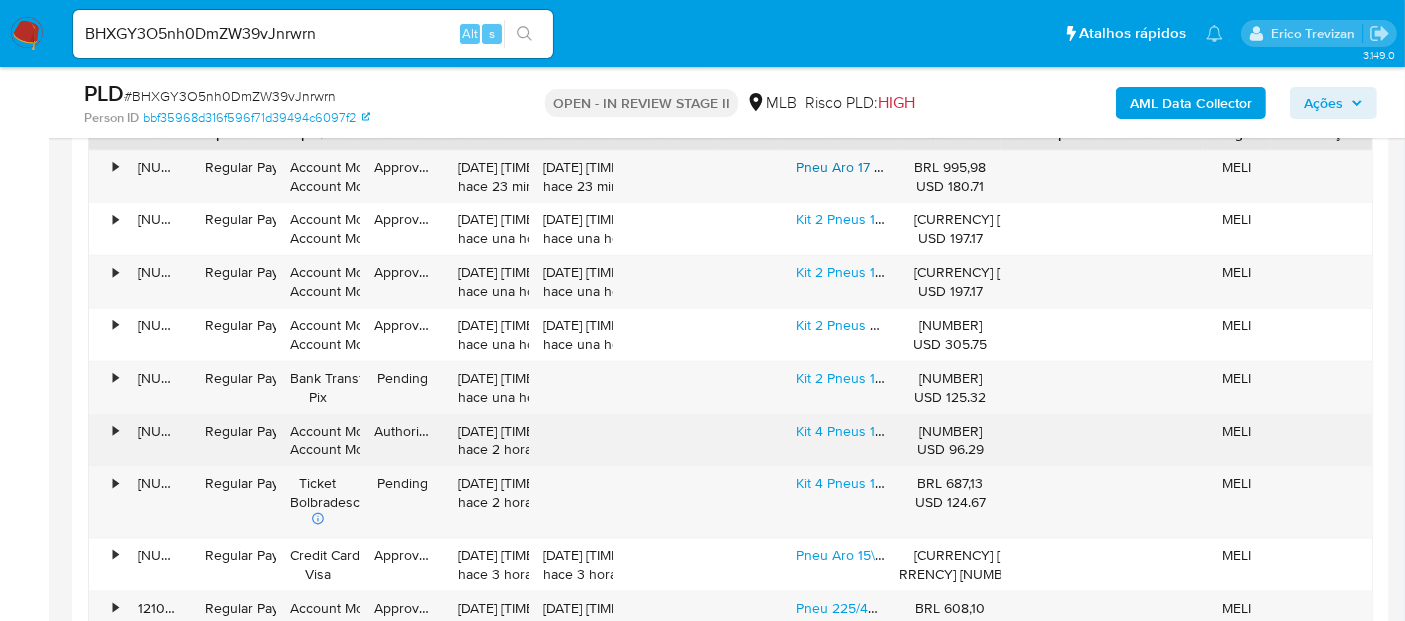 scroll, scrollTop: 2444, scrollLeft: 0, axis: vertical 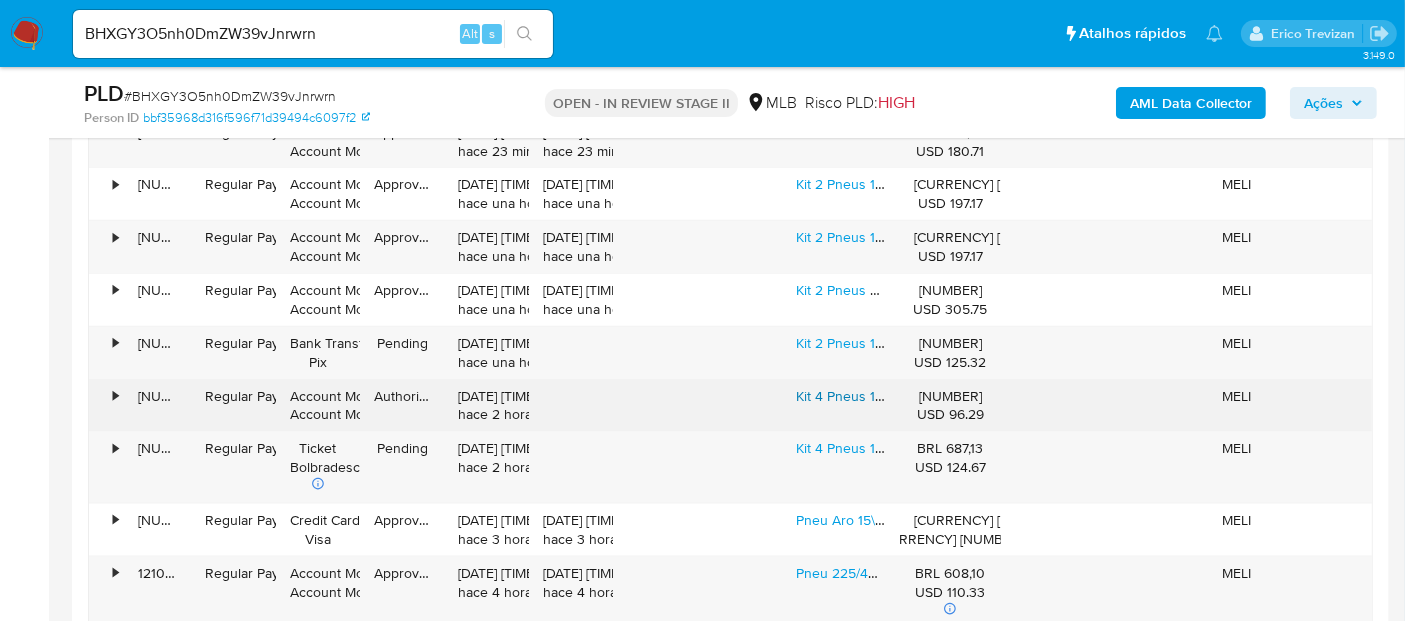 click on "Kit 4 Pneus 165/70r13 79t Tltp-16-18 Tbb Tires Aro 13" at bounding box center (957, 396) 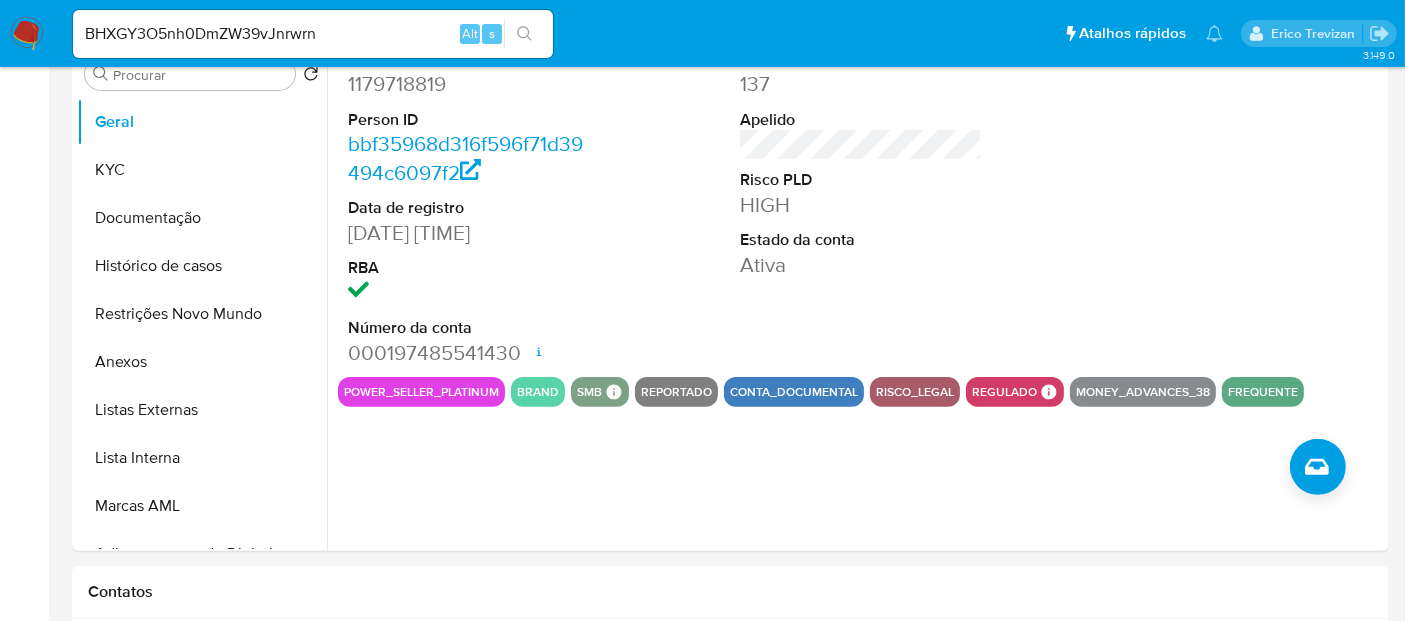 scroll, scrollTop: 0, scrollLeft: 0, axis: both 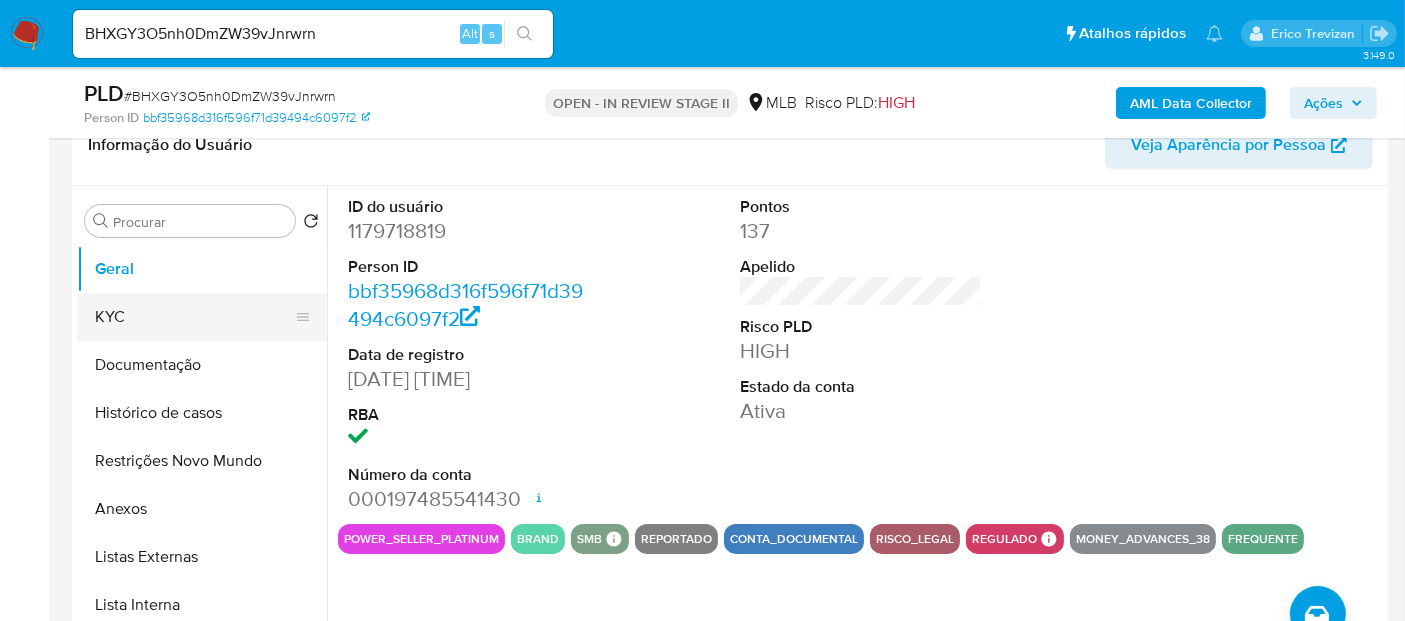 click on "KYC" at bounding box center (194, 317) 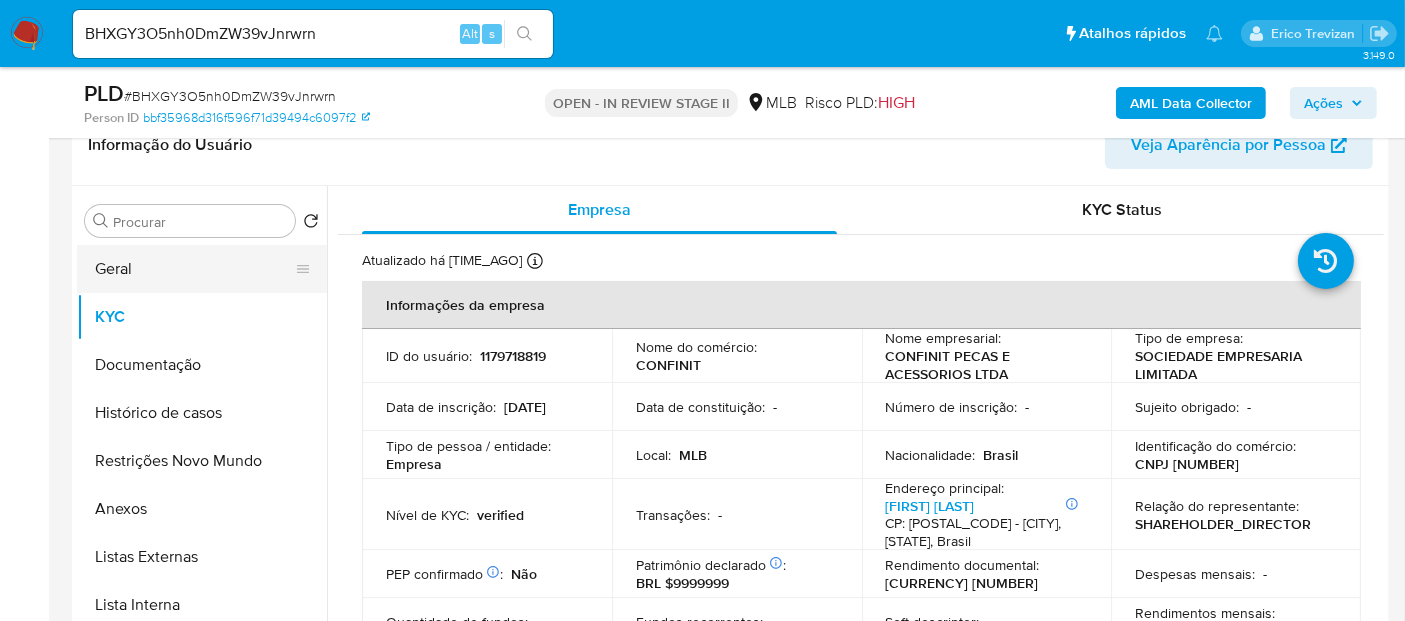 click on "Geral" at bounding box center [194, 269] 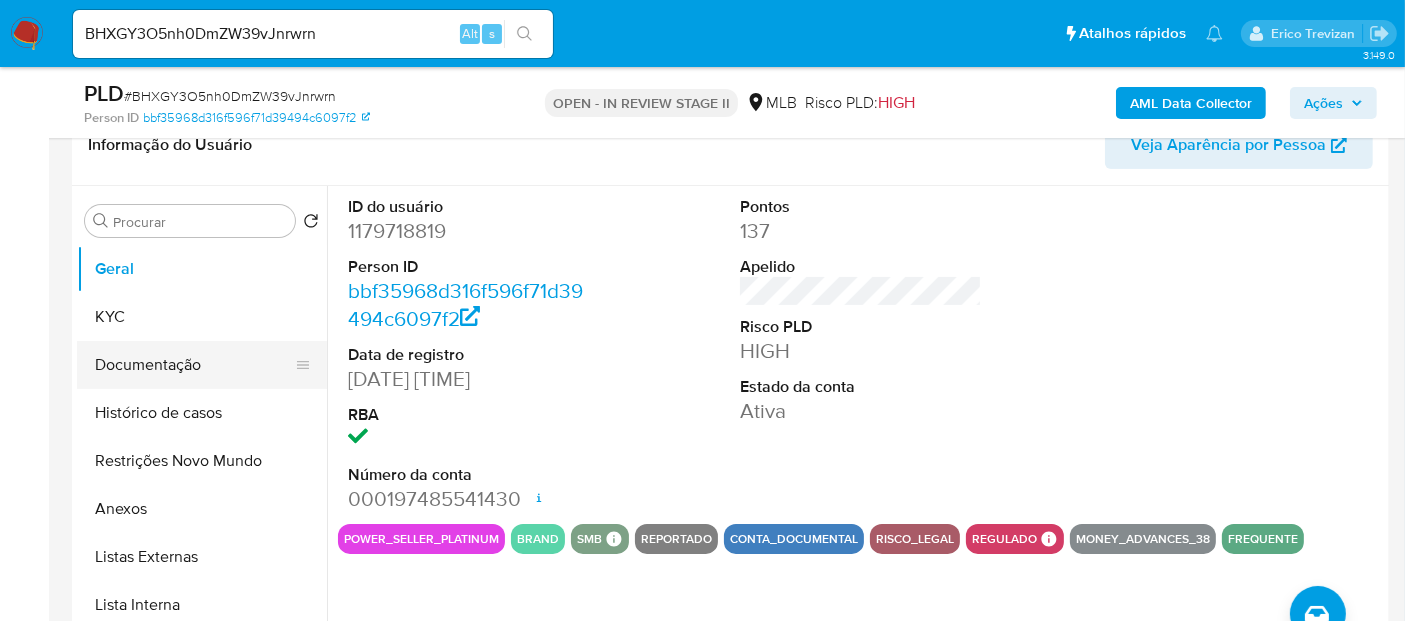 click on "Documentação" at bounding box center (194, 365) 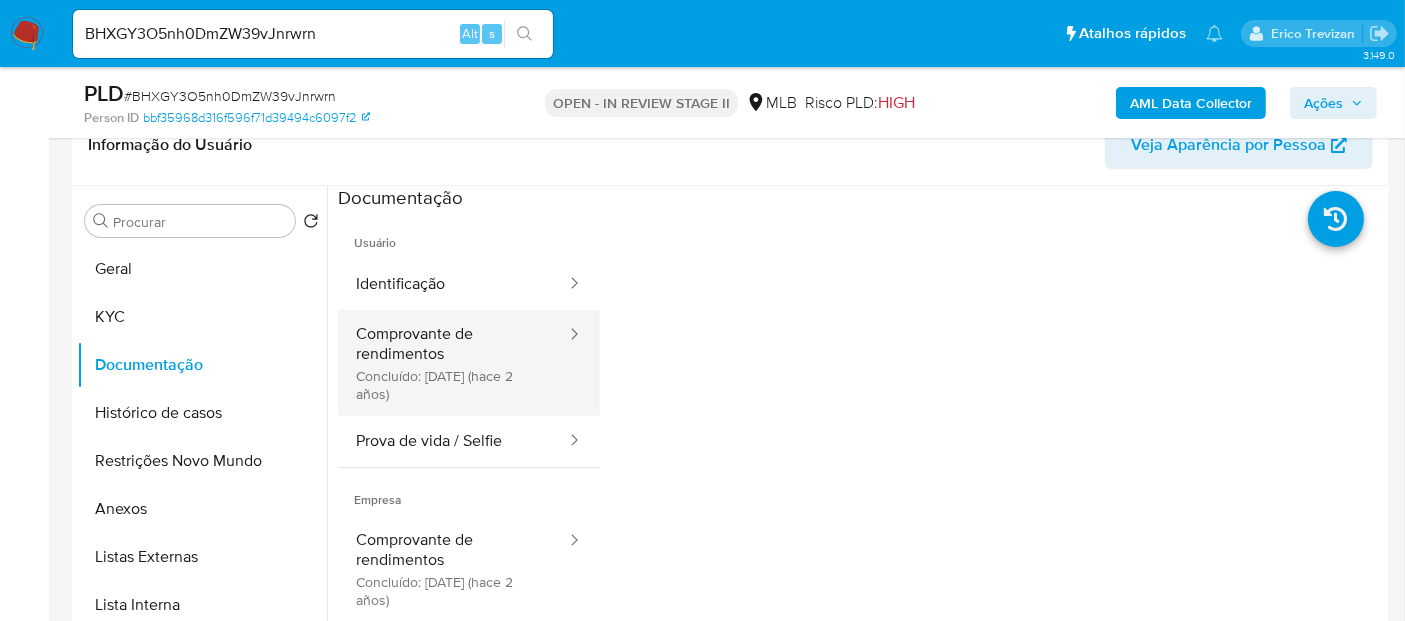 click on "Comprovante de rendimentos Concluído: 27/11/2023 (hace 2 años)" at bounding box center (453, 363) 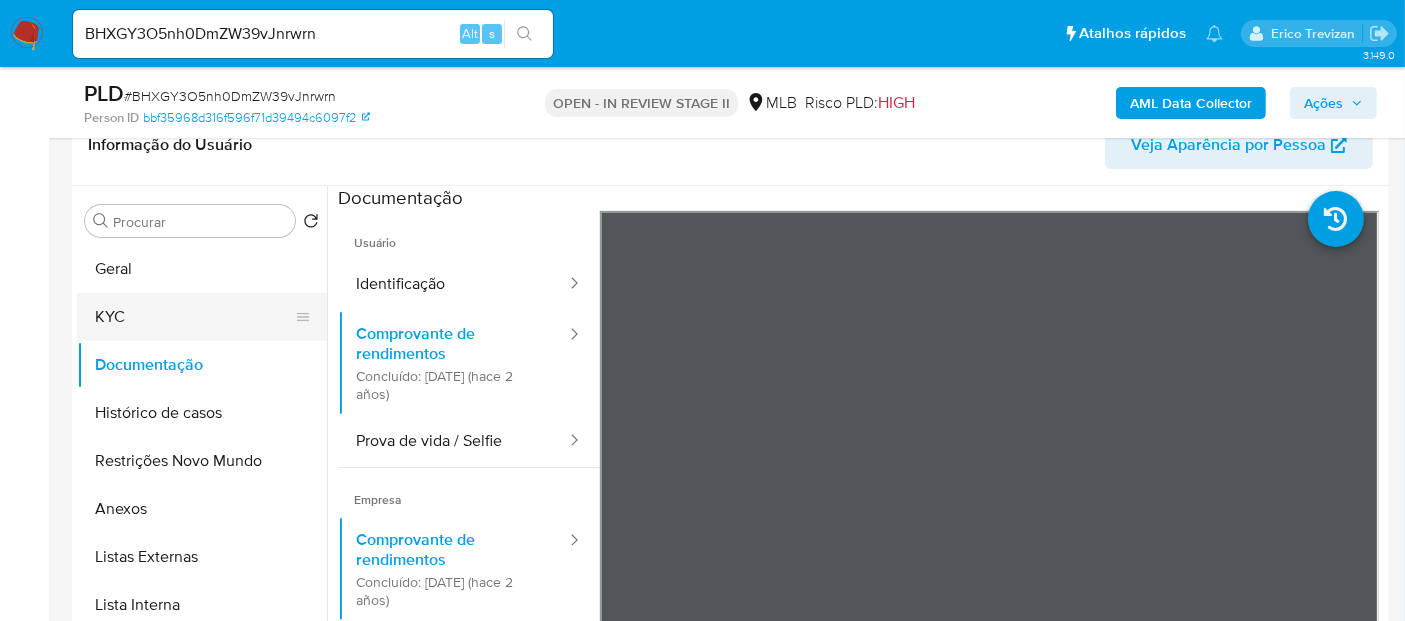 click on "KYC" at bounding box center [194, 317] 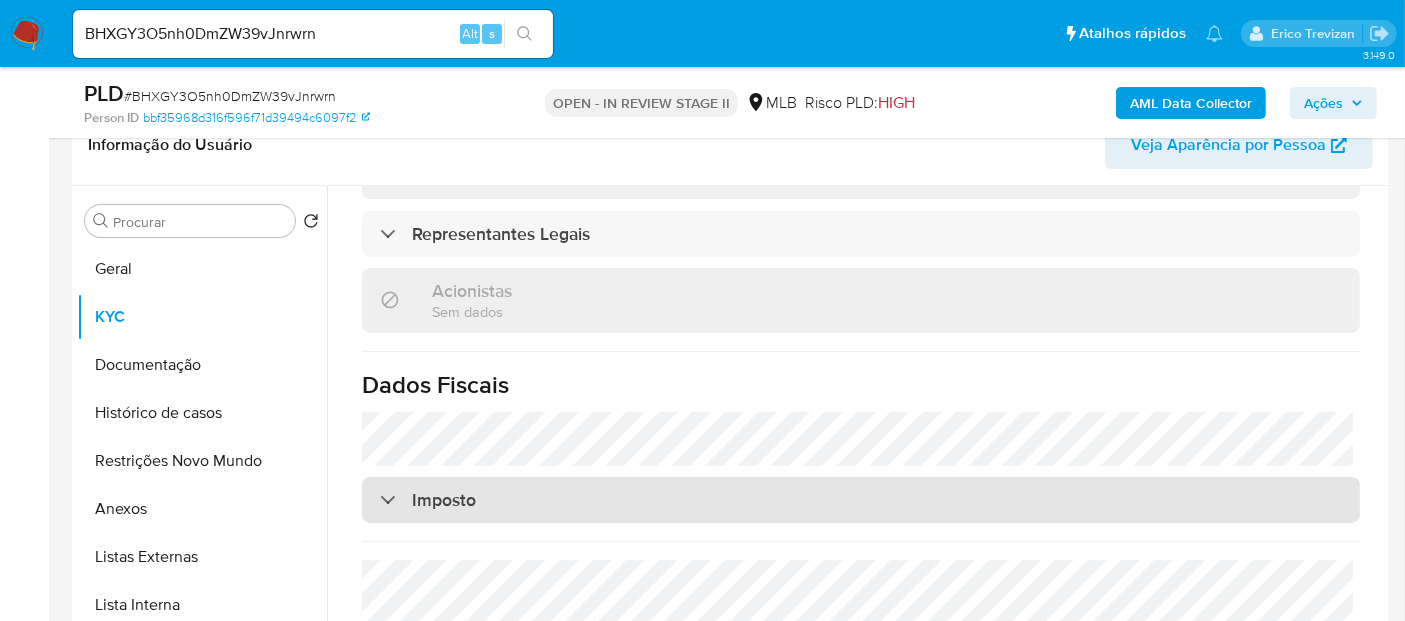 scroll, scrollTop: 1189, scrollLeft: 0, axis: vertical 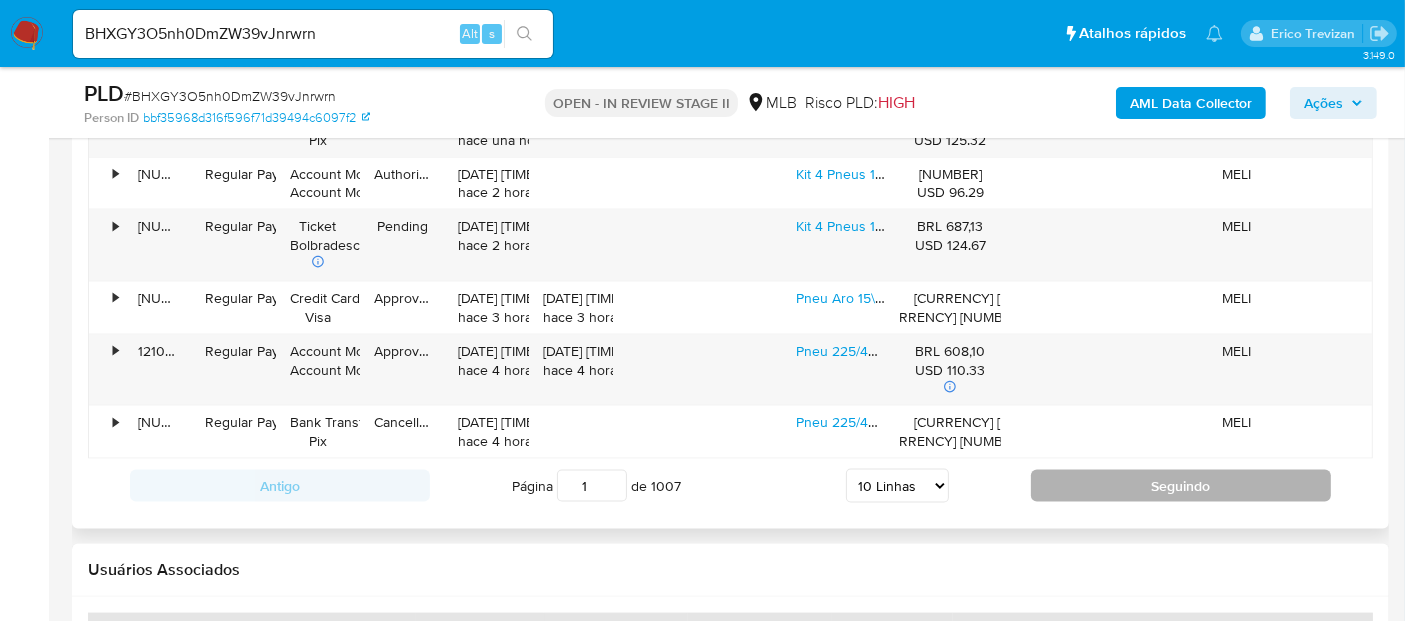 click on "Seguindo" at bounding box center (1181, 486) 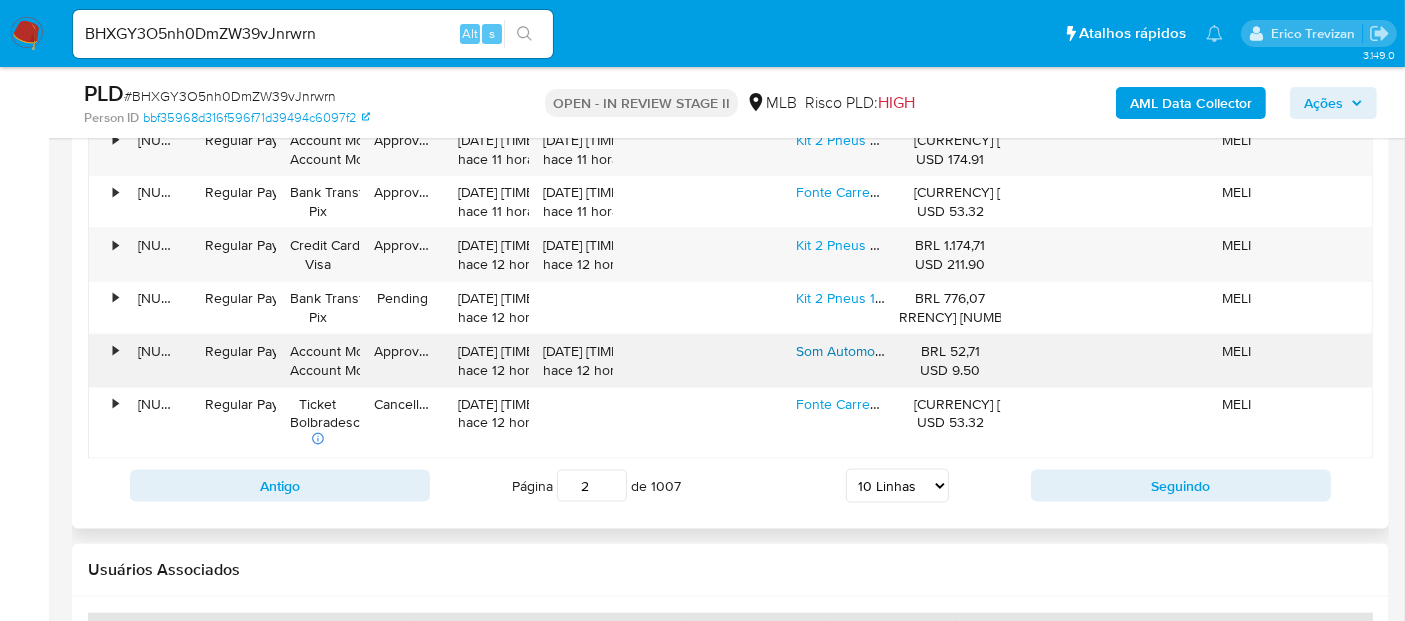 click on "Som Automotivo Bluetooth Radio Fm Vipertron Usb Carregador" at bounding box center [992, 351] 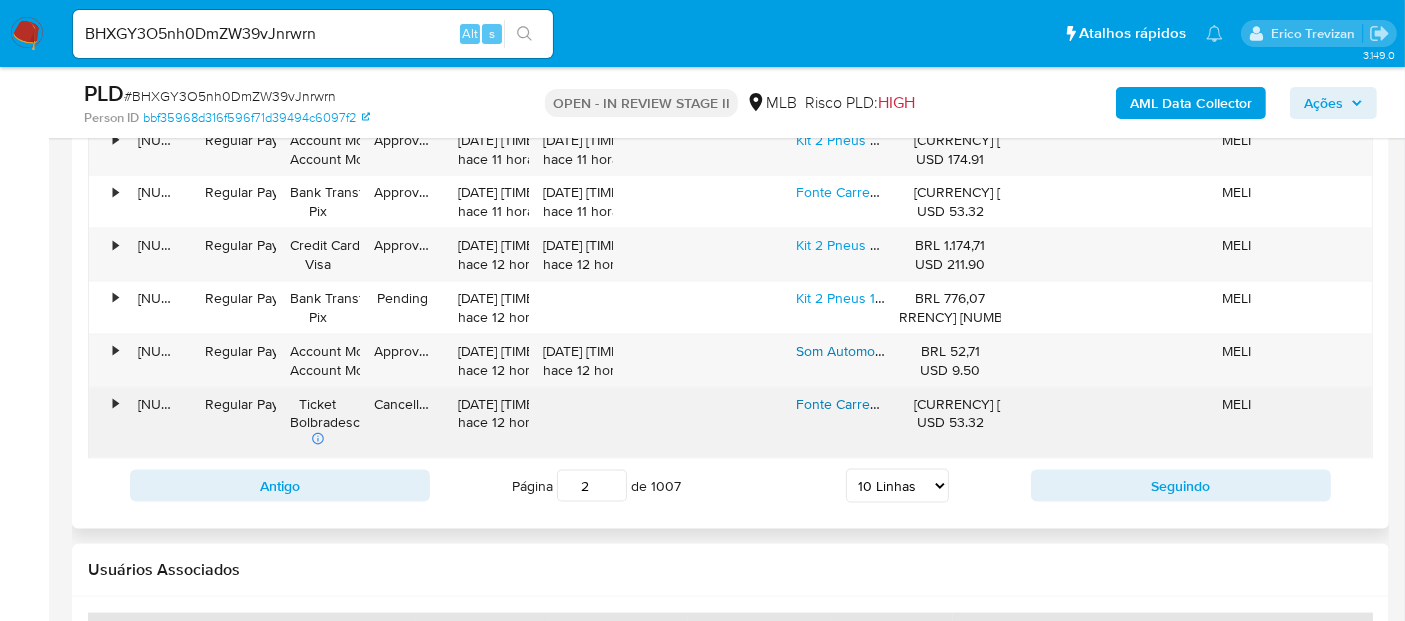 click on "Fonte Carregador Stetsom Infinite 50a Amperes Som Automotivo Para Caixa Bob Som Carro Paredão 12v Bivolt Carregador Partida Bateria Bancada Teste Alimentação Fita Led Câmera Cftv Dynamic Smart Cooler" at bounding box center [1445, 404] 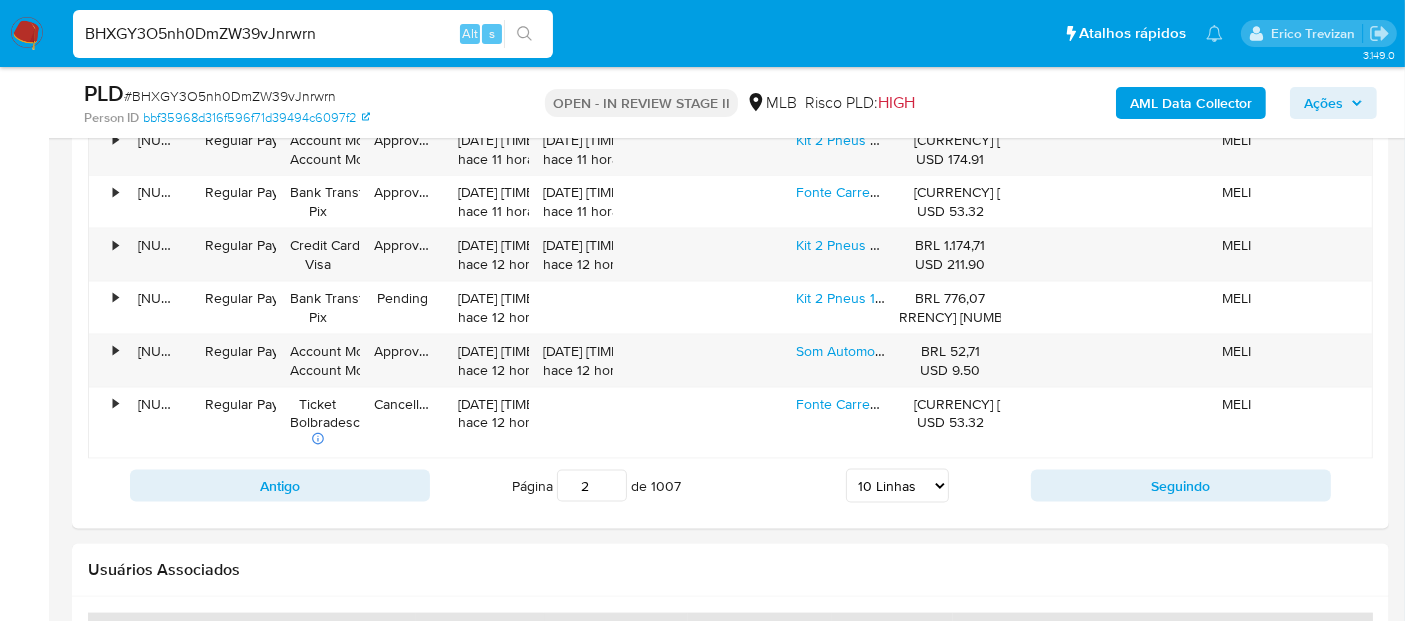 drag, startPoint x: 345, startPoint y: 35, endPoint x: 0, endPoint y: 78, distance: 347.66937 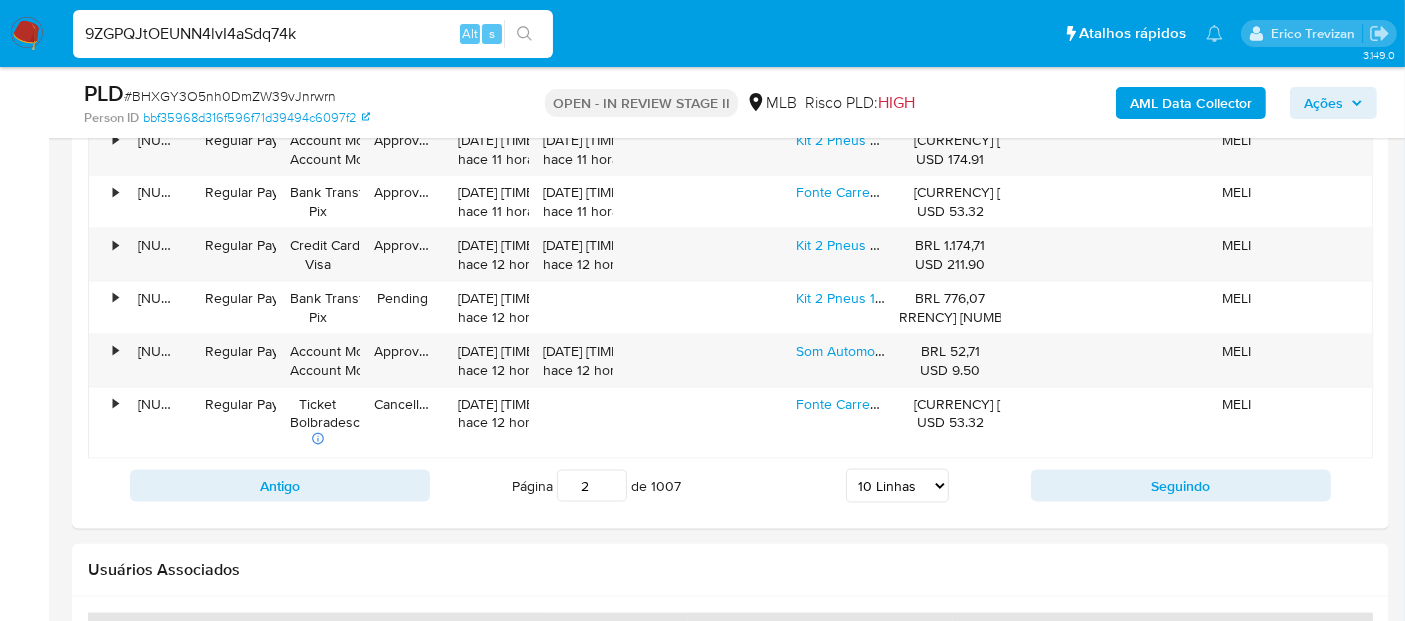 type on "9ZGPQJtOEUNN4lvI4aSdq74k" 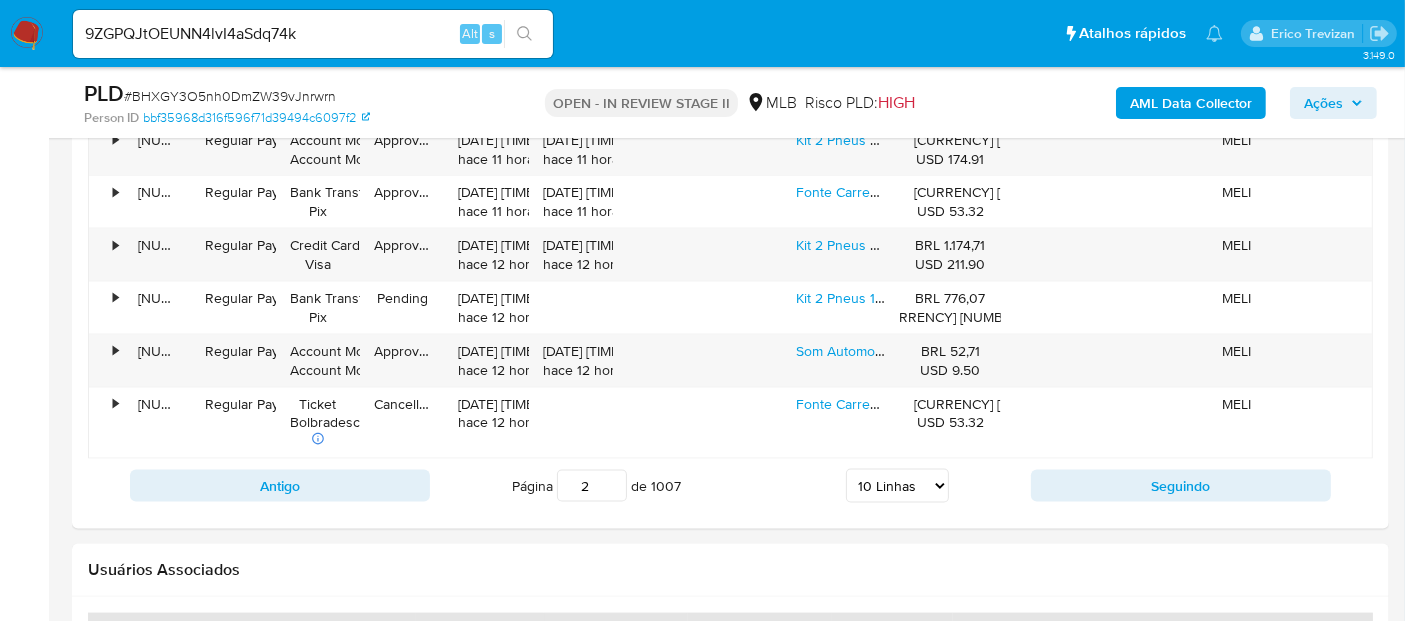 drag, startPoint x: 521, startPoint y: 31, endPoint x: 693, endPoint y: 12, distance: 173.04623 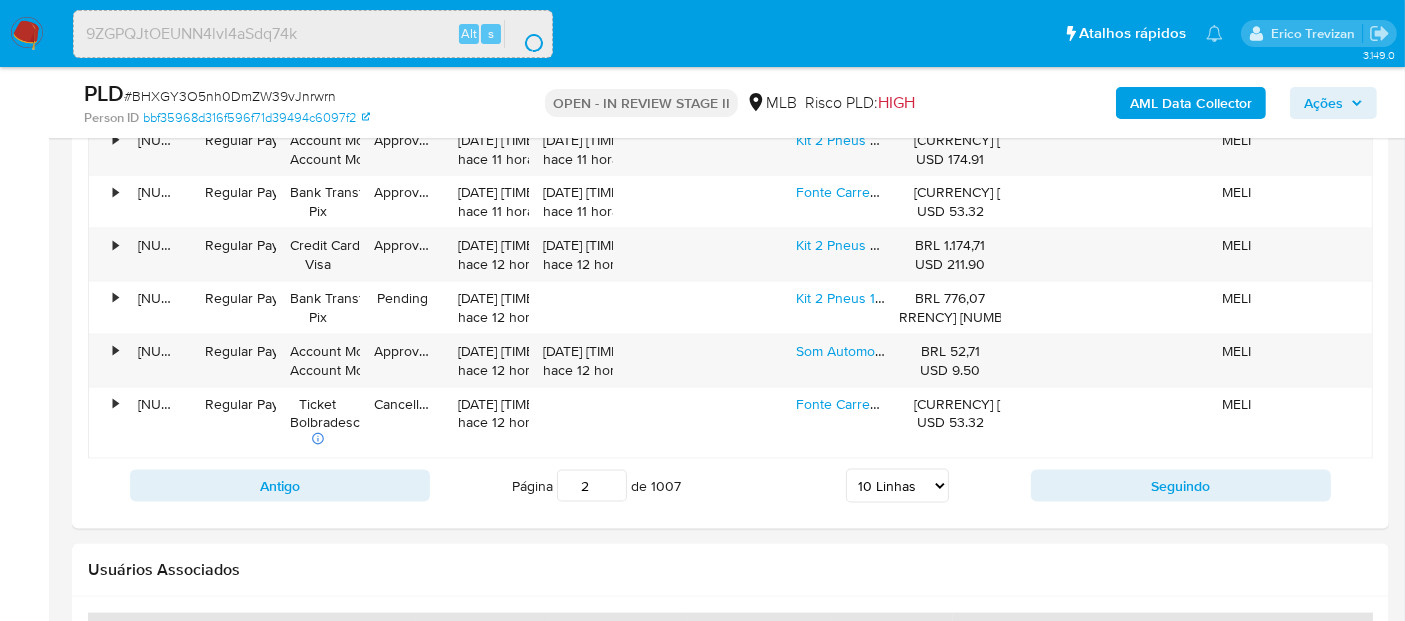 scroll, scrollTop: 0, scrollLeft: 0, axis: both 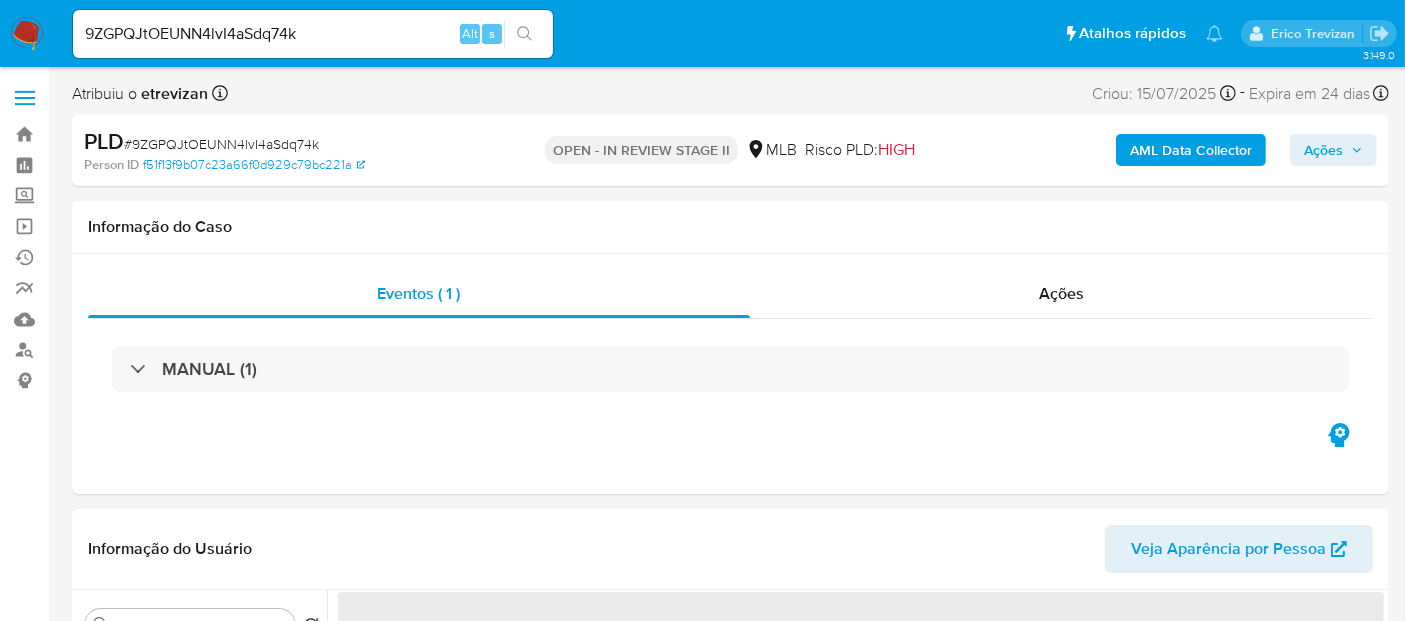 select on "10" 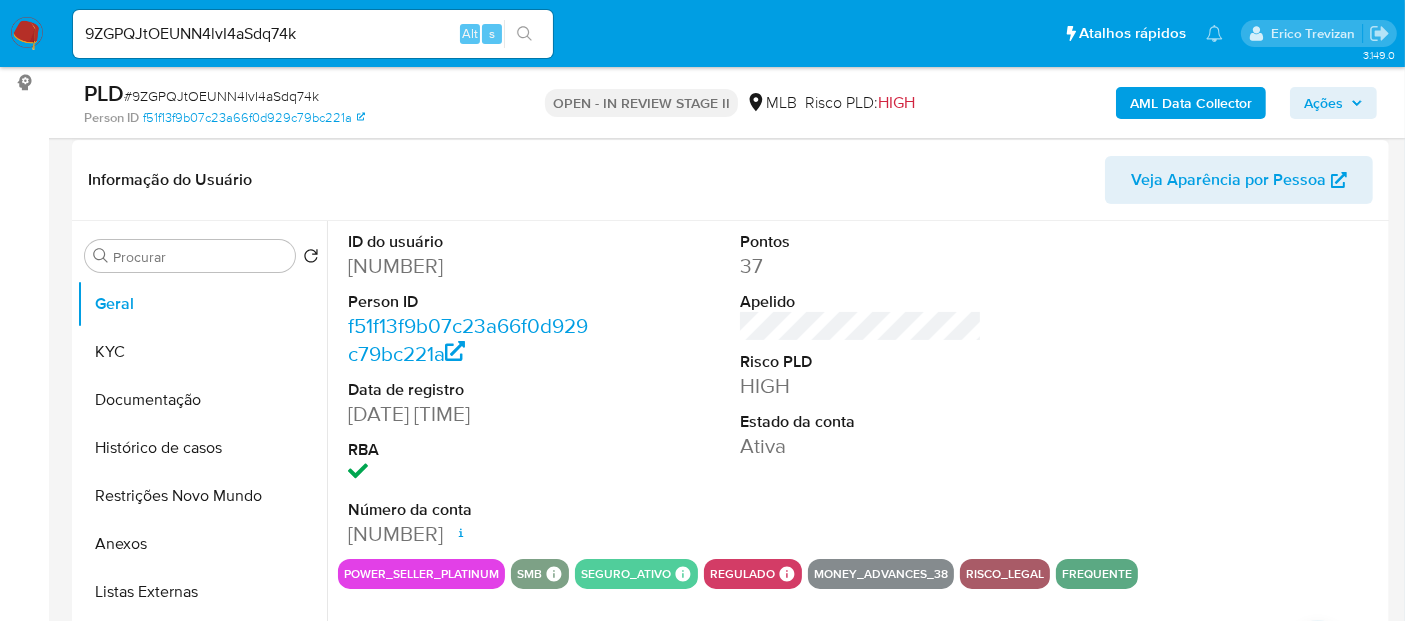 scroll, scrollTop: 333, scrollLeft: 0, axis: vertical 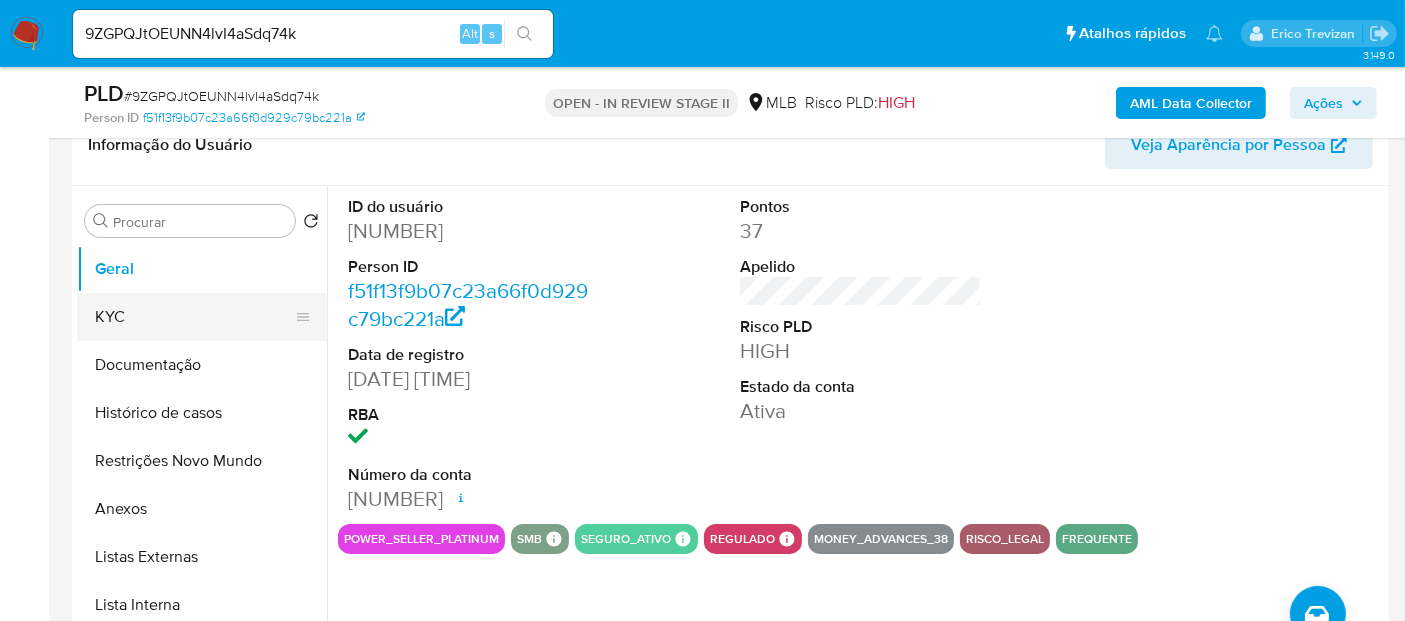 click on "KYC" at bounding box center (194, 317) 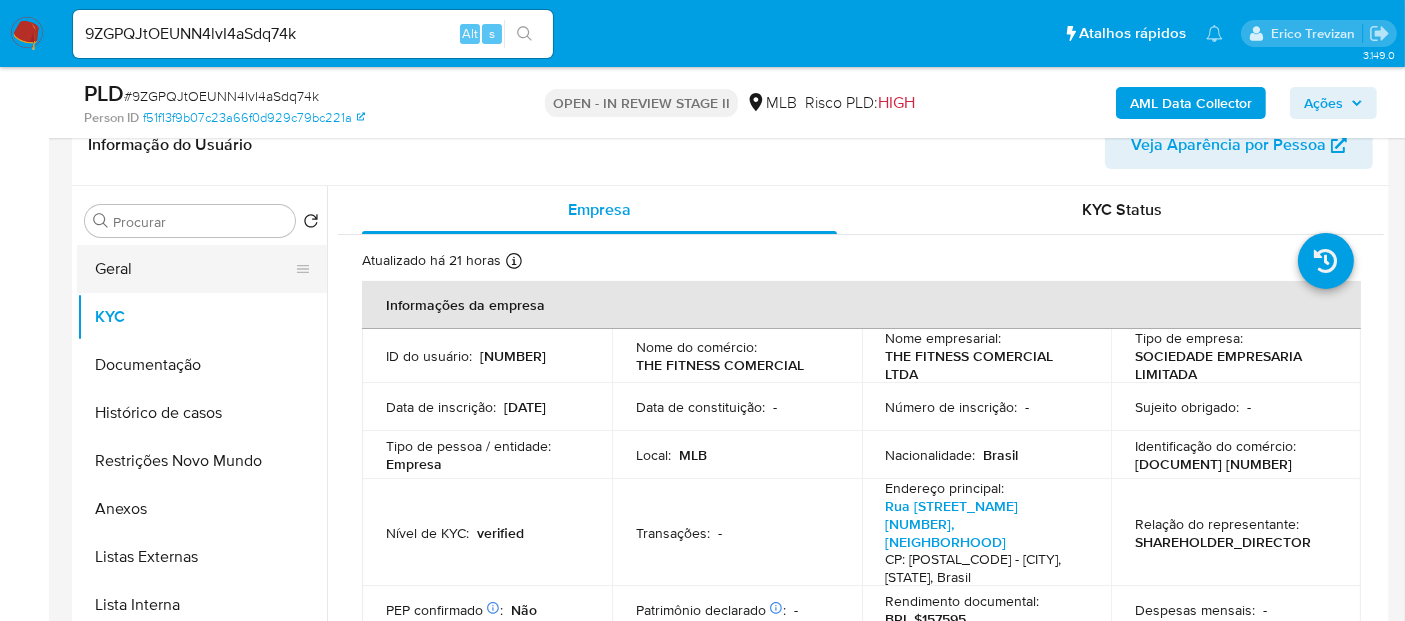 click on "Geral" at bounding box center (194, 269) 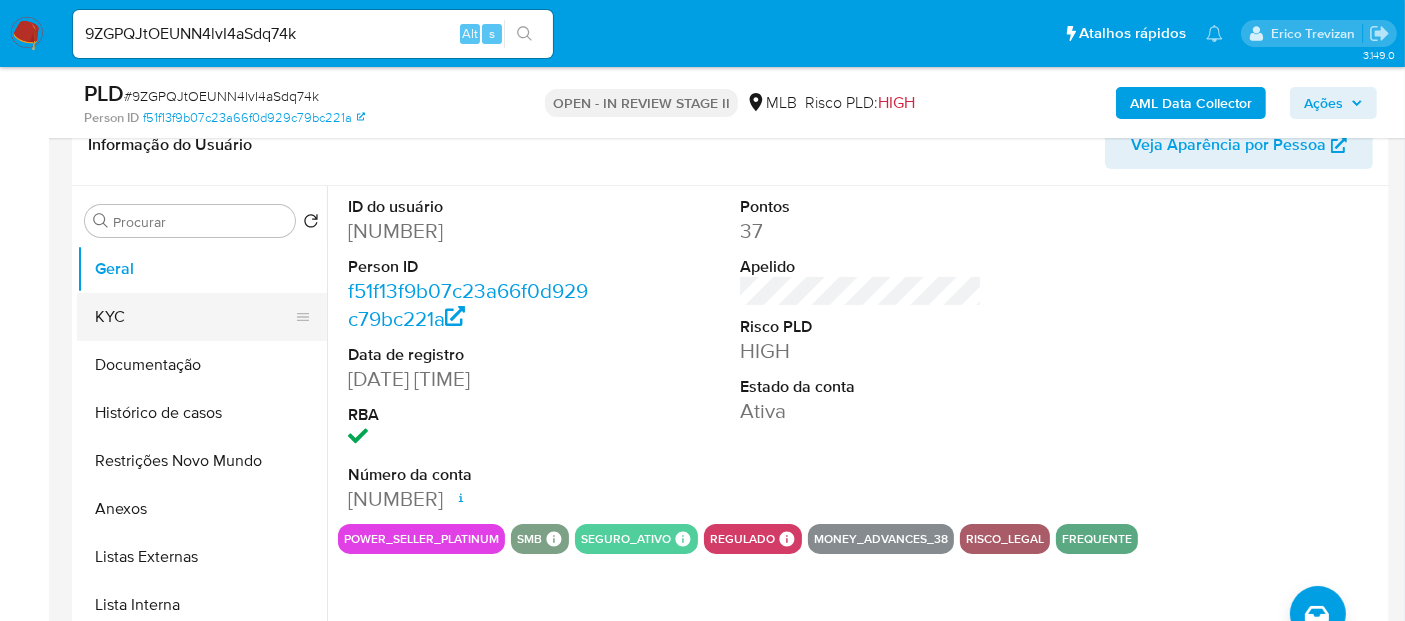 click on "KYC" at bounding box center (194, 317) 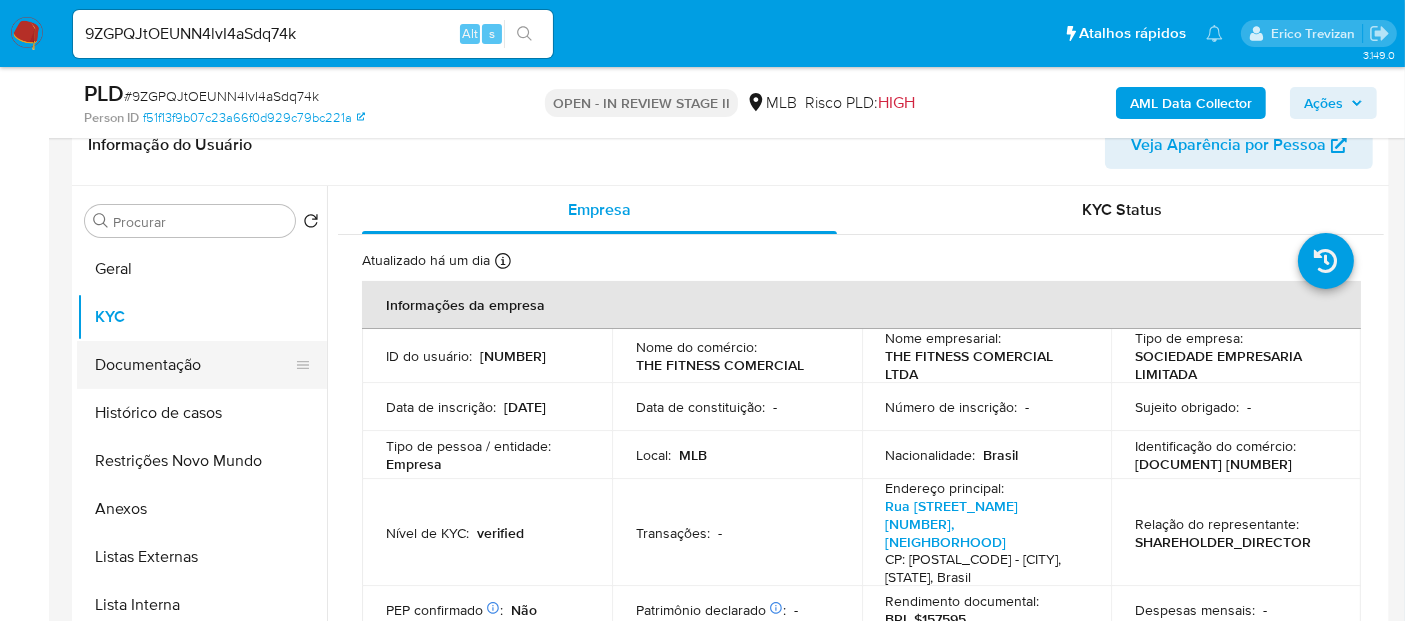 click on "Documentação" at bounding box center [194, 365] 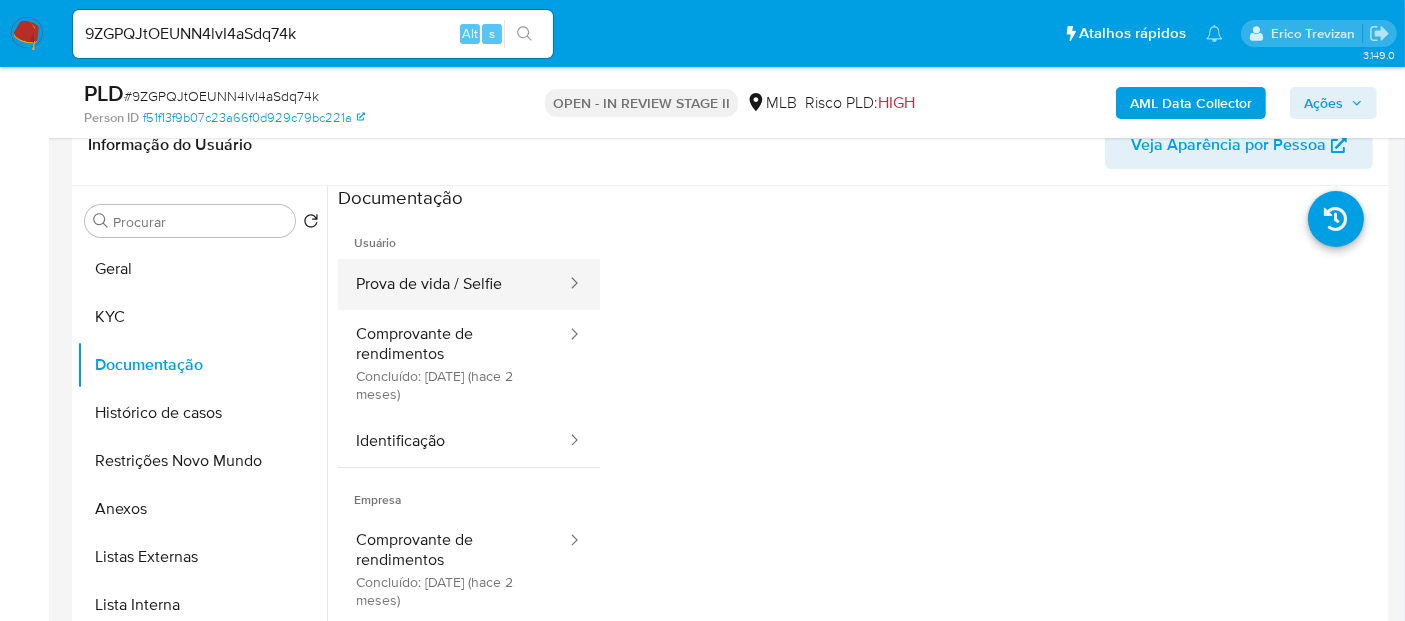 click on "Prova de vida / Selfie" at bounding box center [453, 284] 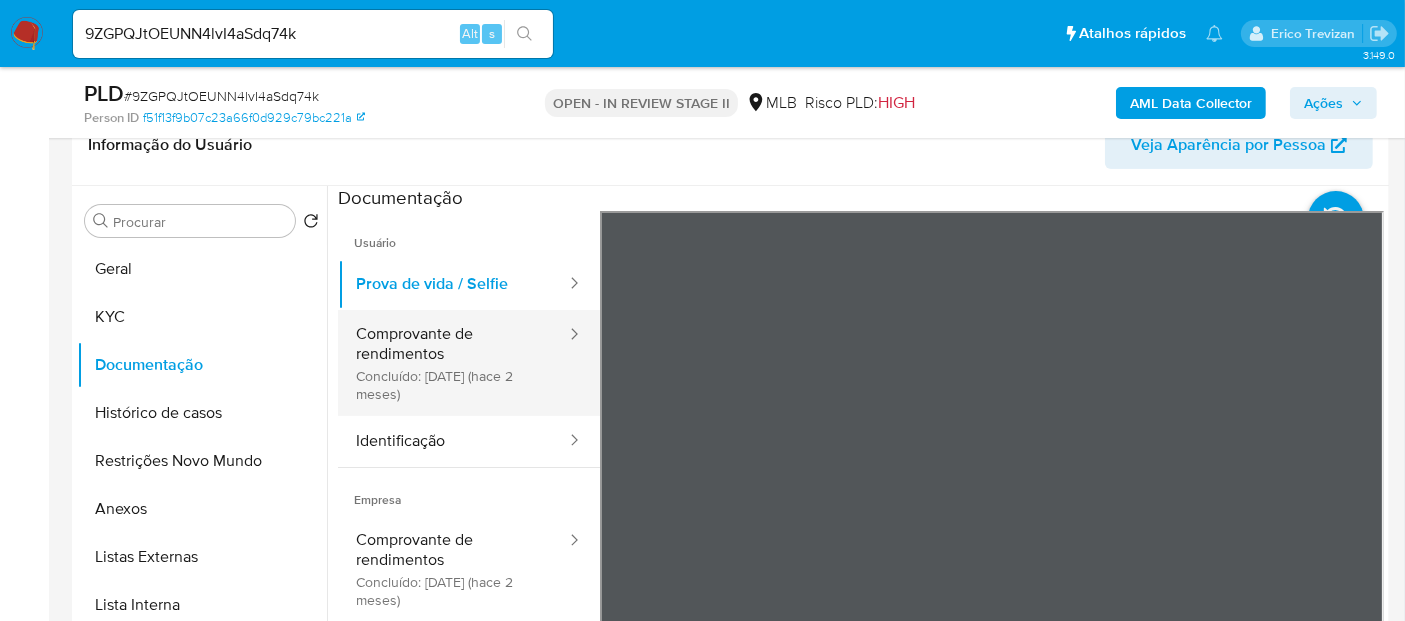 click on "Comprovante de rendimentos Concluído: 10/06/2025 (hace 2 meses)" at bounding box center (453, 363) 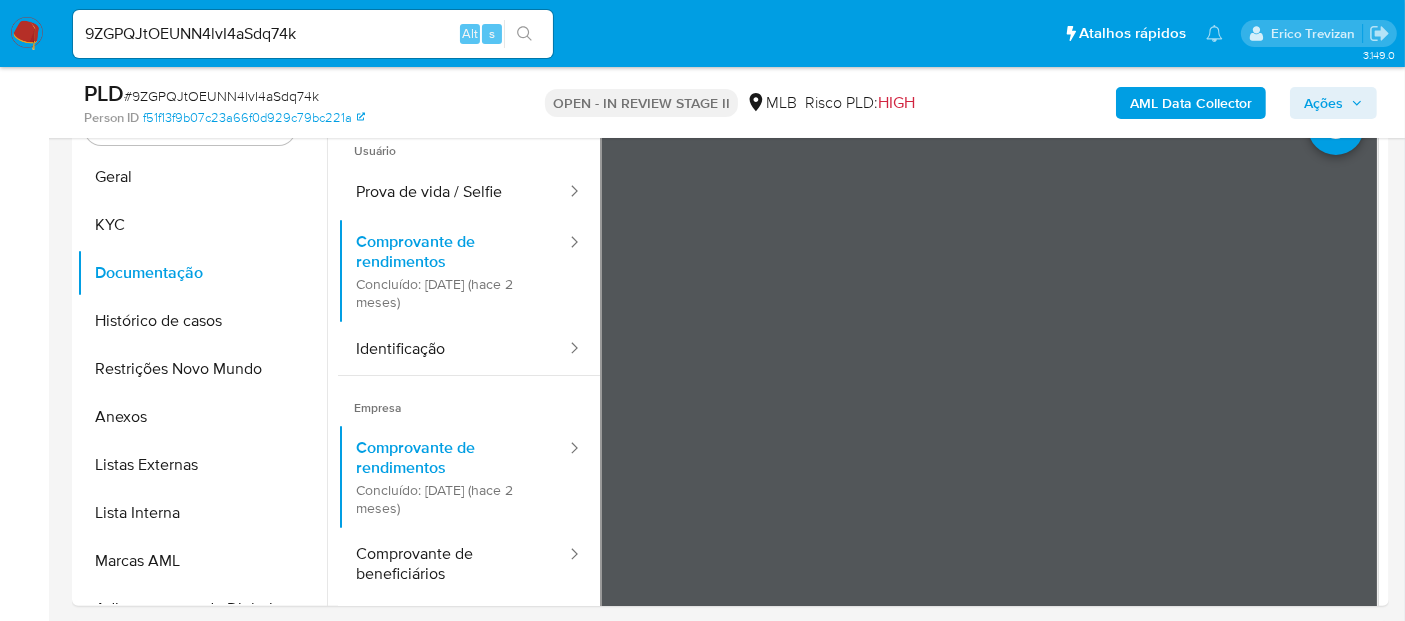 scroll, scrollTop: 441, scrollLeft: 0, axis: vertical 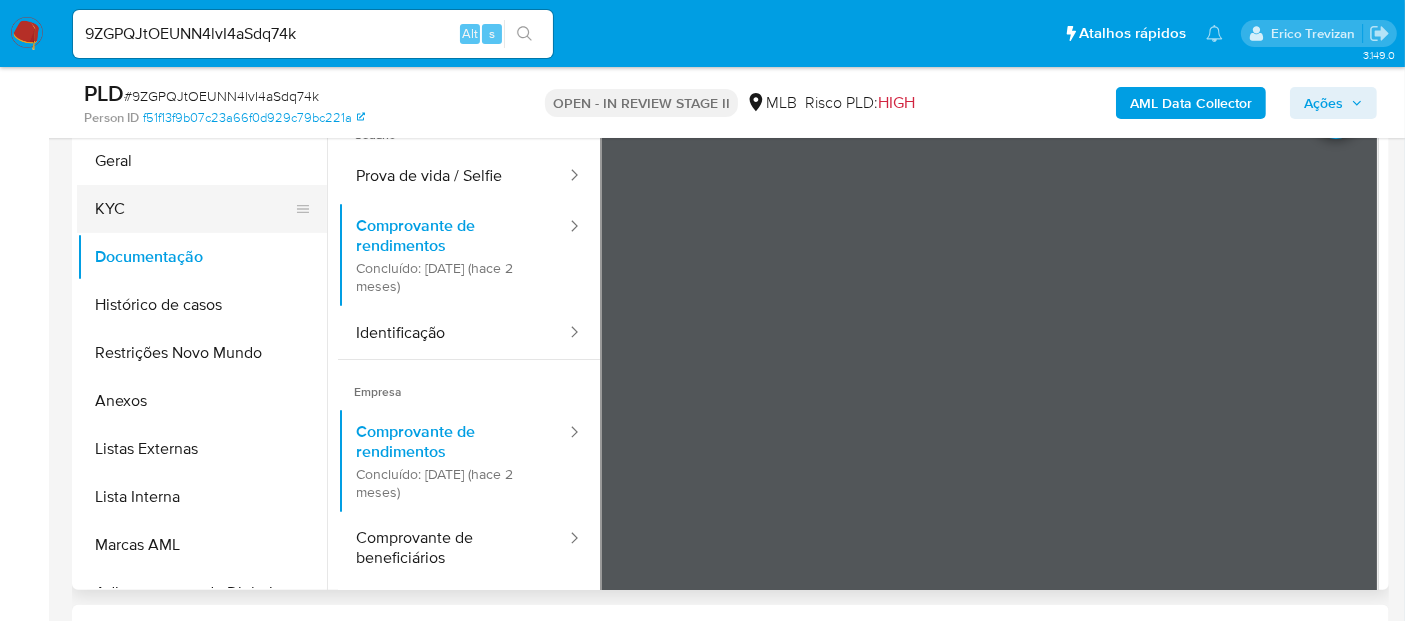 click on "KYC" at bounding box center (194, 209) 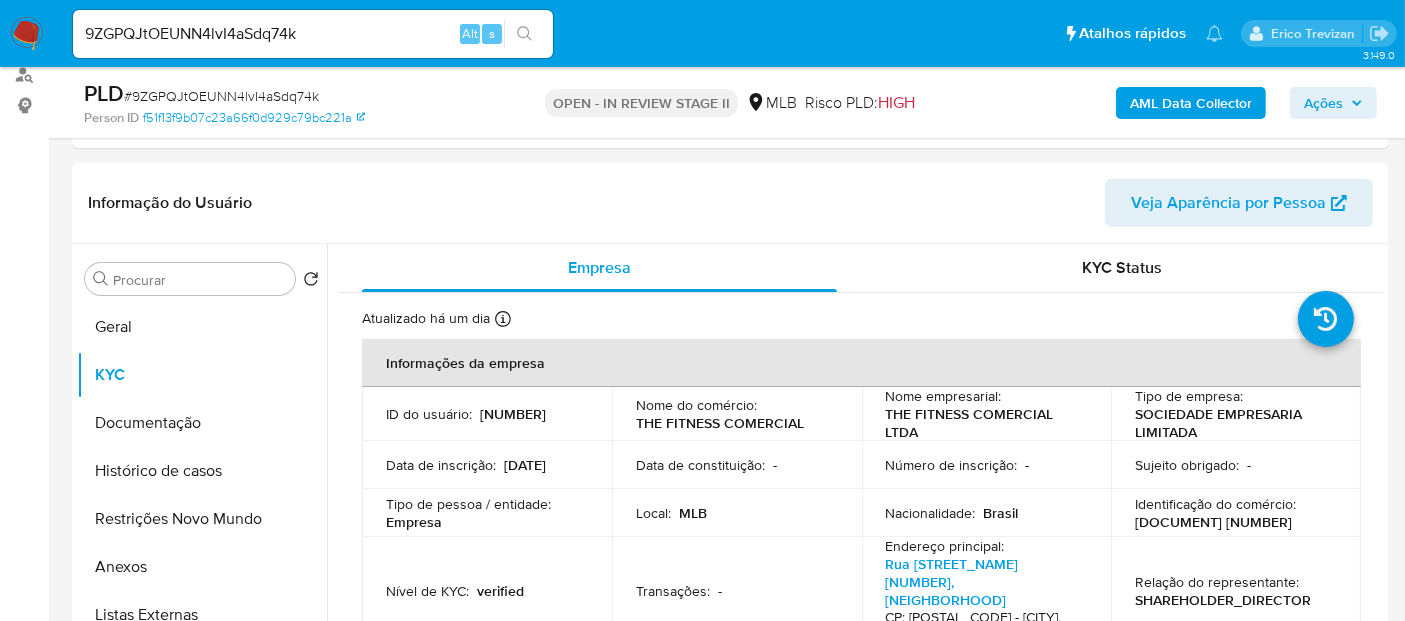 scroll, scrollTop: 317, scrollLeft: 0, axis: vertical 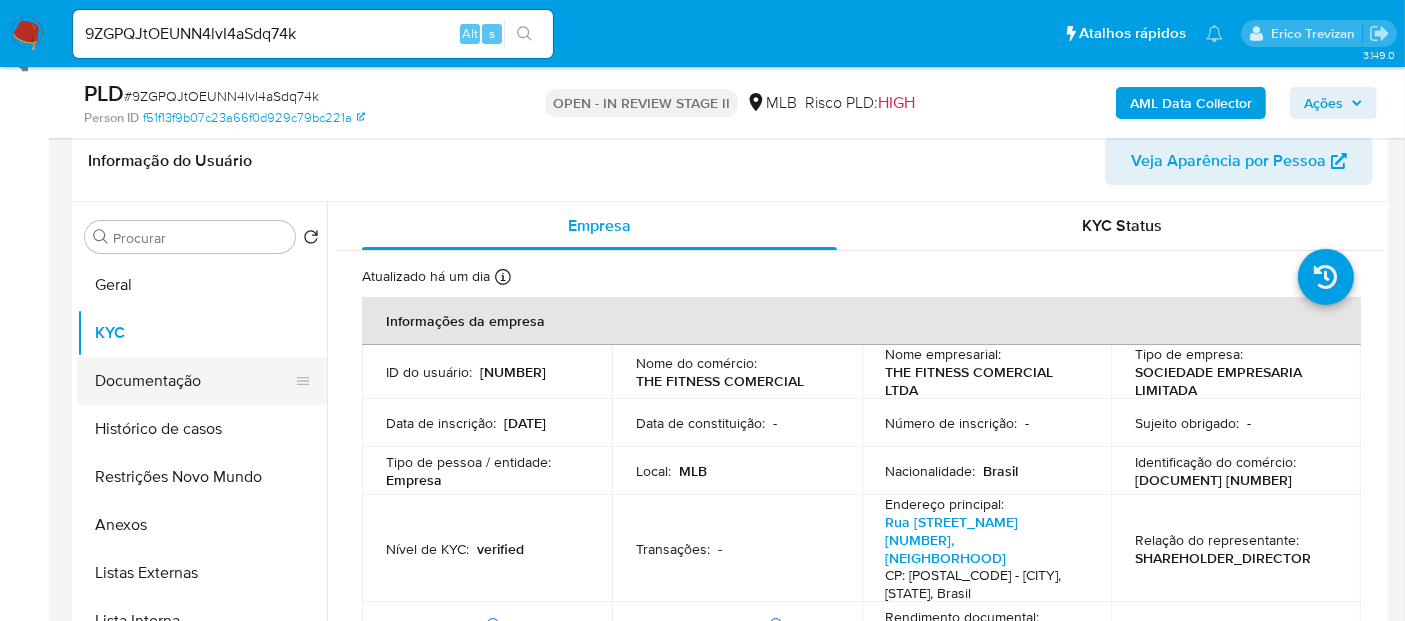 click on "Documentação" at bounding box center [194, 381] 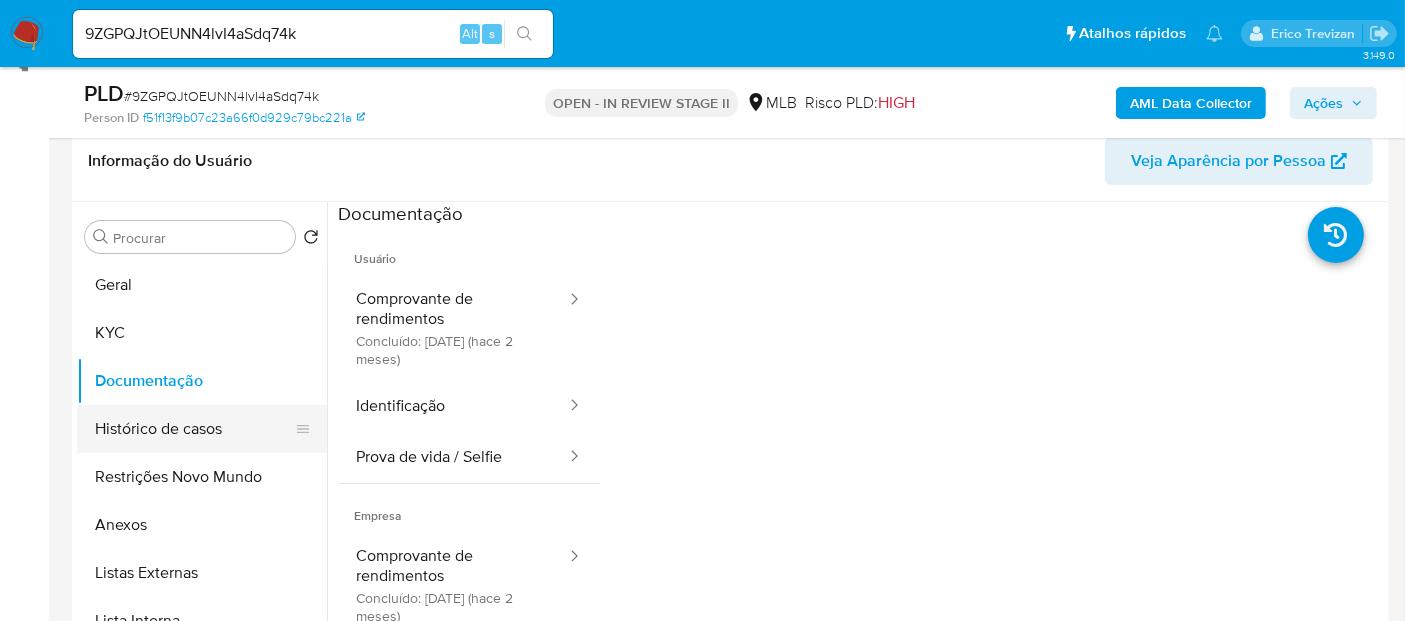click on "Histórico de casos" at bounding box center (194, 429) 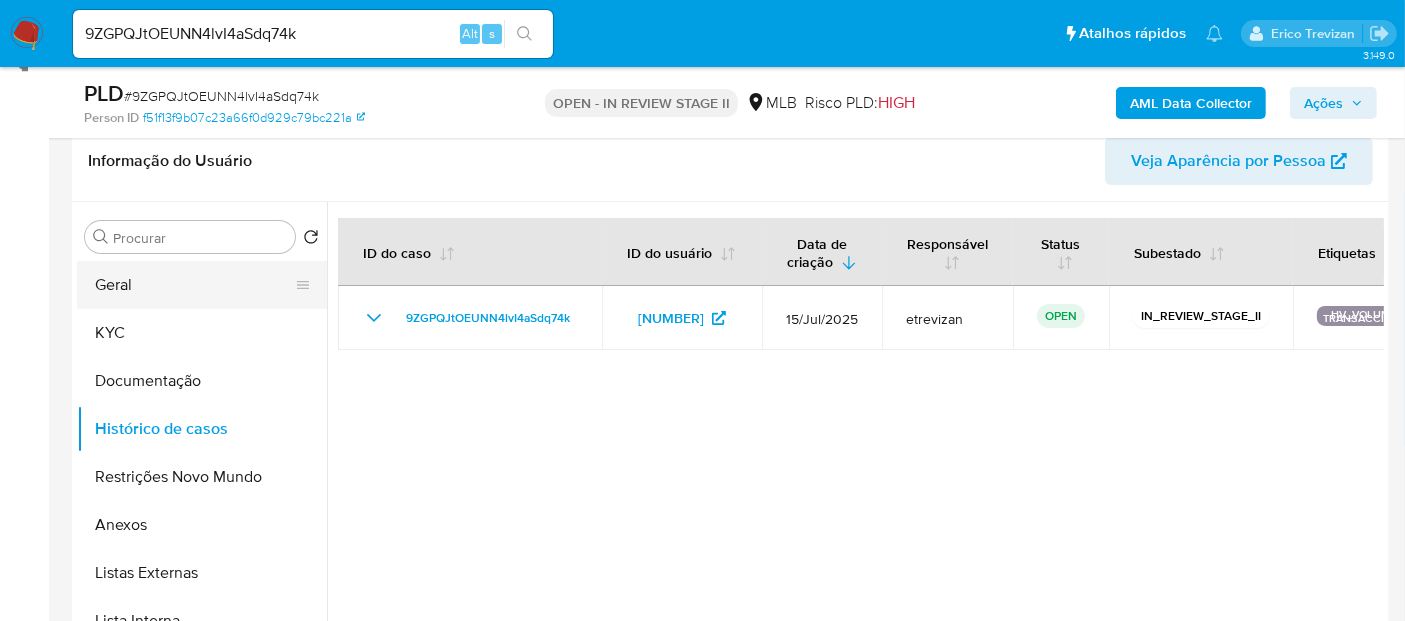 click on "Geral" at bounding box center (194, 285) 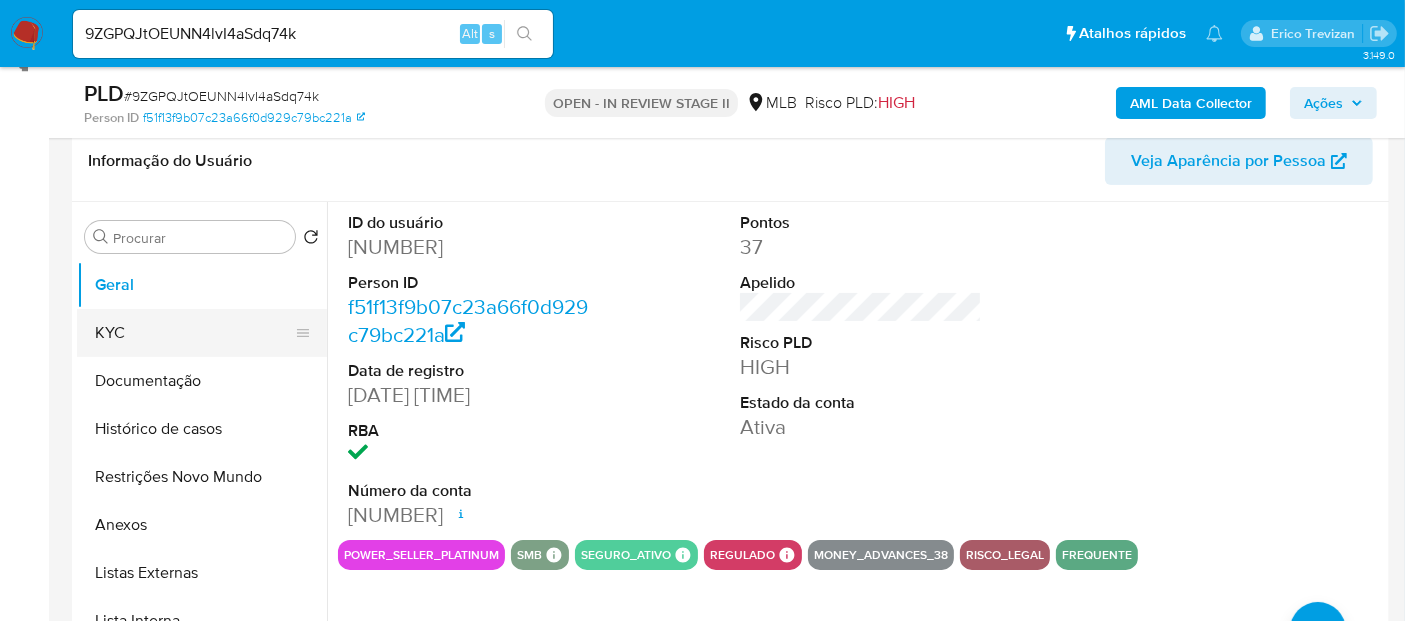 click on "KYC" at bounding box center (194, 333) 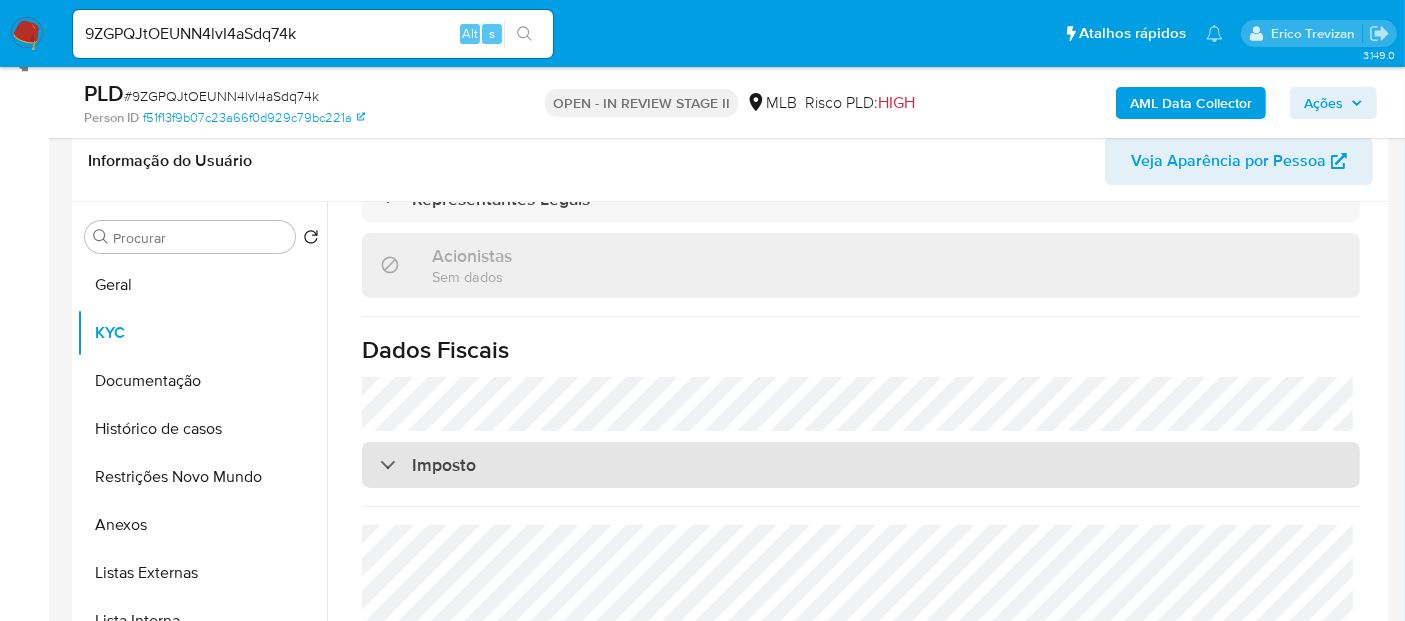 scroll, scrollTop: 1189, scrollLeft: 0, axis: vertical 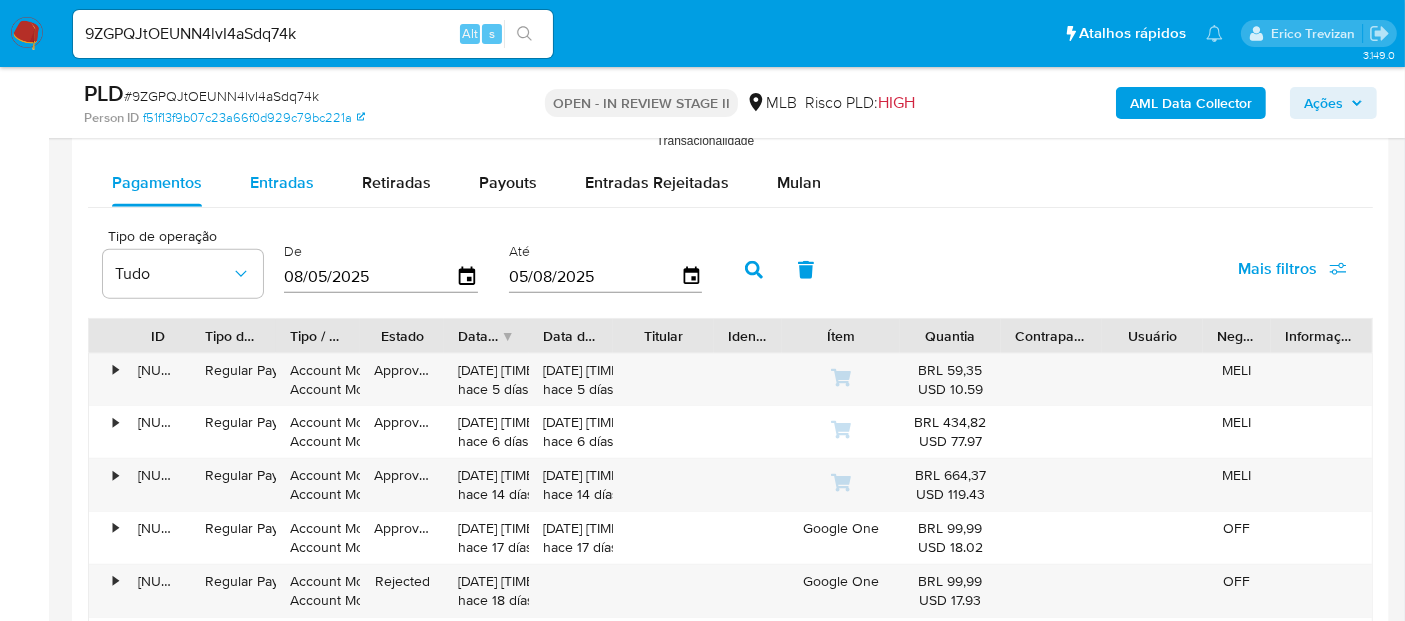 click on "Entradas" at bounding box center (282, 182) 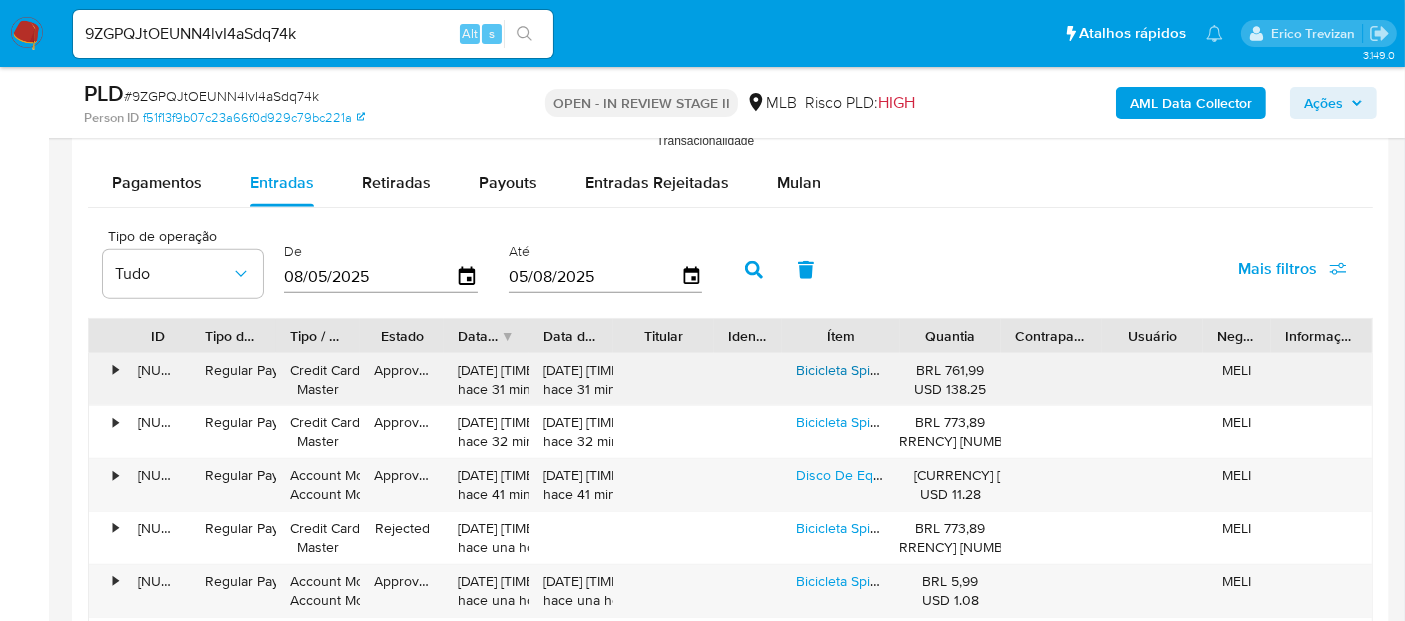 click on "Bicicleta Spinning Premium Ergométrica Semi Profissional Bike Sport Preto" at bounding box center (1025, 370) 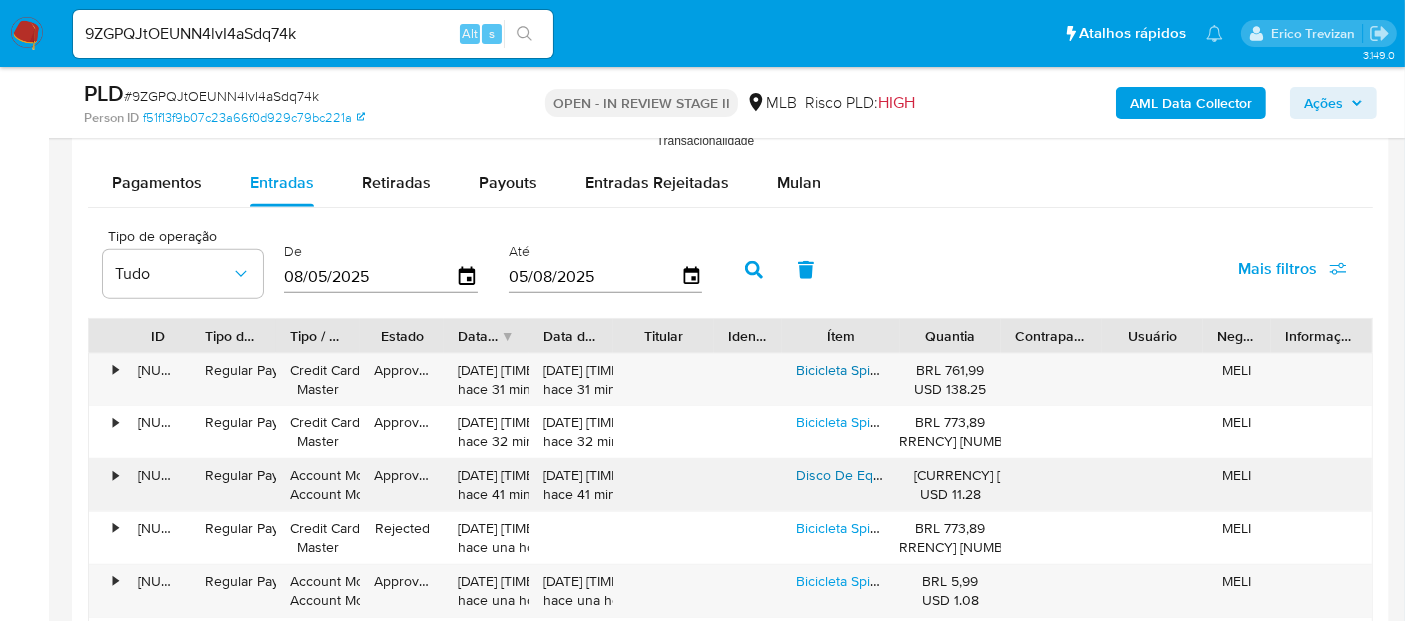 click on "Disco De Equilibrio Balance Cushion 33cm Yoga Cor Azul" at bounding box center (973, 475) 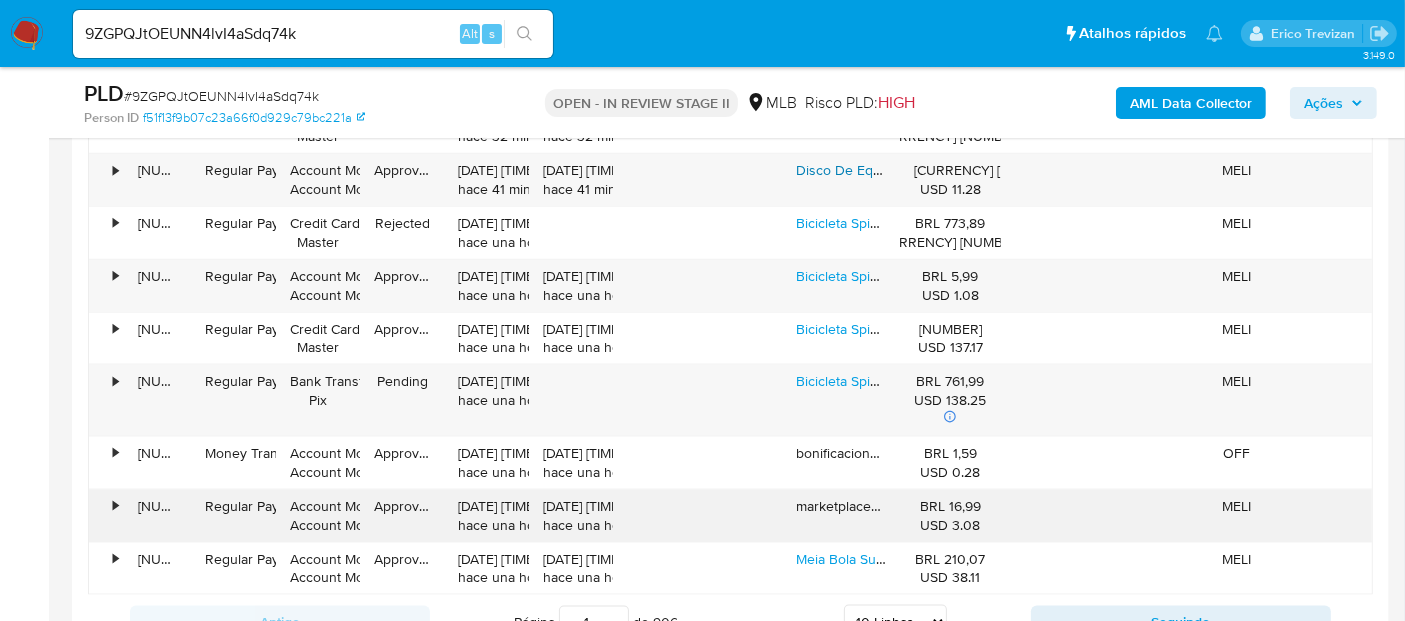 scroll, scrollTop: 2540, scrollLeft: 0, axis: vertical 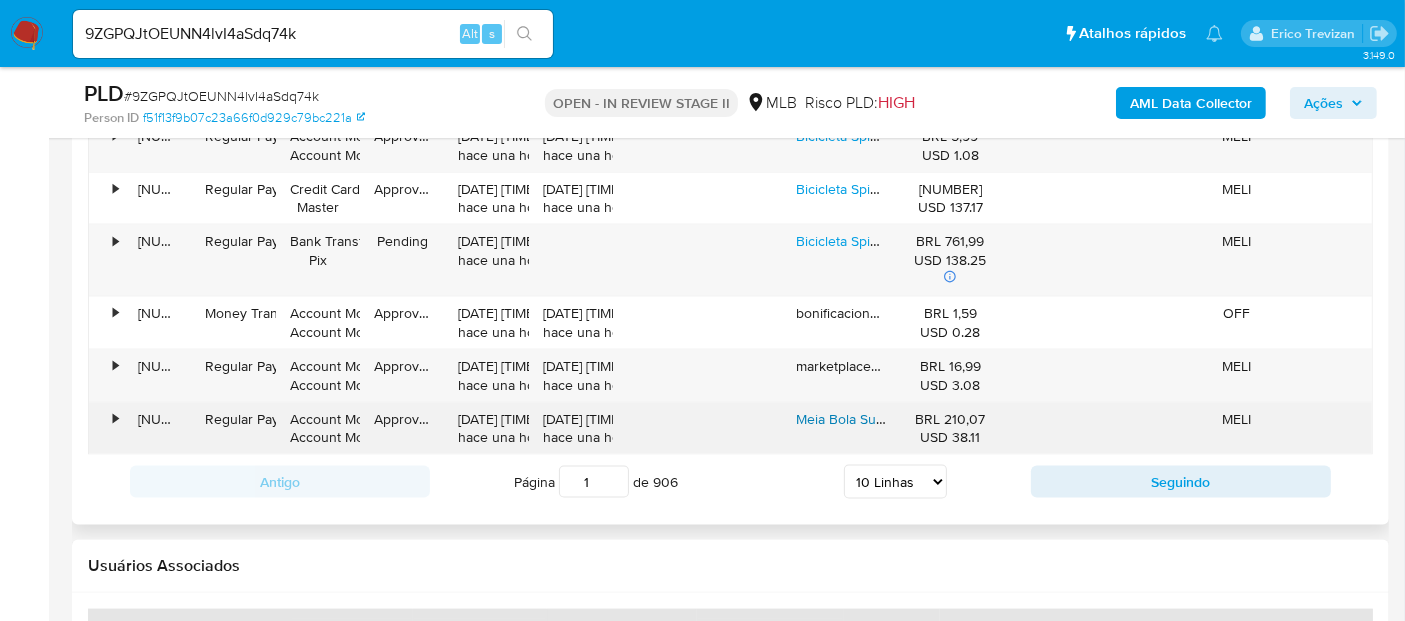 click on "Meia Bola Suiça Com Alças E Bomba De Inflar Liftness Mb46pt Cor Preto" at bounding box center [1019, 419] 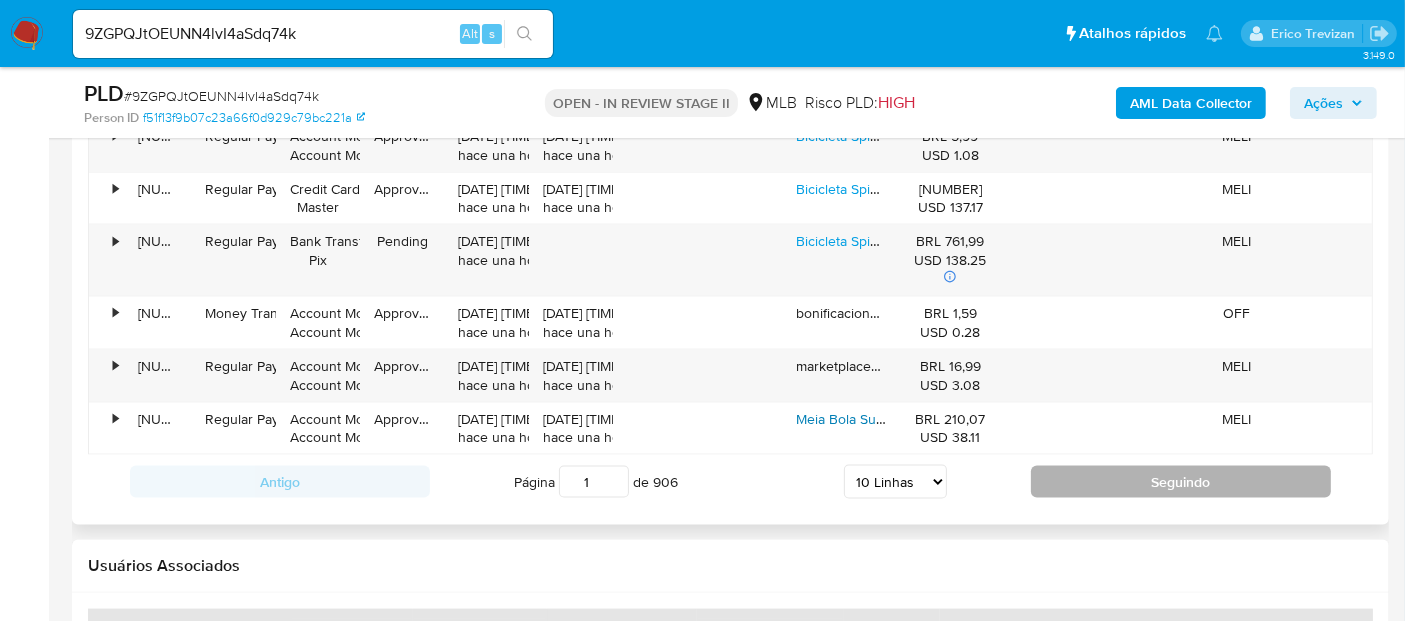 click on "Seguindo" at bounding box center (1181, 482) 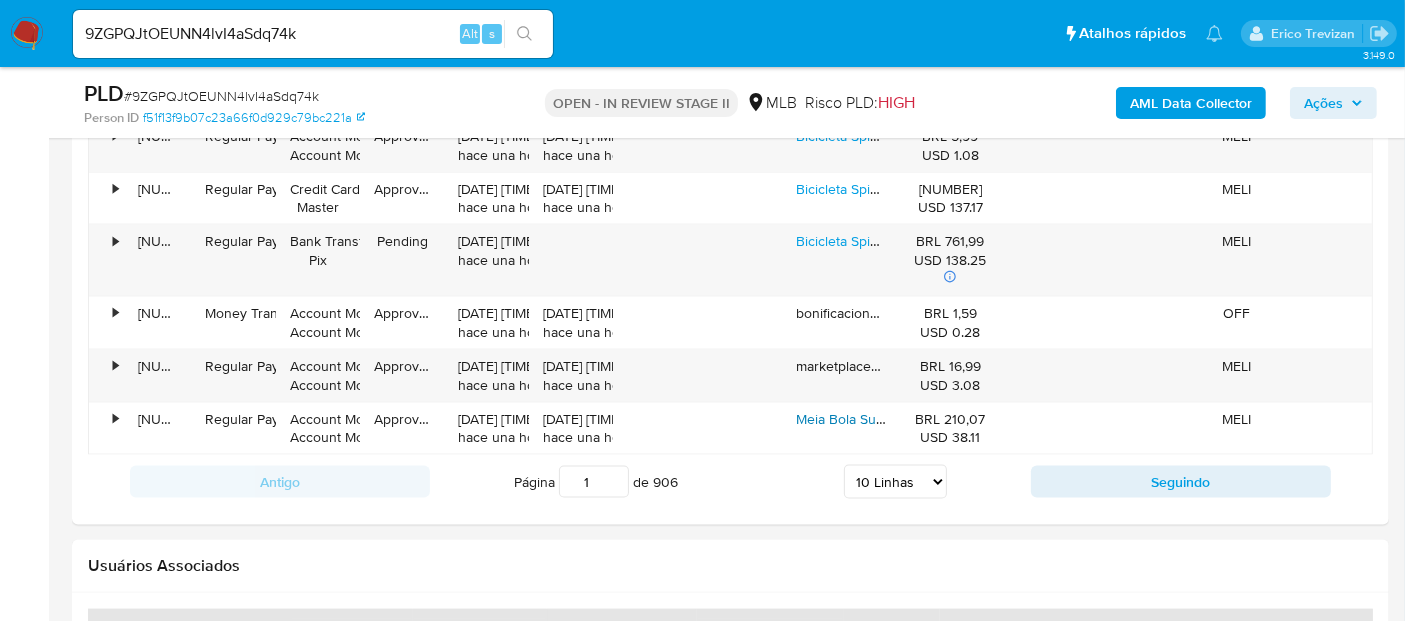 type on "2" 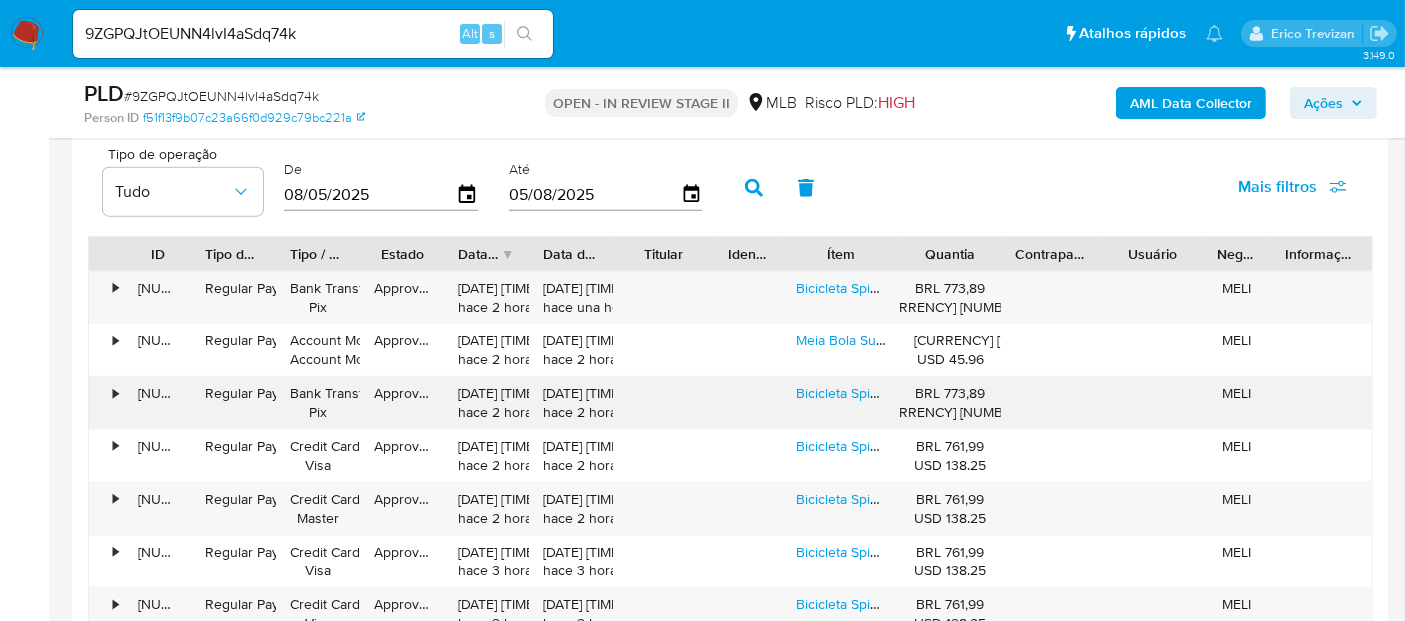 scroll, scrollTop: 2206, scrollLeft: 0, axis: vertical 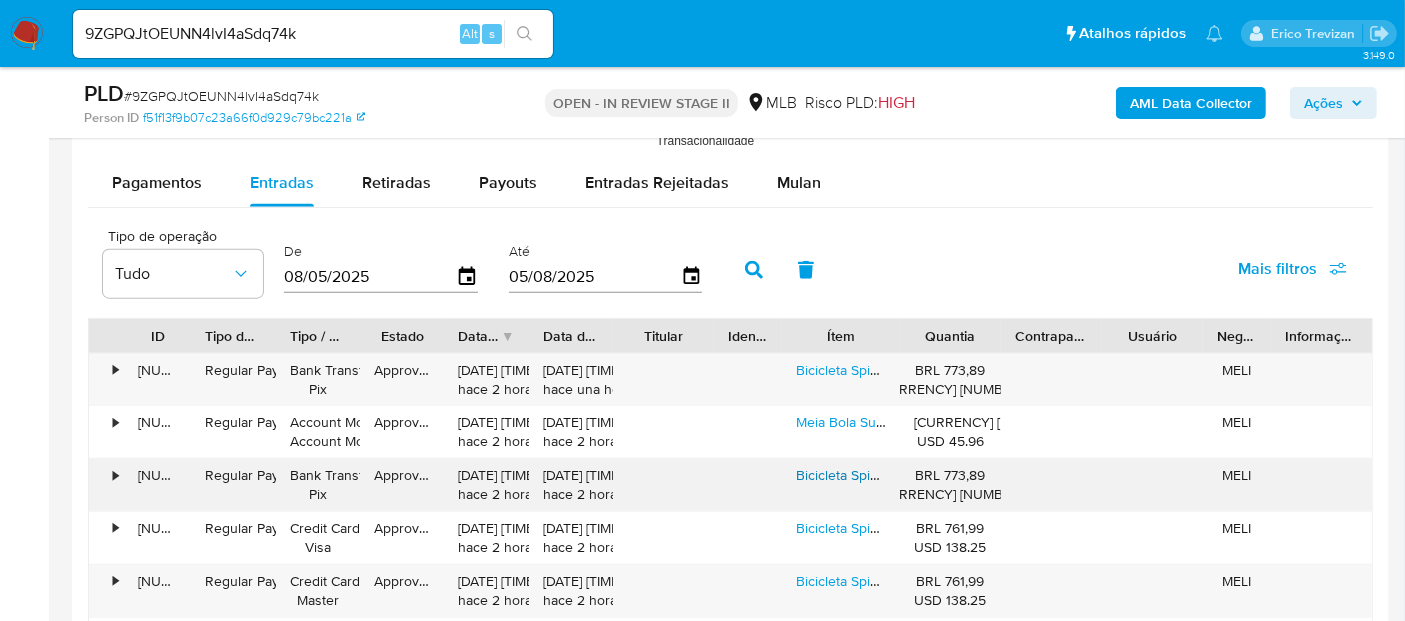 click on "Bicicleta Spinning Liftness Ergométrica Semi Profissional" at bounding box center (970, 475) 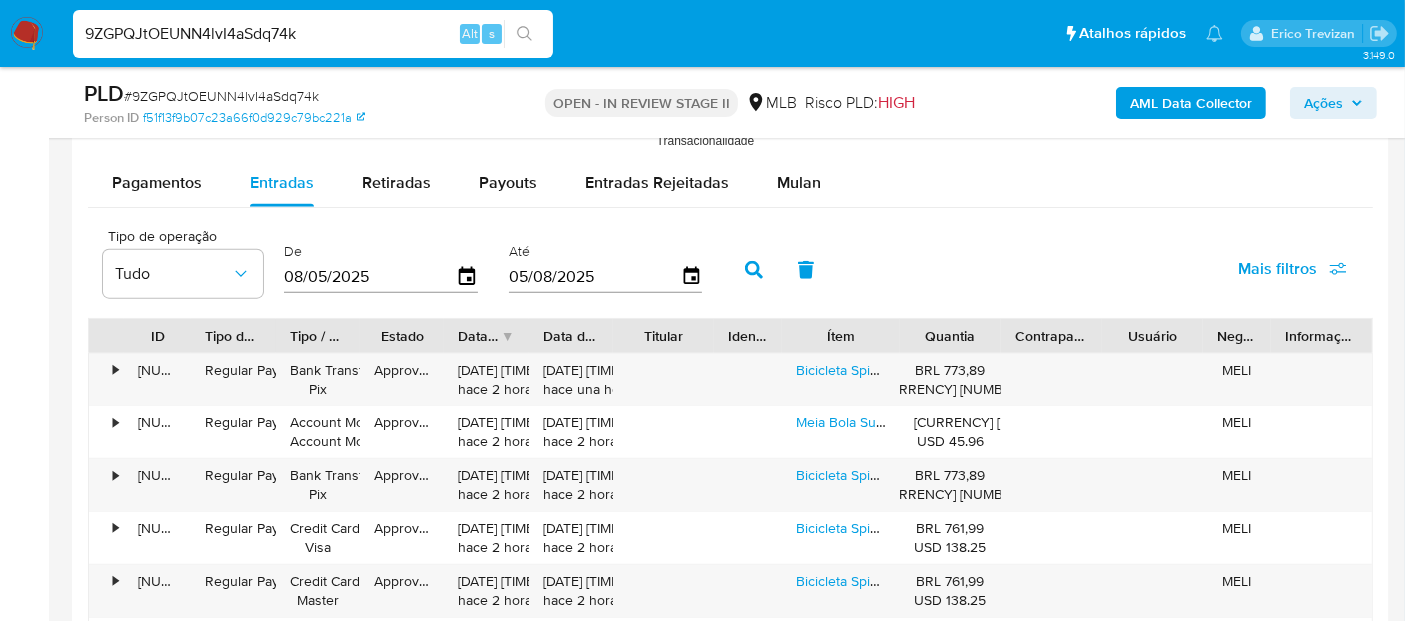 drag, startPoint x: 0, startPoint y: 39, endPoint x: 0, endPoint y: 50, distance: 11 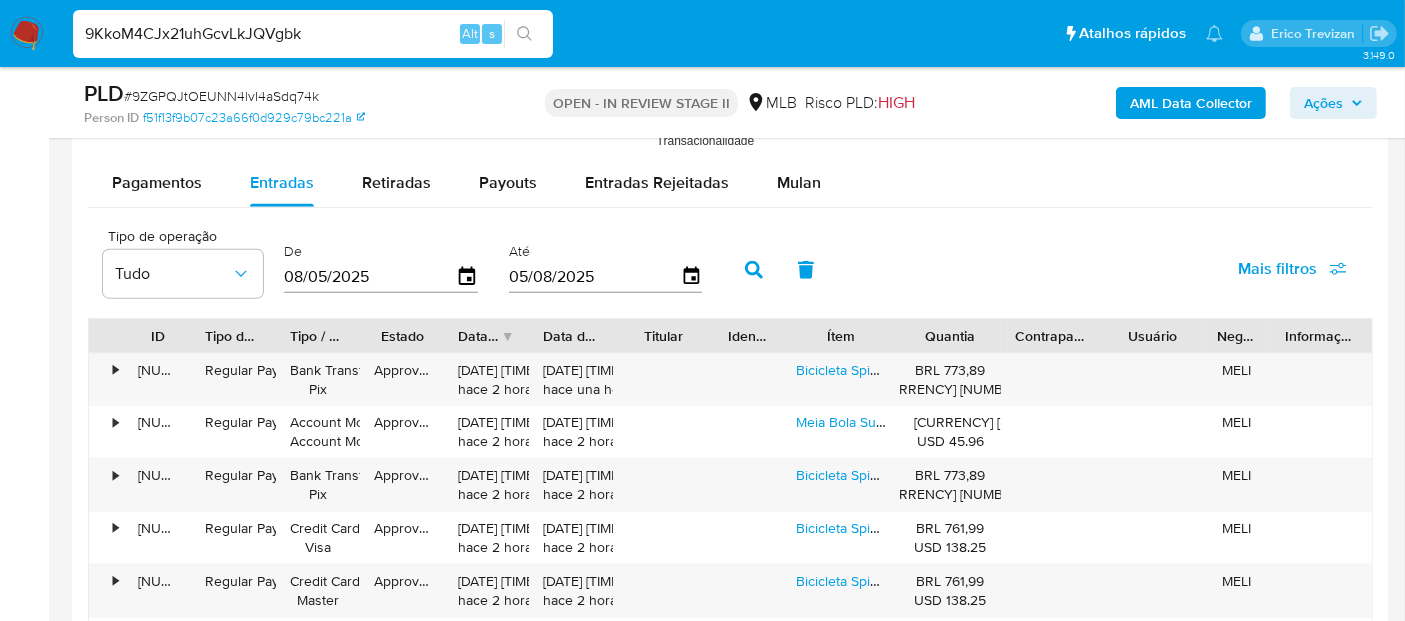 type on "9KkoM4CJx21uhGcvLkJQVgbk" 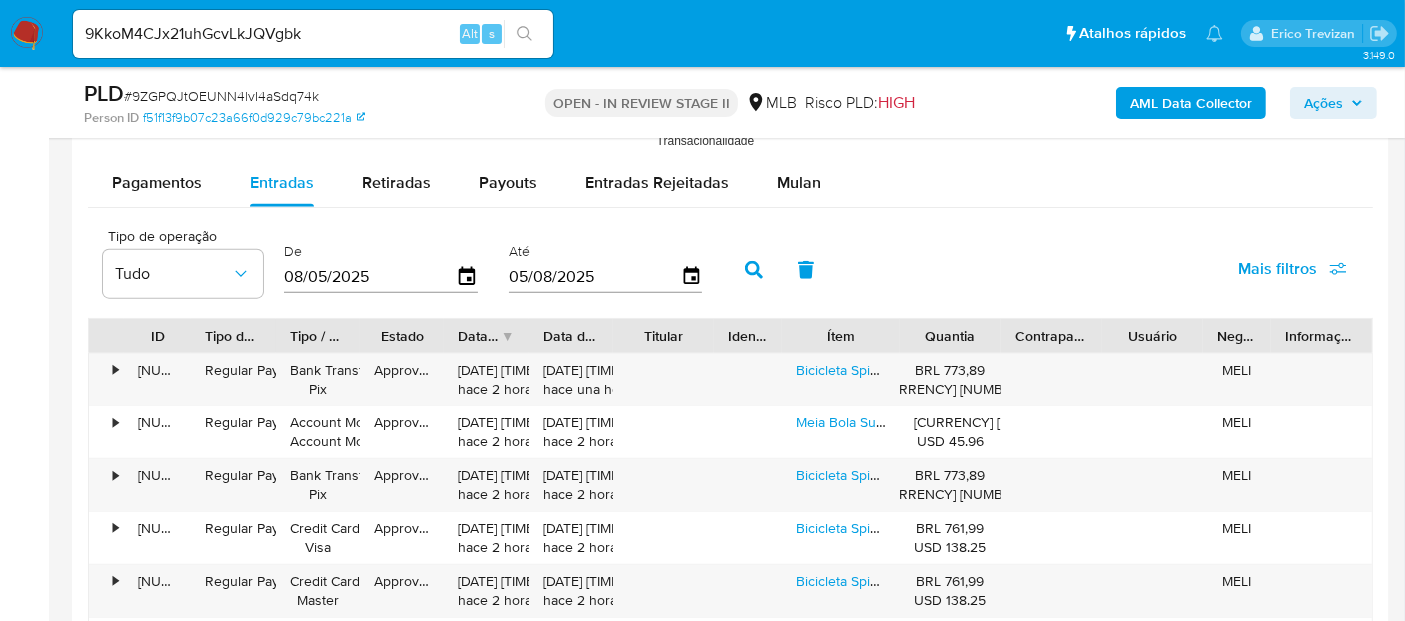 scroll, scrollTop: 0, scrollLeft: 0, axis: both 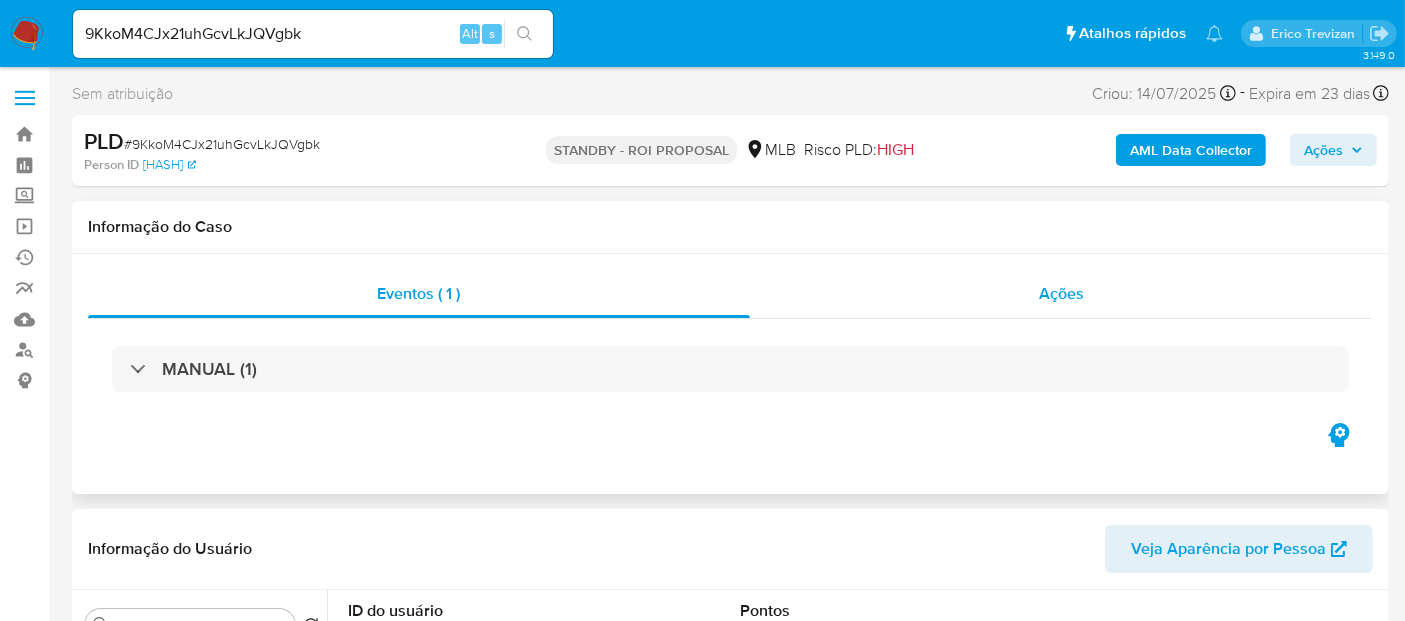 click on "Ações" at bounding box center (1061, 293) 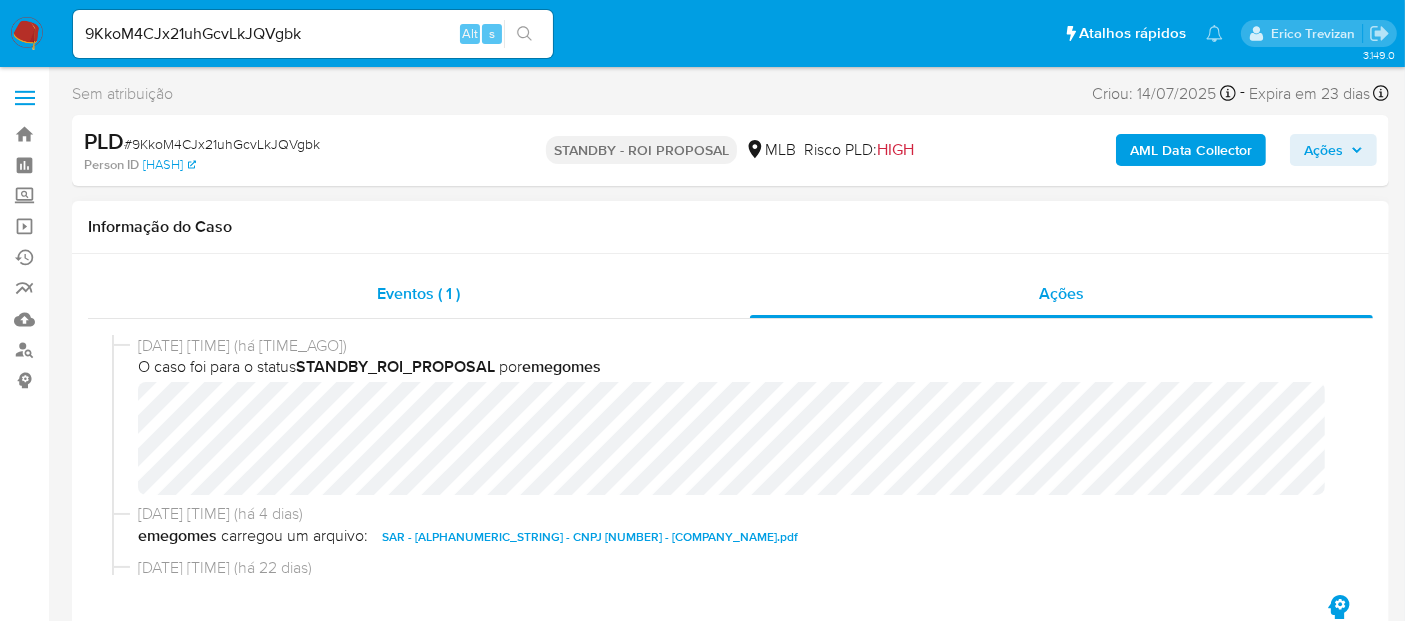 select on "10" 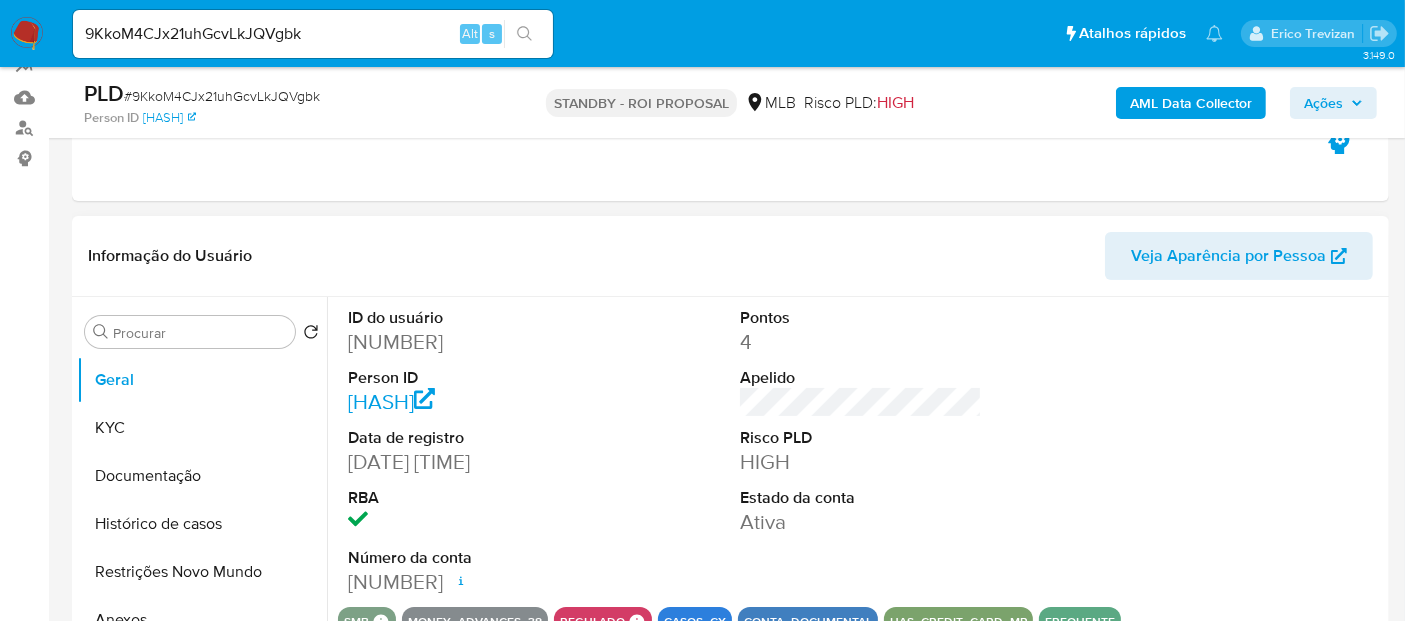 scroll, scrollTop: 333, scrollLeft: 0, axis: vertical 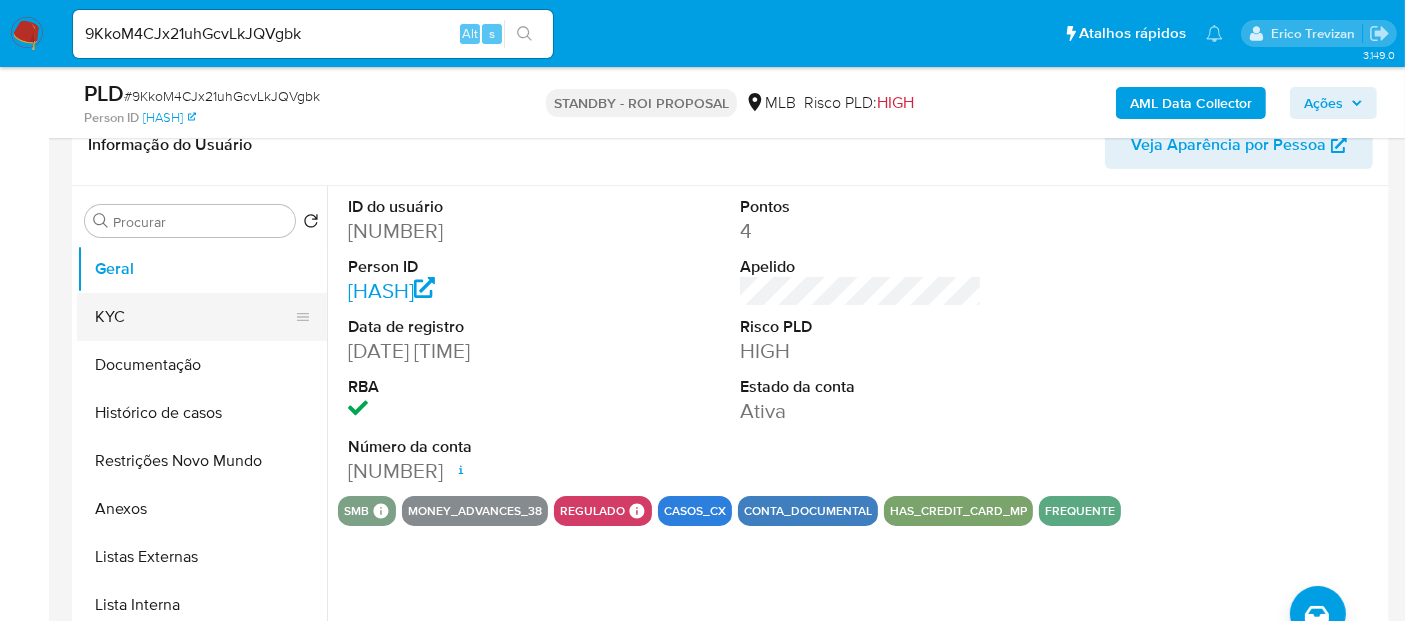 click on "KYC" at bounding box center (194, 317) 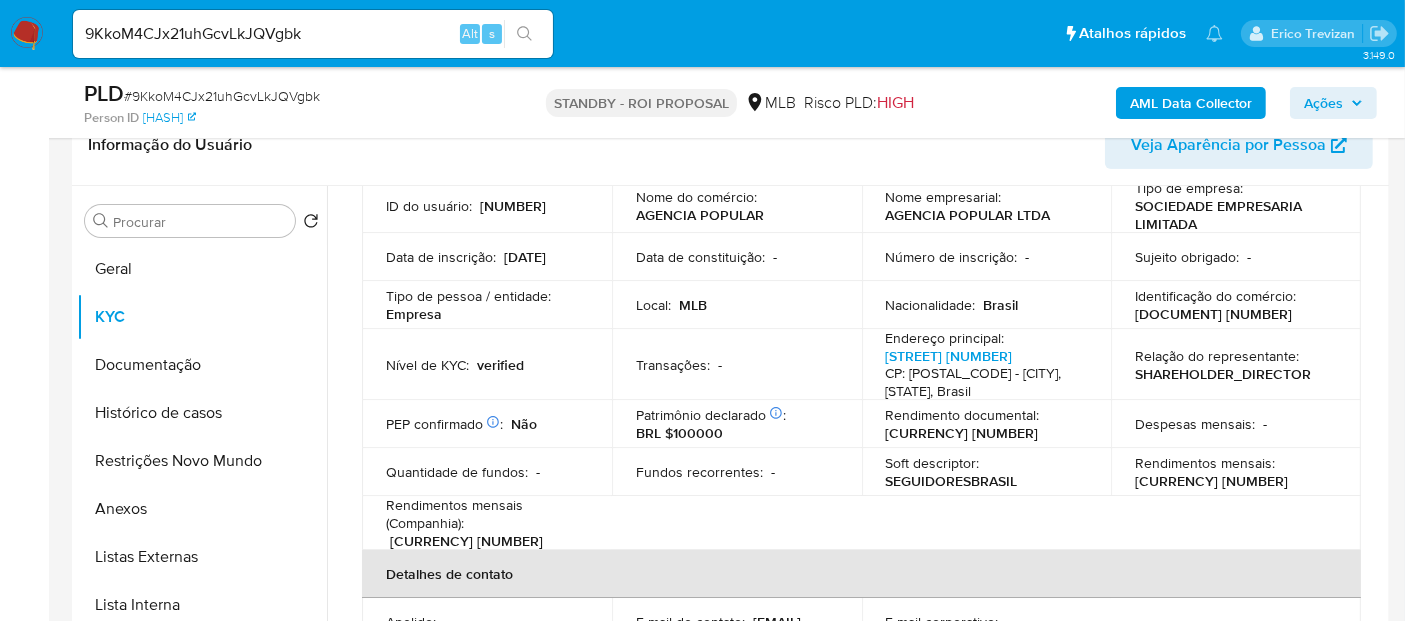 scroll, scrollTop: 222, scrollLeft: 0, axis: vertical 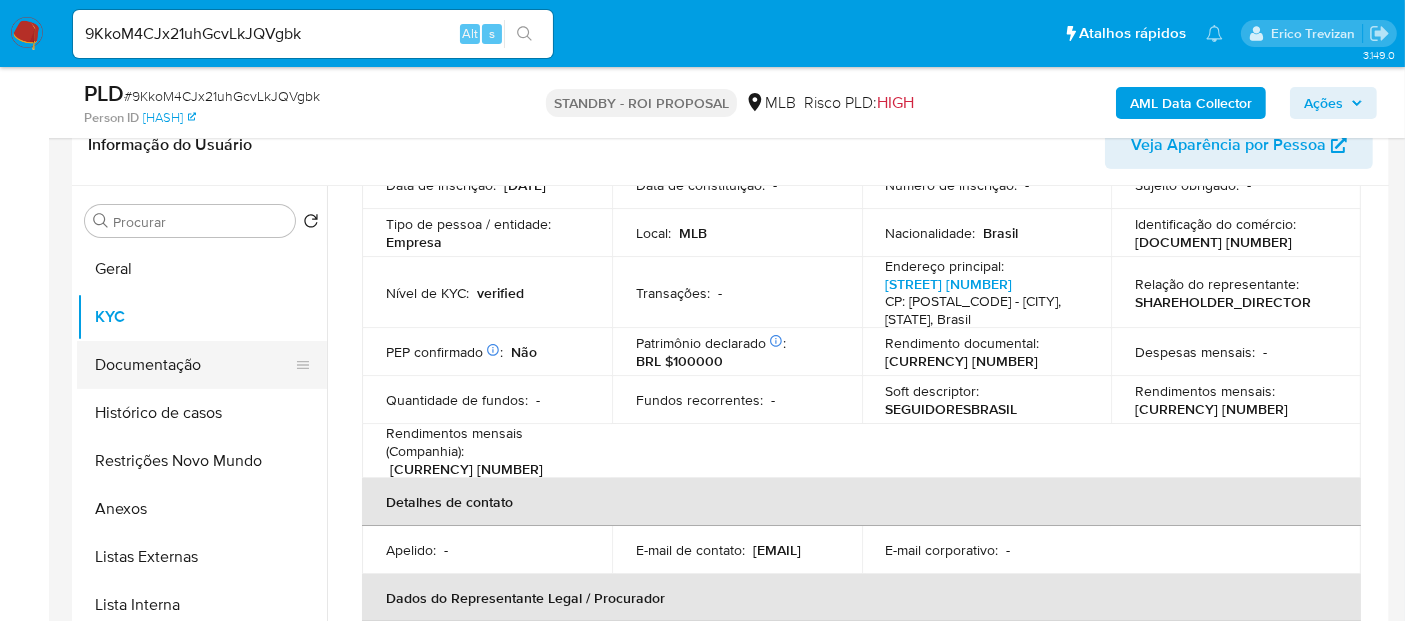 click on "Documentação" at bounding box center [194, 365] 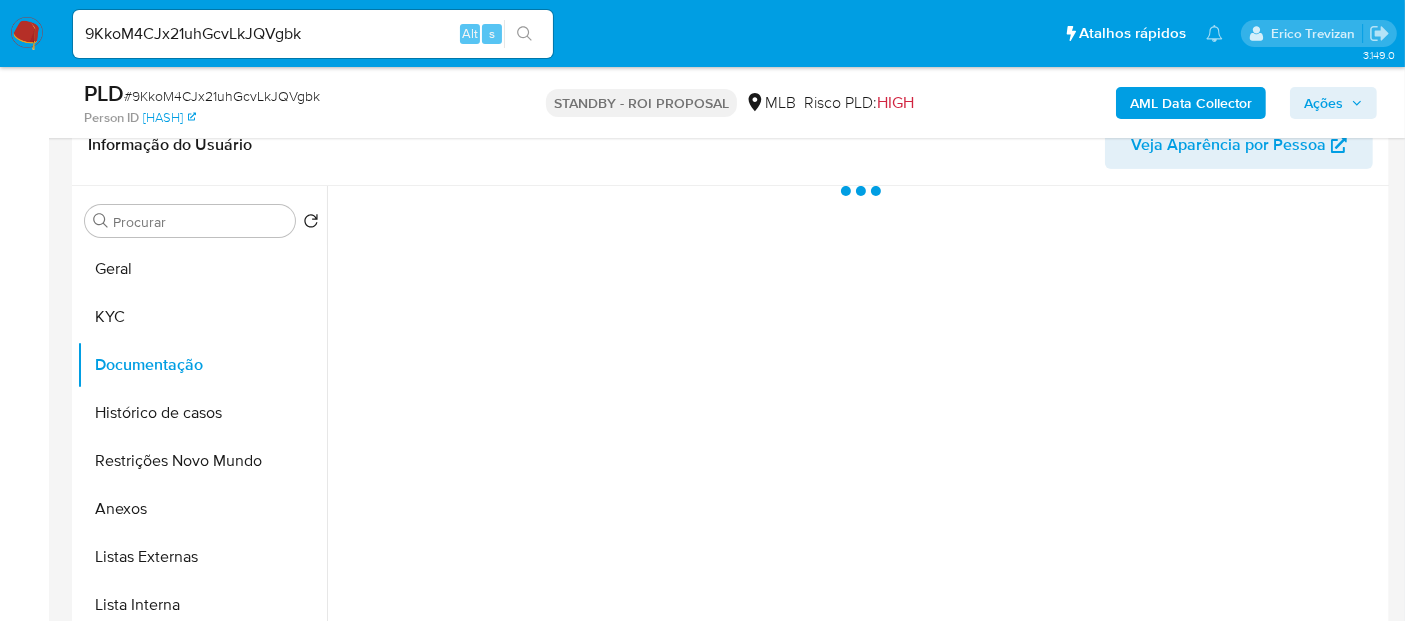 scroll, scrollTop: 0, scrollLeft: 0, axis: both 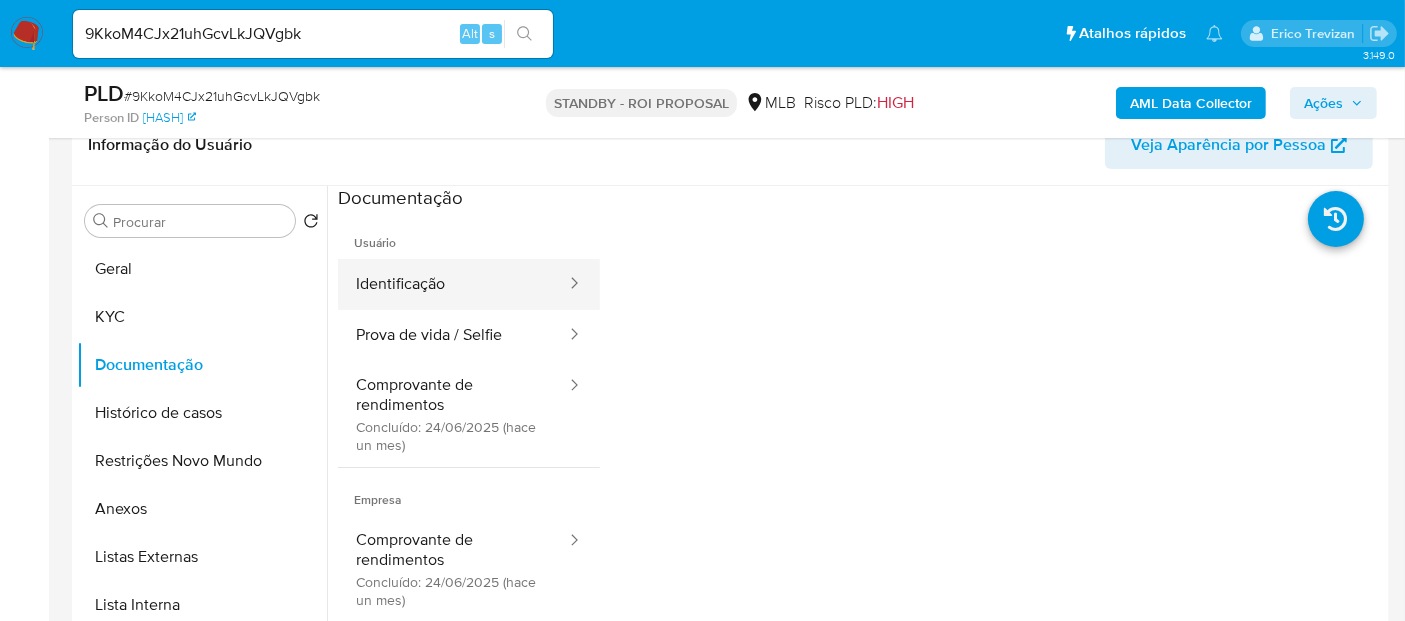 click on "Identificação" at bounding box center (453, 284) 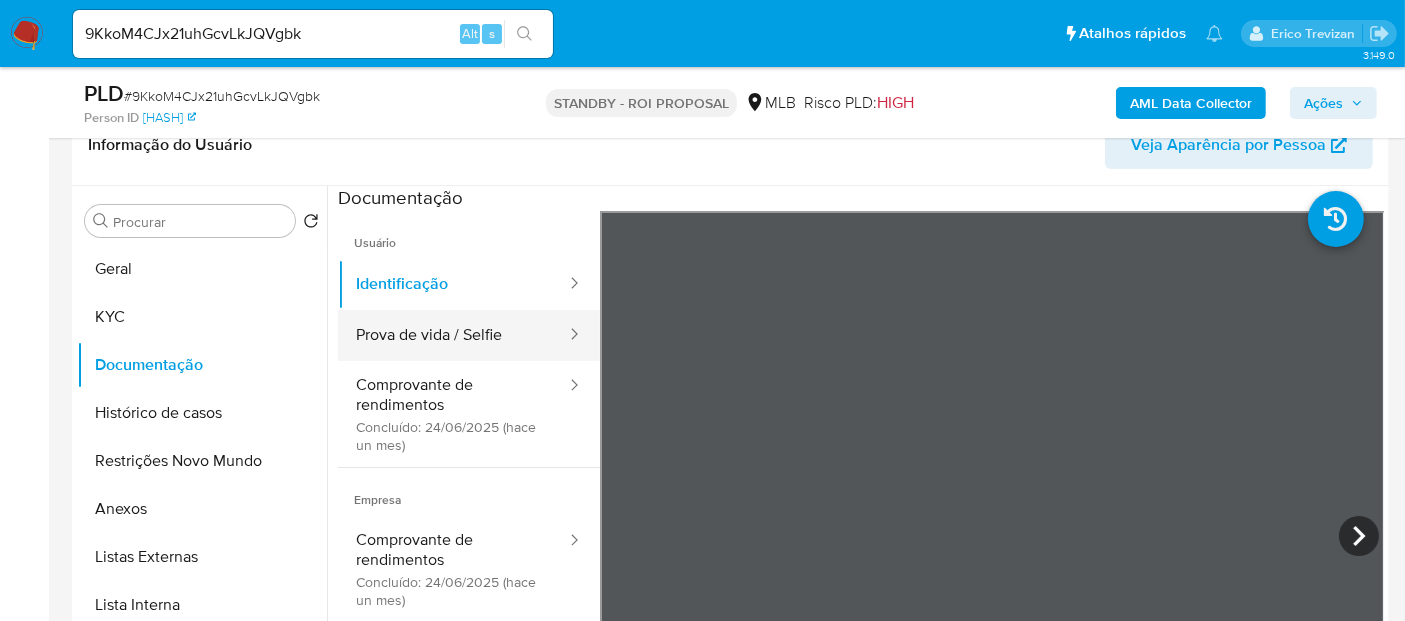 click on "Prova de vida / Selfie" at bounding box center (453, 335) 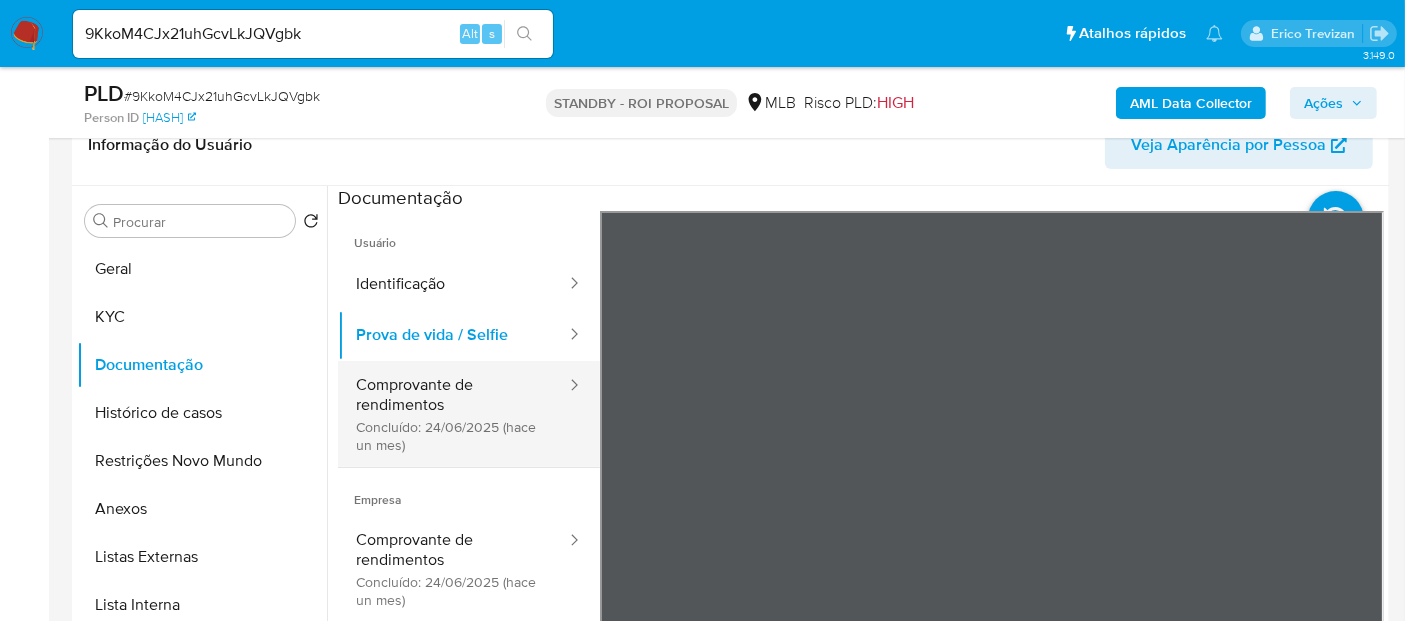 click on "Comprovante de rendimentos Concluído: 24/06/2025 (hace un mes)" at bounding box center (453, 414) 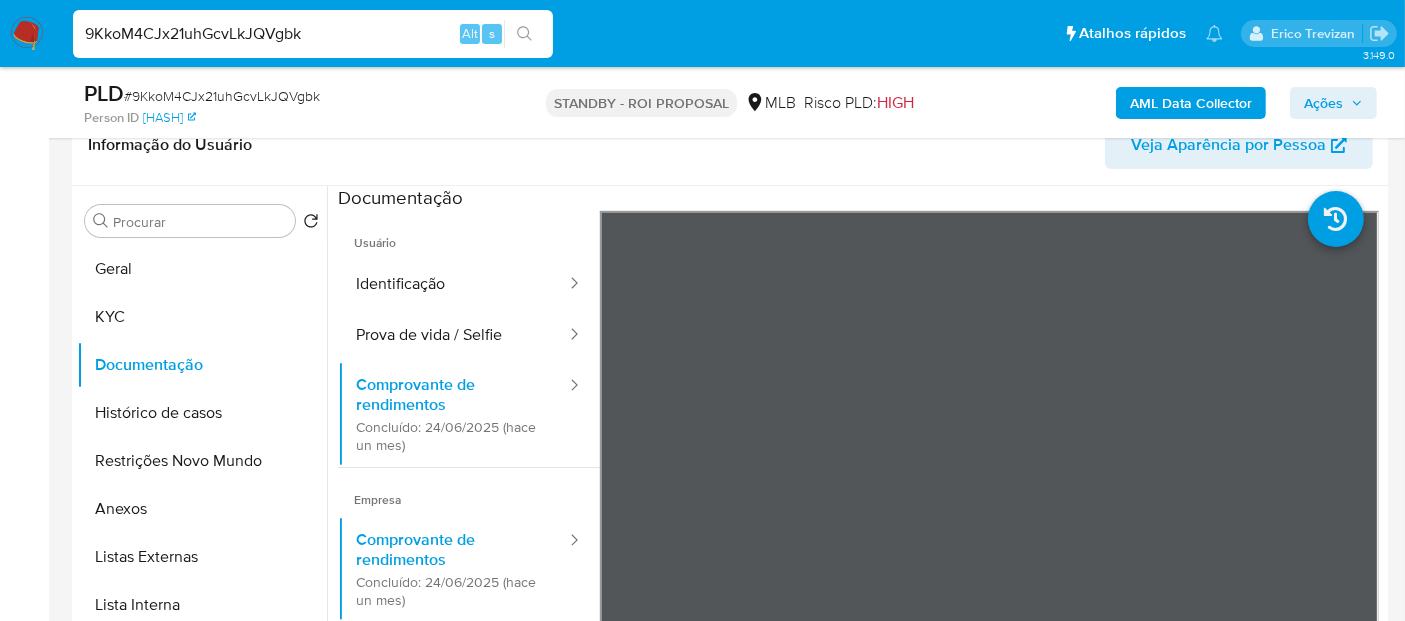 click on "Pausado Ver notificaciones 9KkoM4CJx21uhGcvLkJQVgbk Alt s Atalhos rápidos   Presiona las siguientes teclas para acceder a algunas de las funciones Pesquisar caso ou usuário Alt s Voltar para casa Alt h Adicione um comentário Alt c Adicionar um anexo Alt a Erico Trevizan" at bounding box center (702, 33) 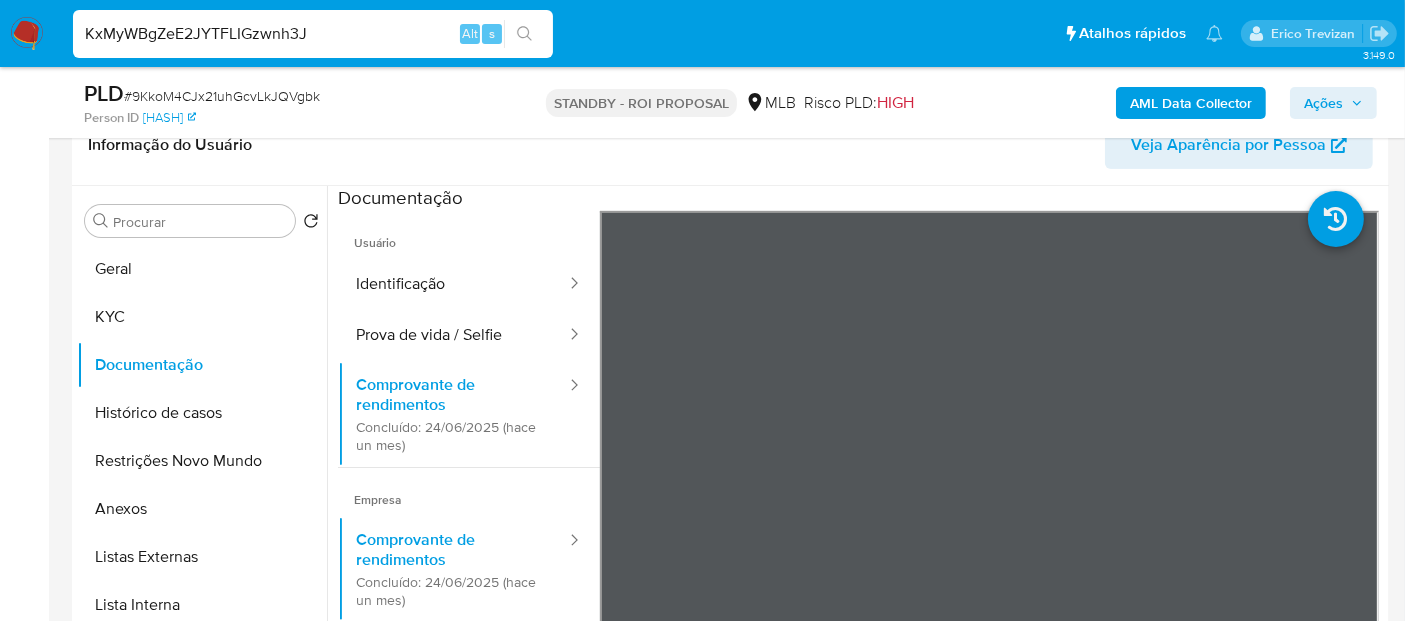 type on "KxMyWBgZeE2JYTFLIGzwnh3J" 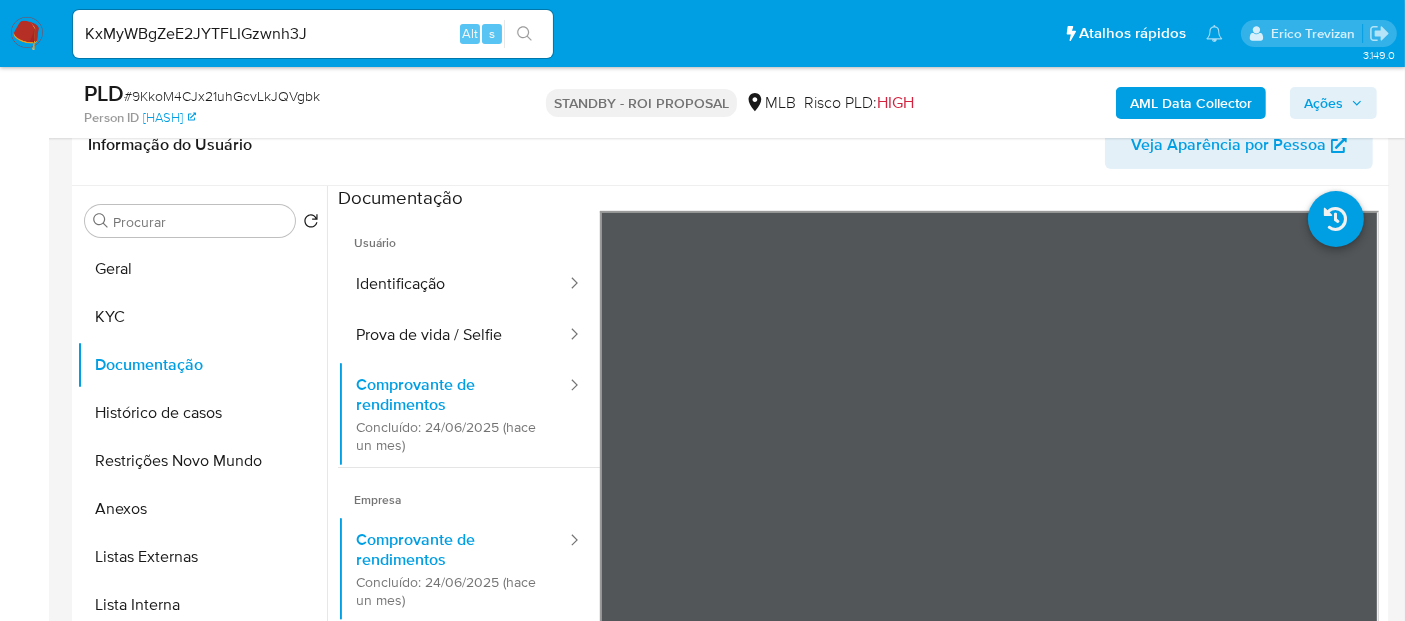click 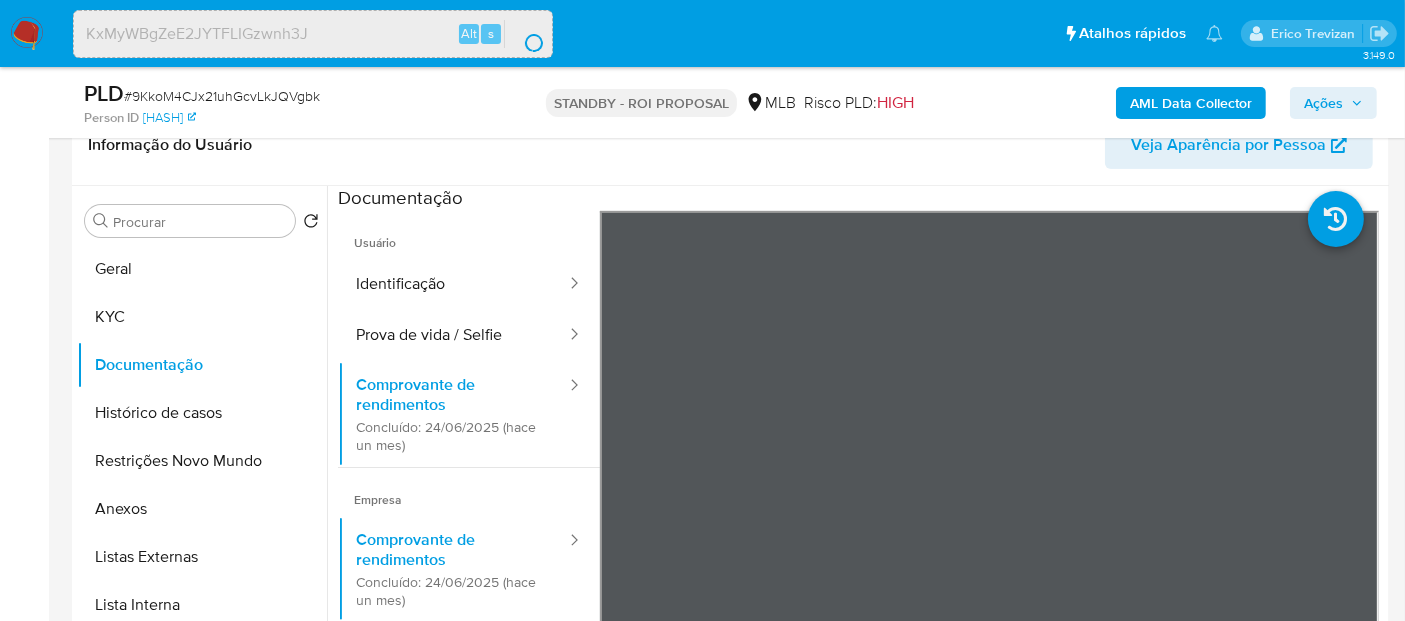 scroll, scrollTop: 0, scrollLeft: 0, axis: both 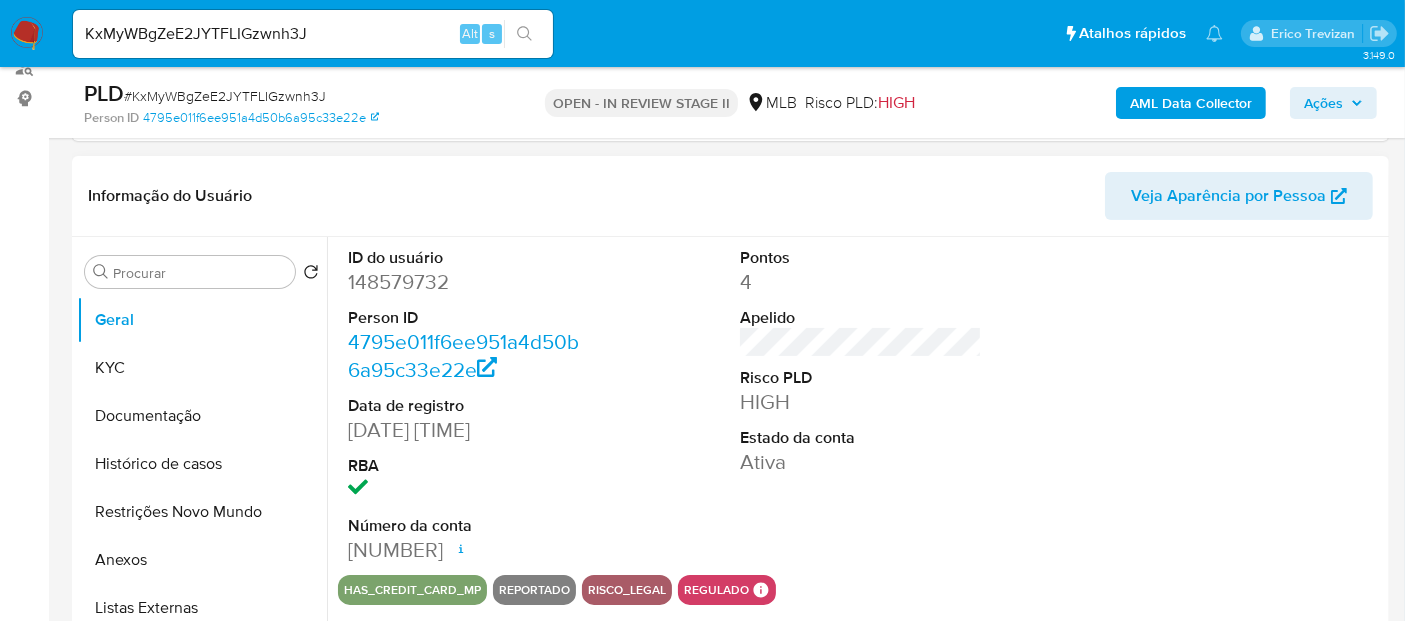select on "10" 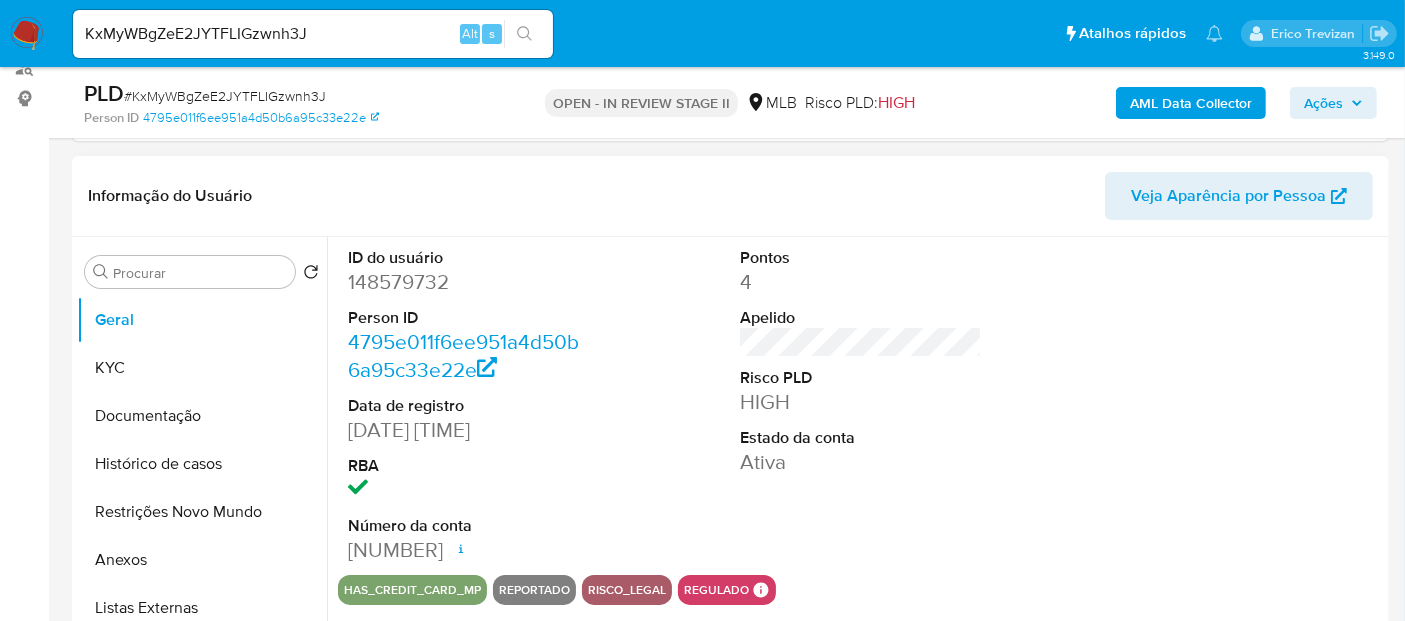 scroll, scrollTop: 333, scrollLeft: 0, axis: vertical 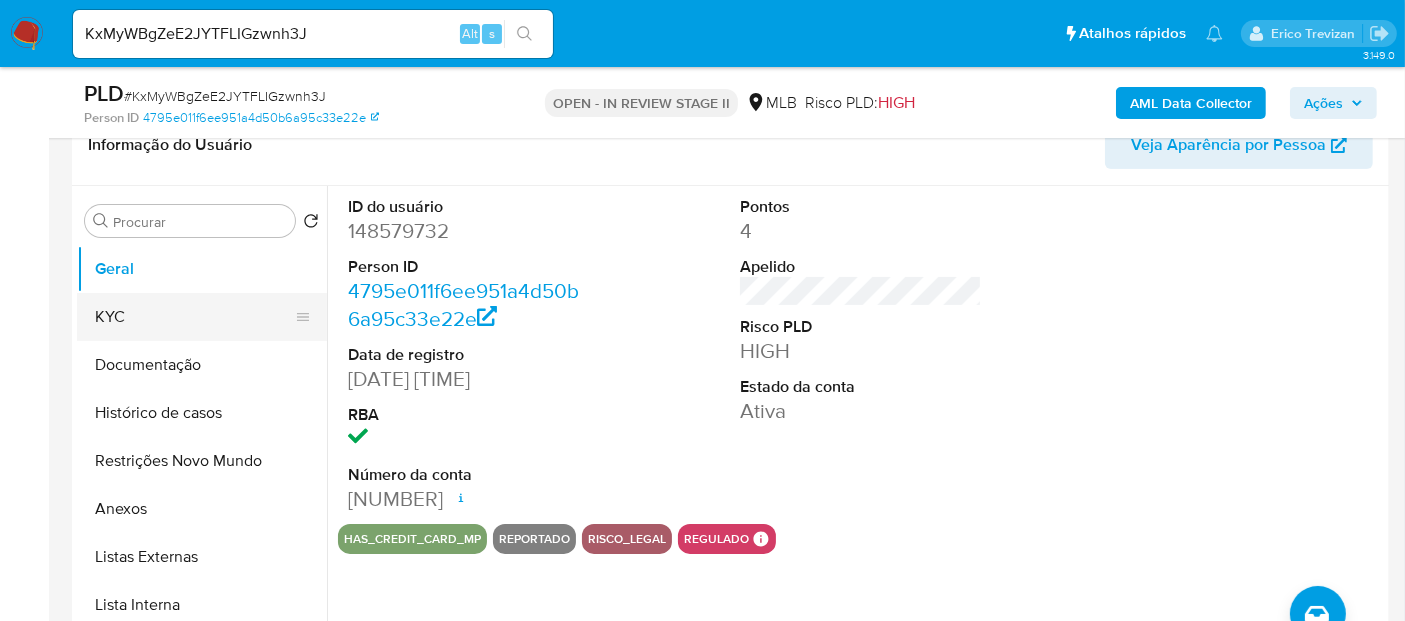 click on "KYC" at bounding box center (194, 317) 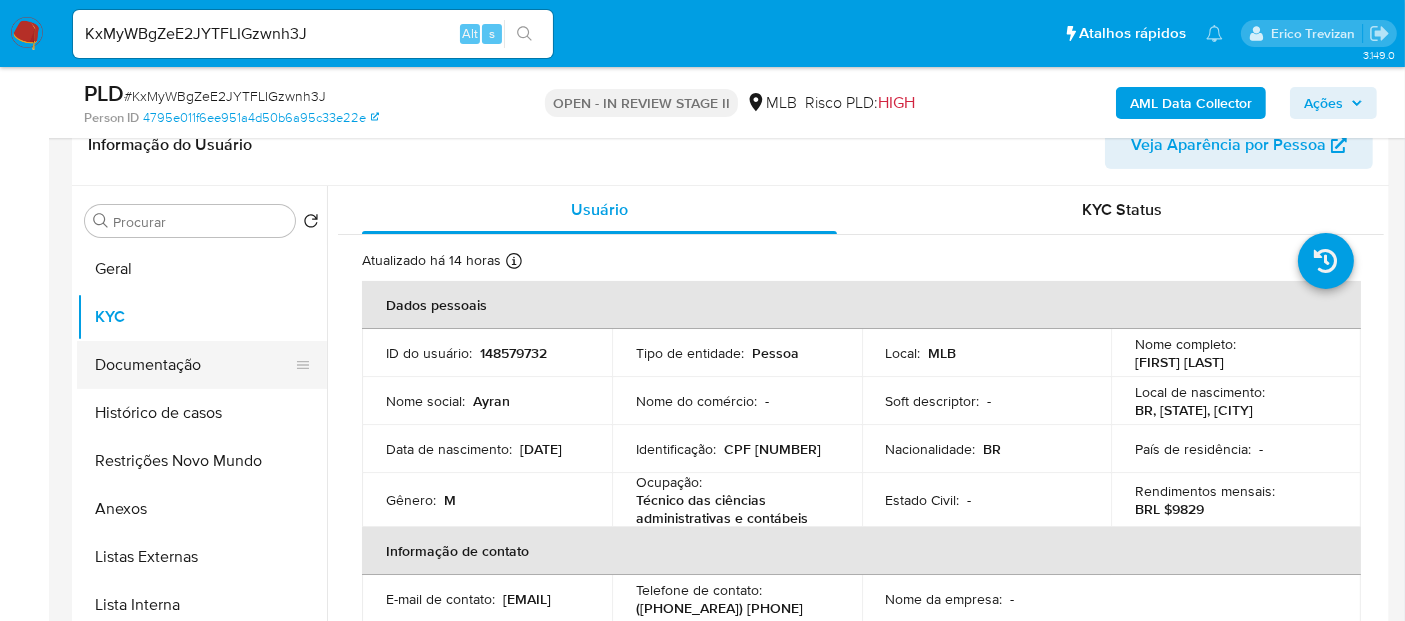 click on "Documentação" at bounding box center (194, 365) 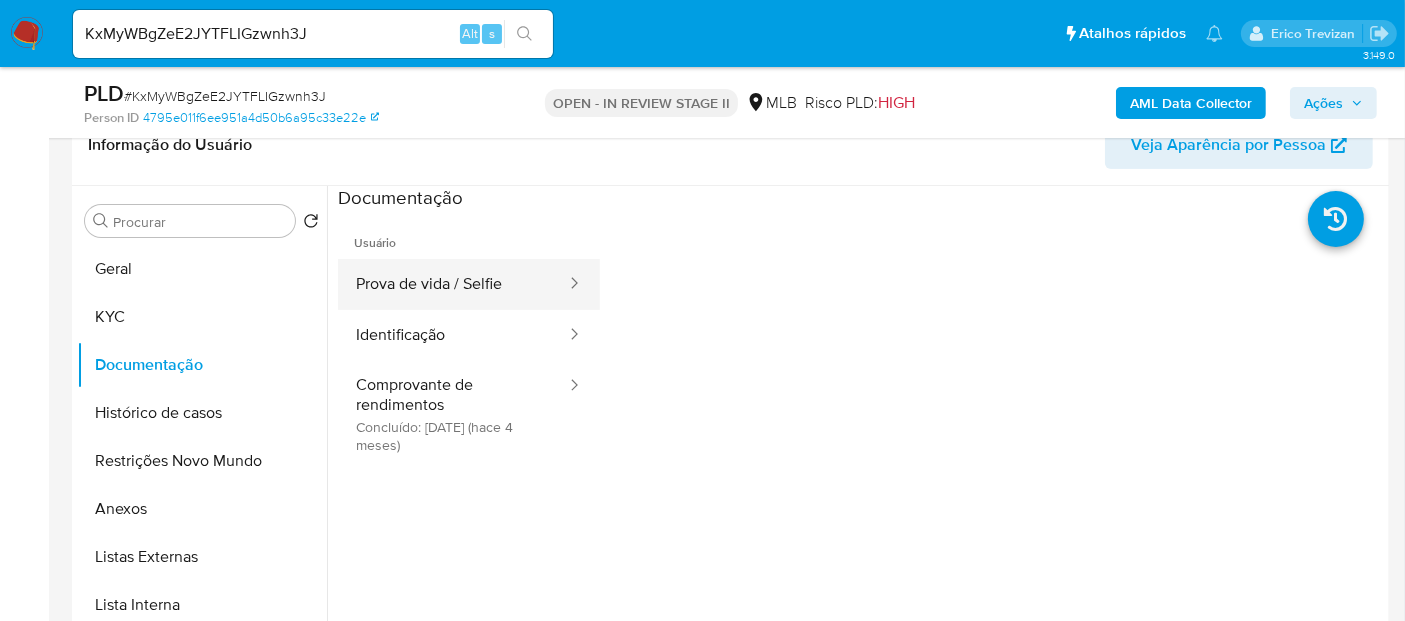 click on "Prova de vida / Selfie" at bounding box center (453, 284) 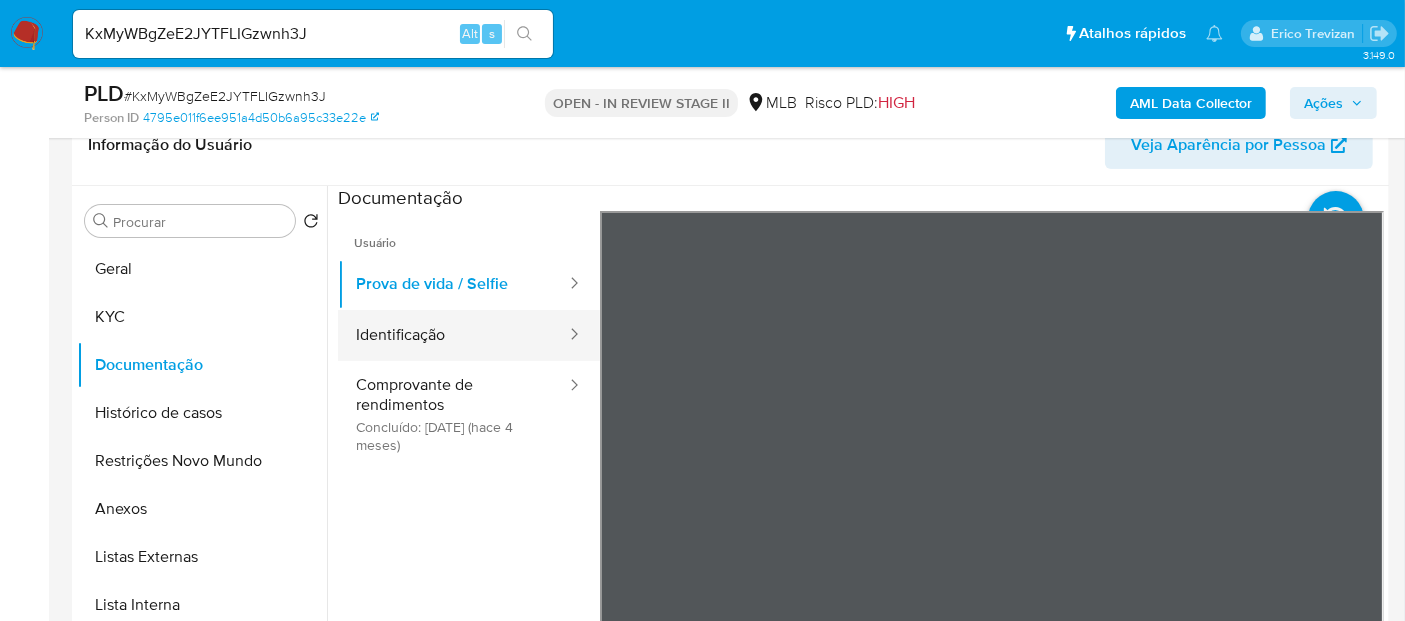 click on "Identificação" at bounding box center [453, 335] 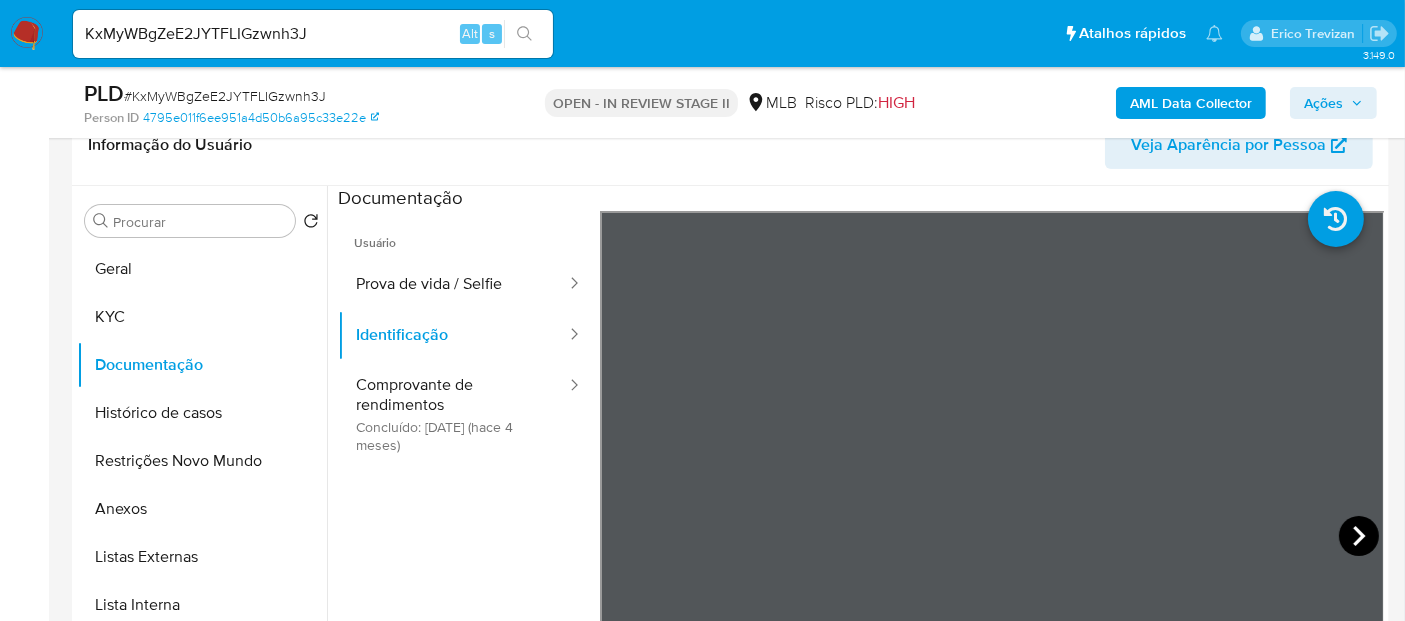 click 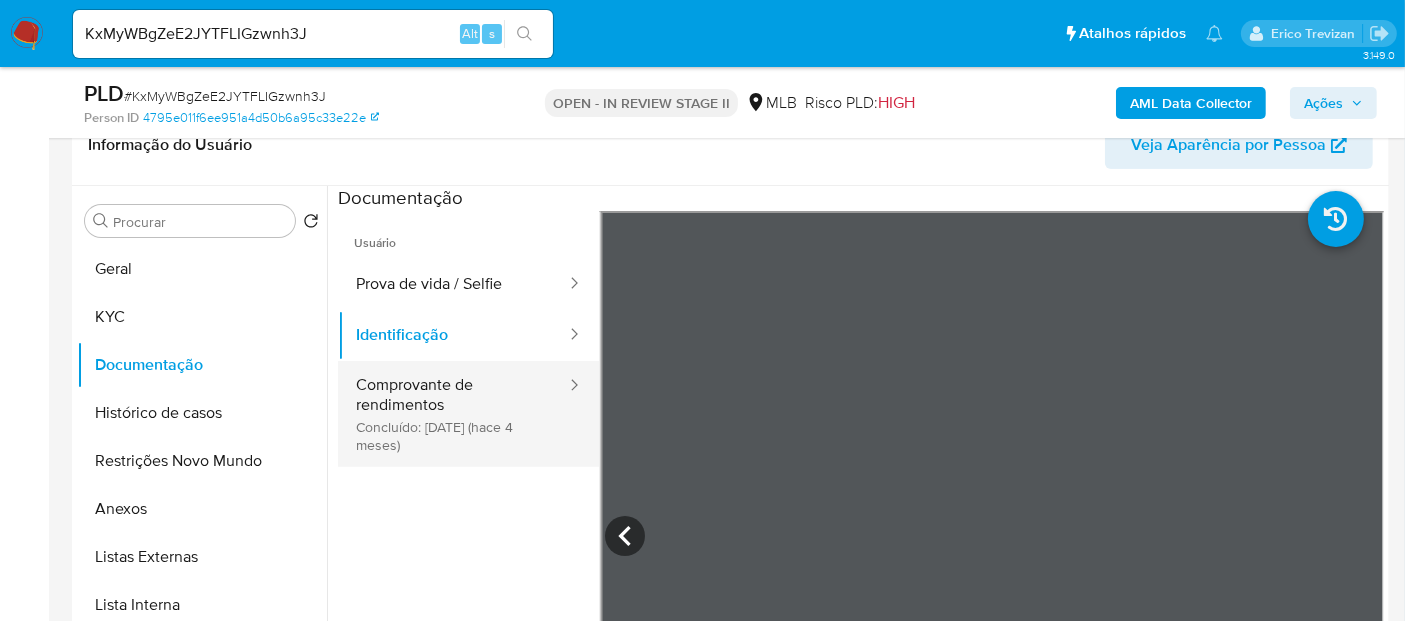 click on "Comprovante de rendimentos Concluído: 23/03/2025 (hace 4 meses)" at bounding box center [453, 414] 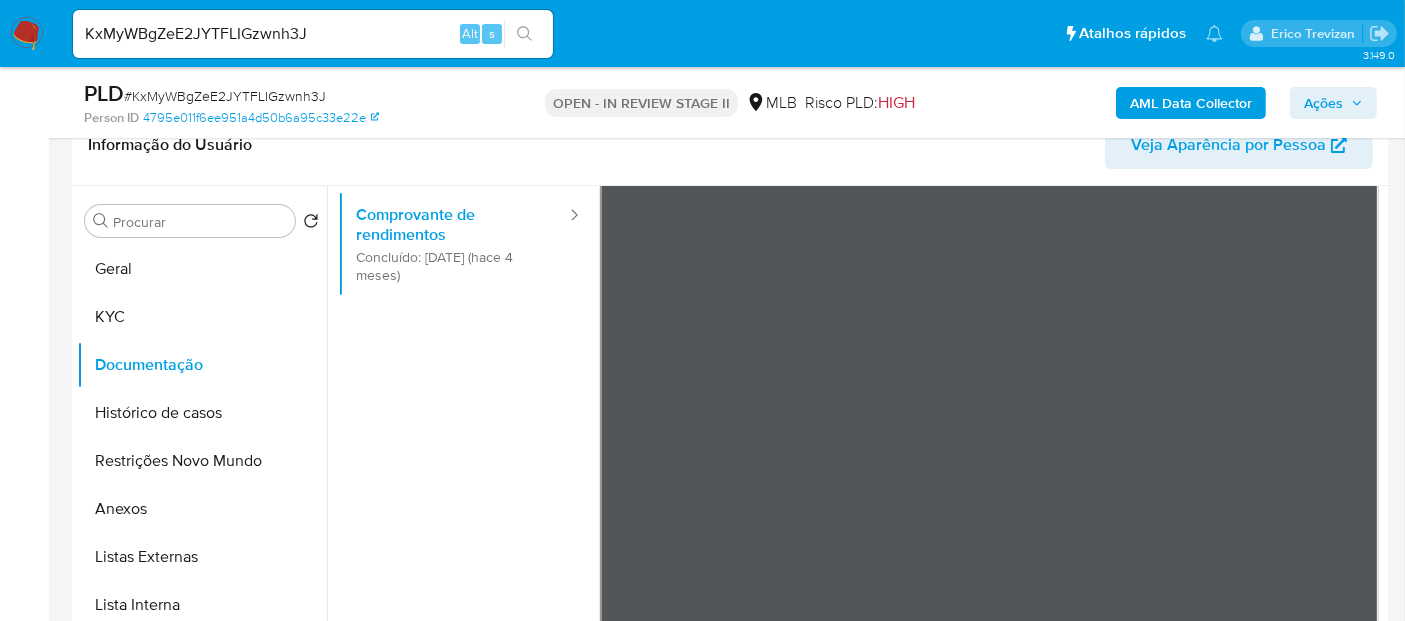 scroll, scrollTop: 174, scrollLeft: 0, axis: vertical 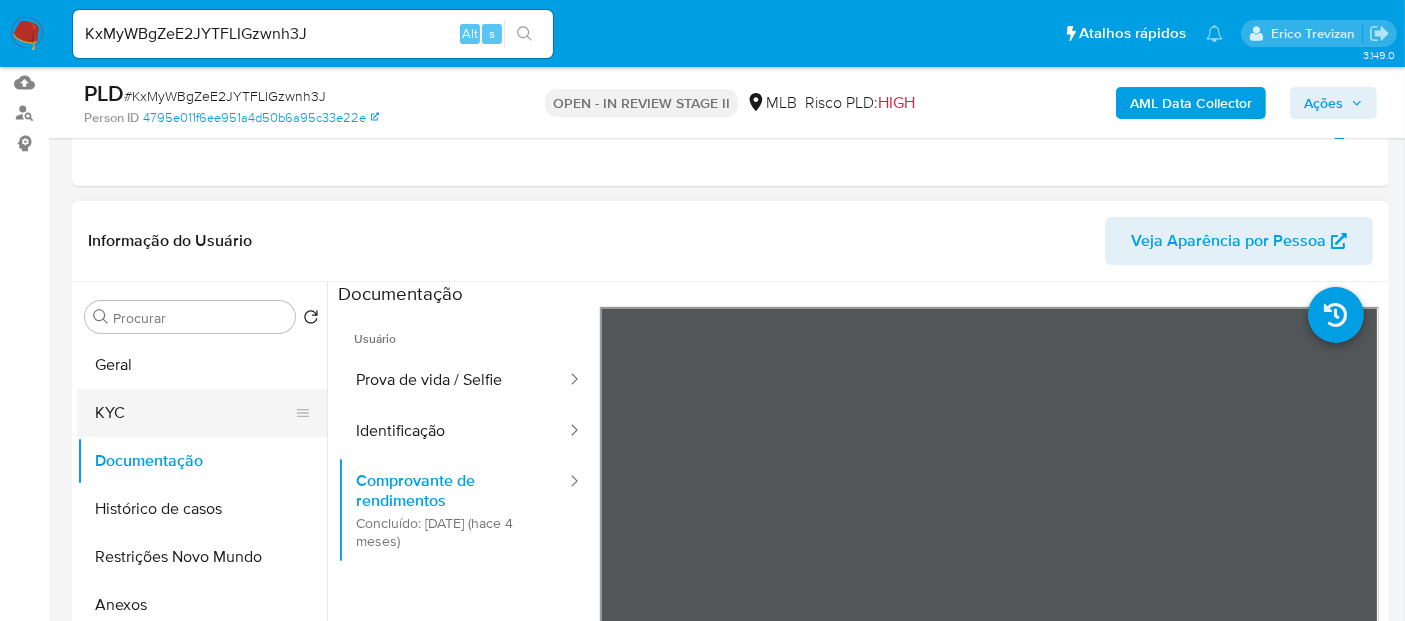 click on "KYC" at bounding box center (194, 413) 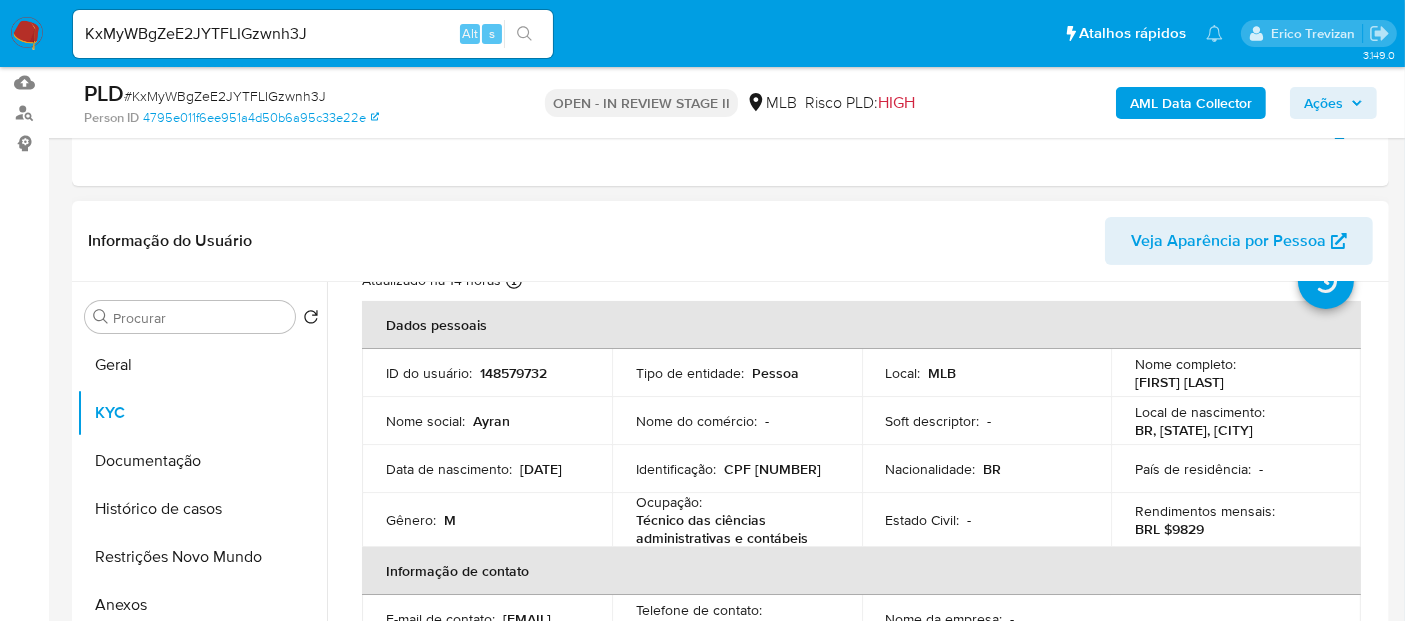 scroll, scrollTop: 111, scrollLeft: 0, axis: vertical 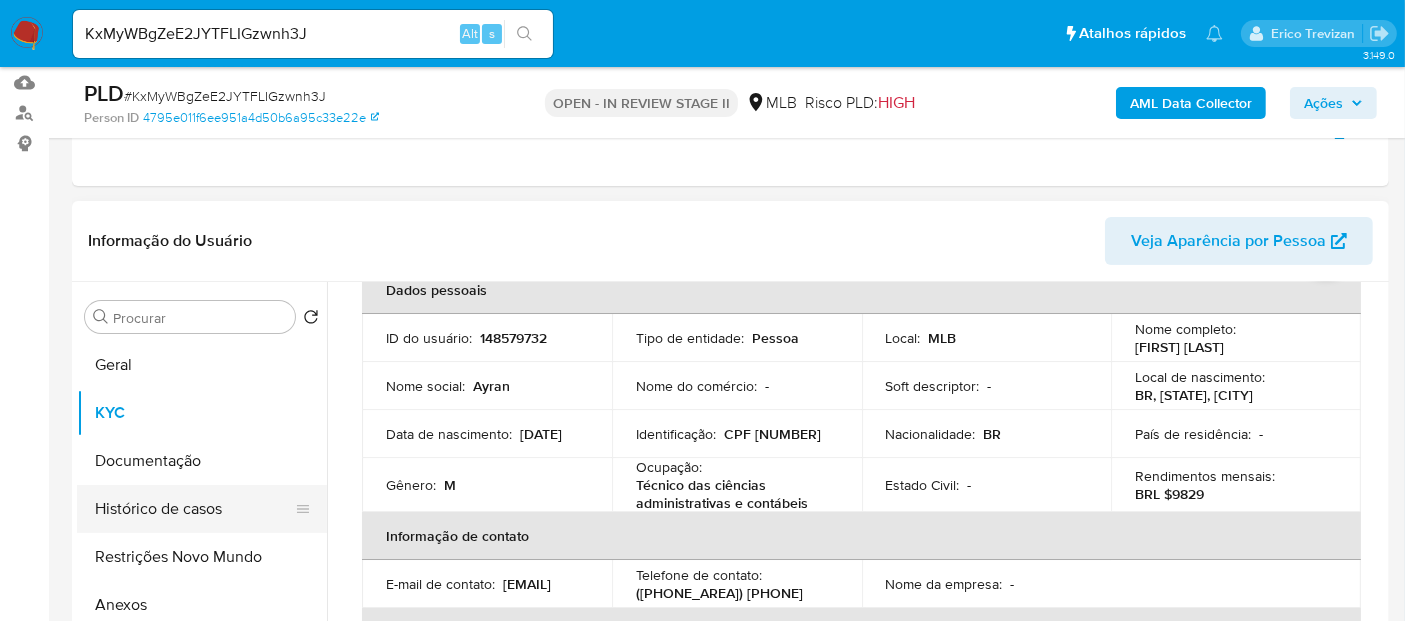 click on "Histórico de casos" at bounding box center [194, 509] 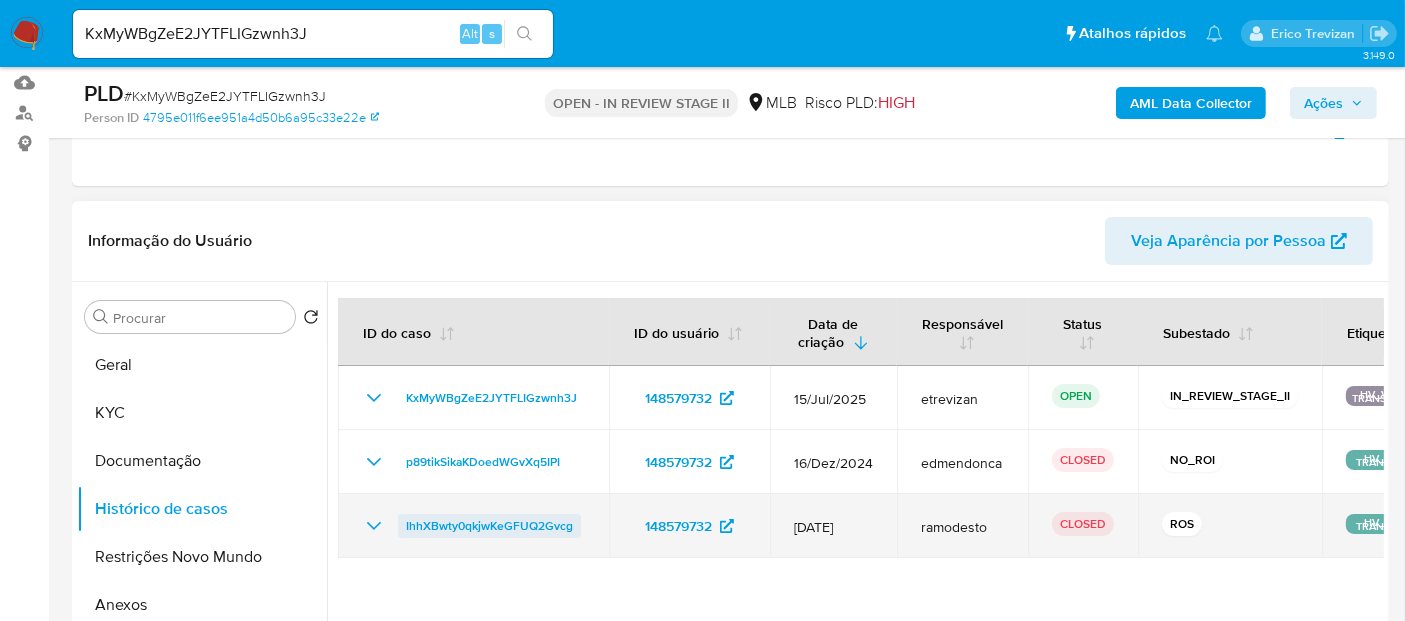 click on "IhhXBwty0qkjwKeGFUQ2Gvcg" at bounding box center [489, 526] 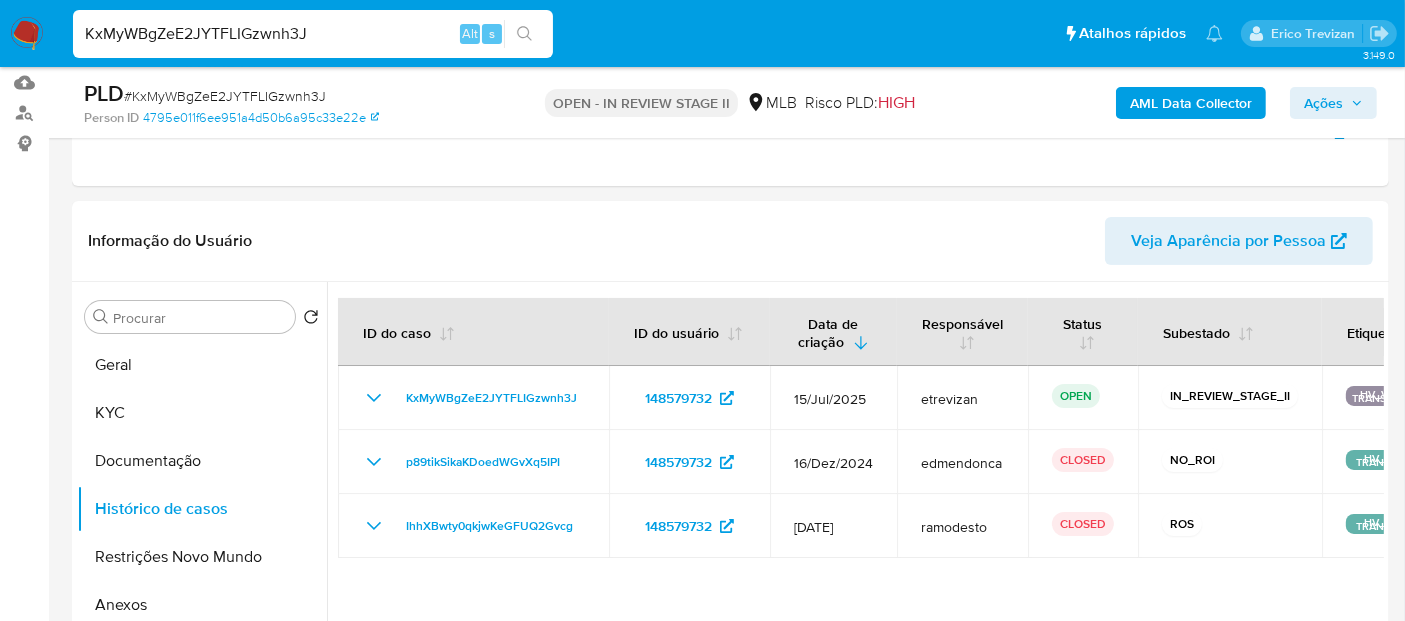 drag, startPoint x: 339, startPoint y: 28, endPoint x: 0, endPoint y: 27, distance: 339.00146 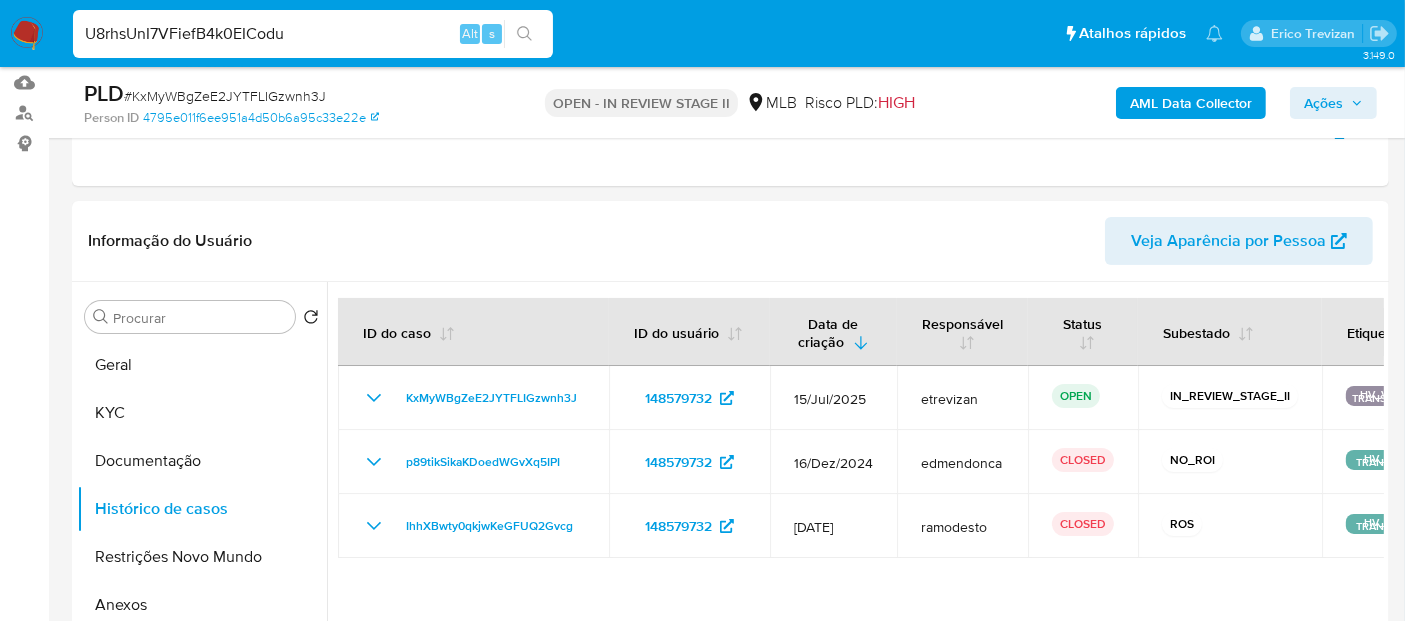type on "U8rhsUnI7VFiefB4k0EICodu" 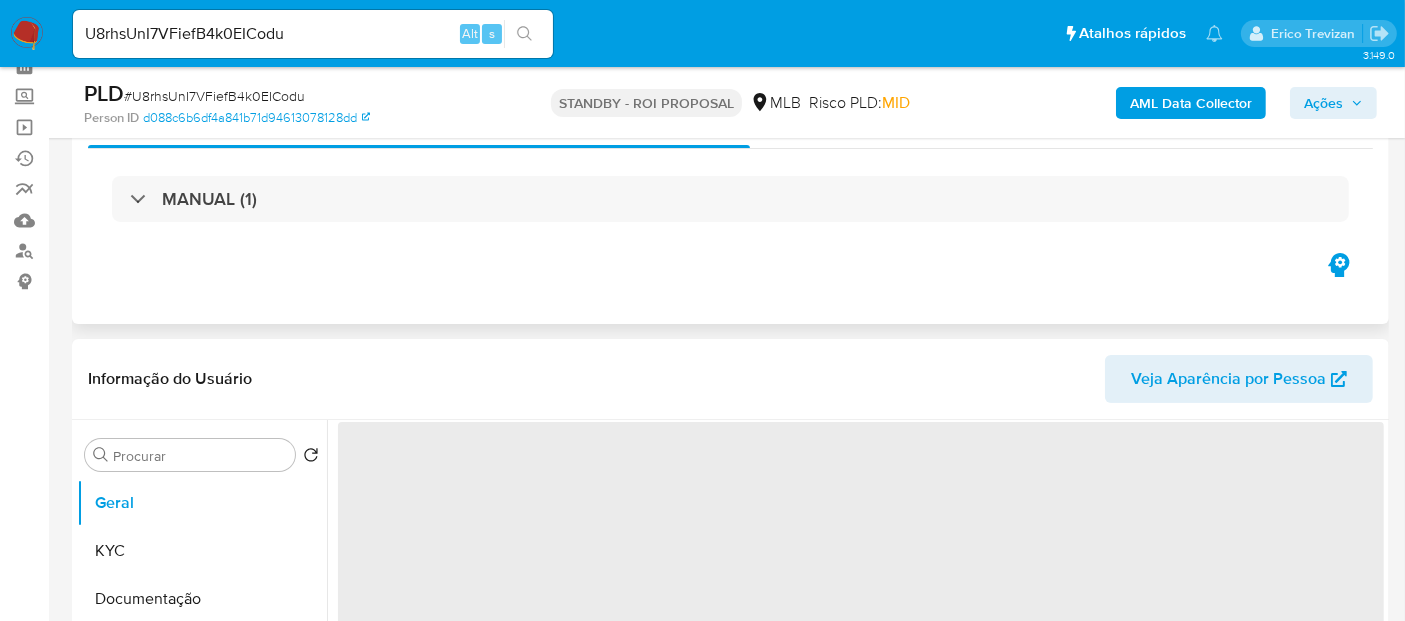 scroll, scrollTop: 222, scrollLeft: 0, axis: vertical 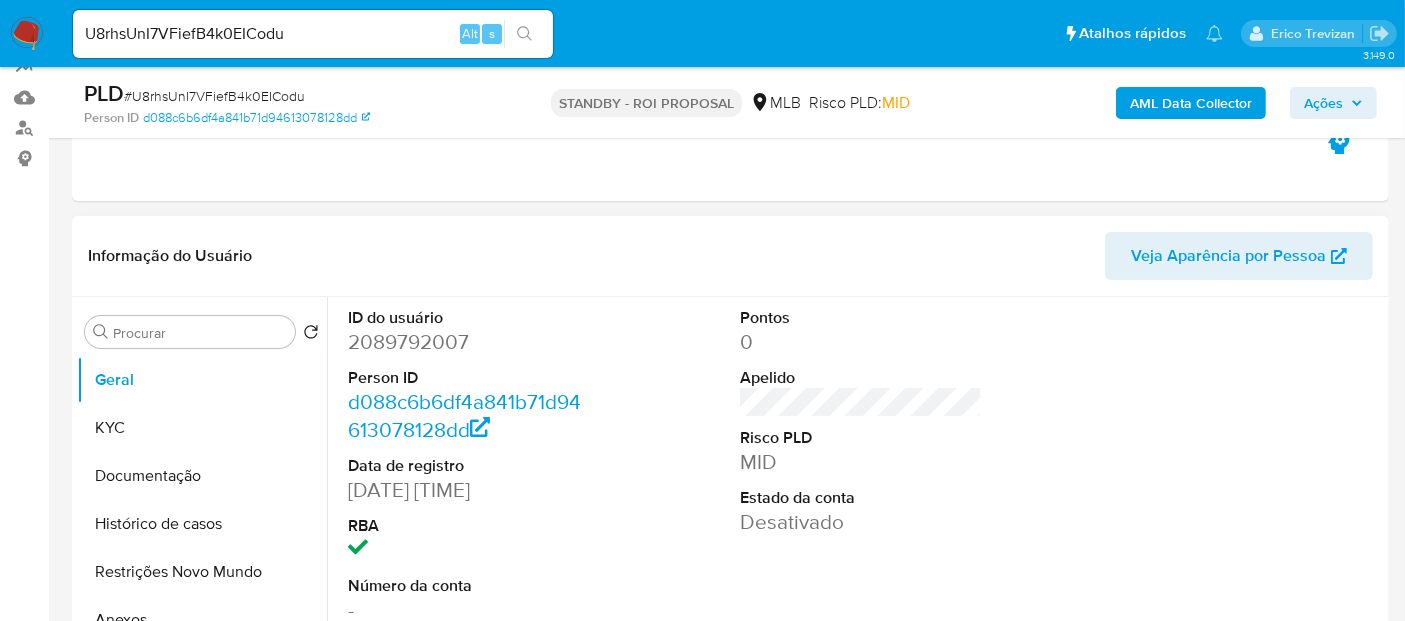 select on "10" 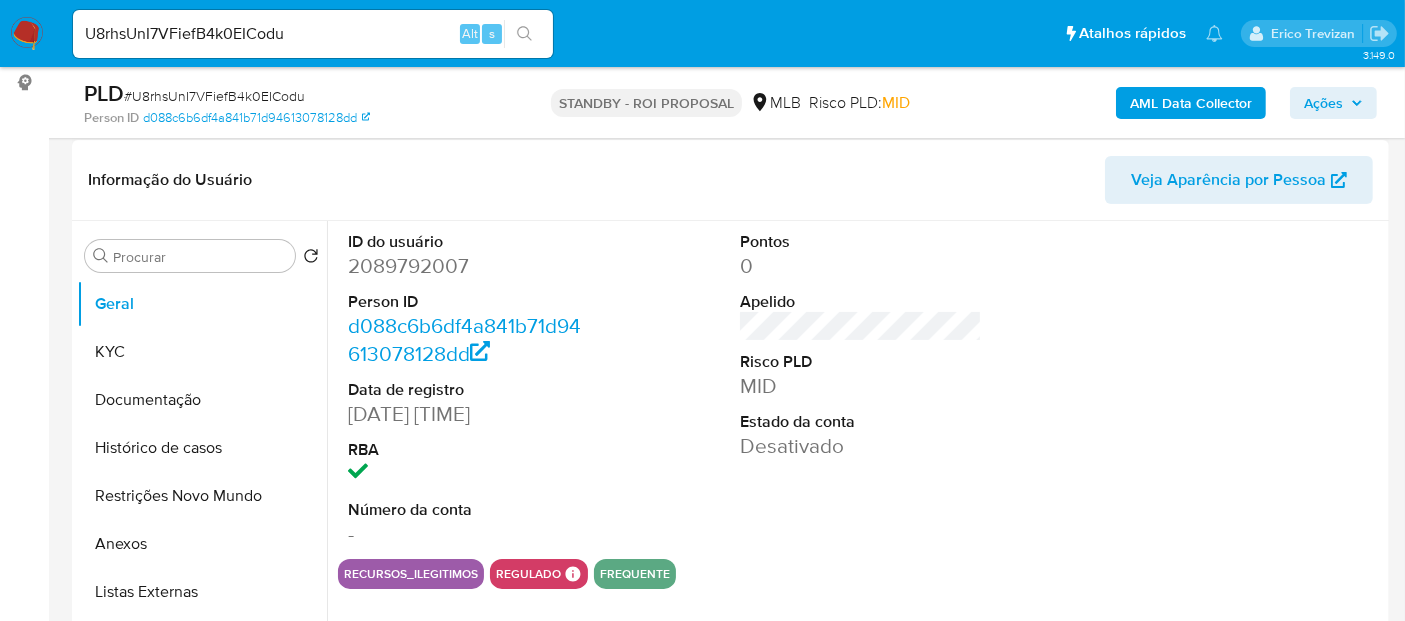 scroll, scrollTop: 333, scrollLeft: 0, axis: vertical 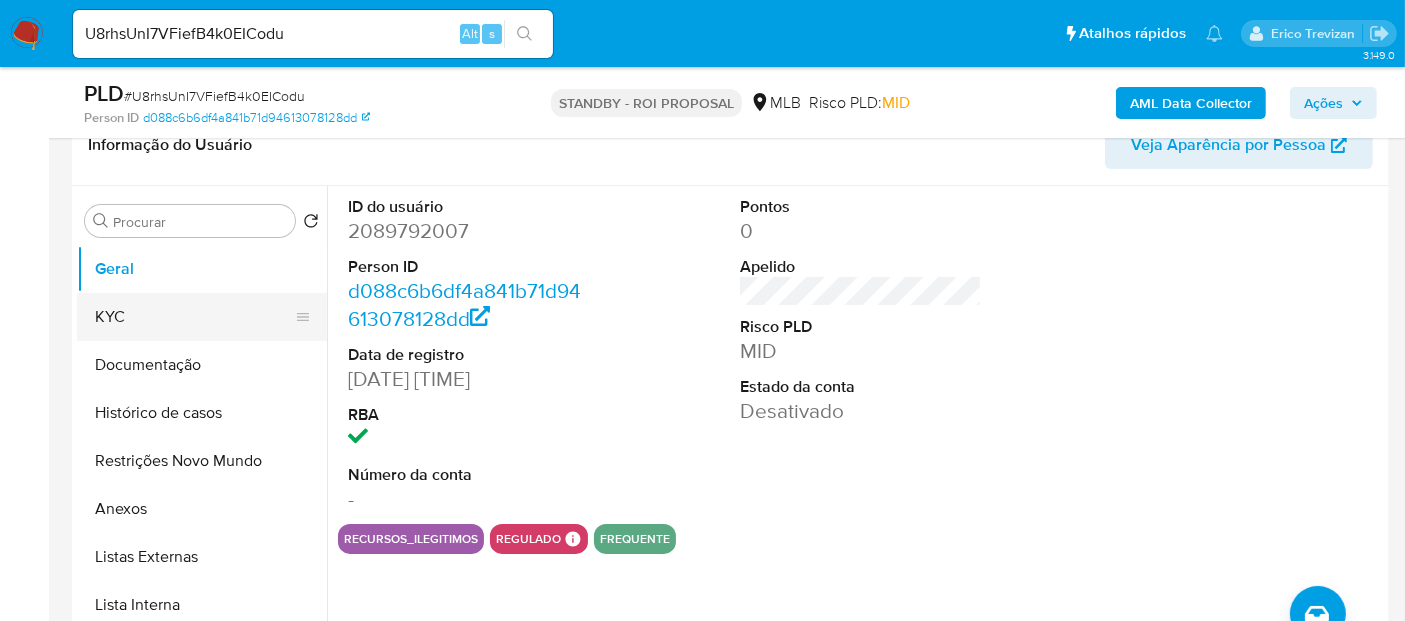 click on "KYC" at bounding box center [194, 317] 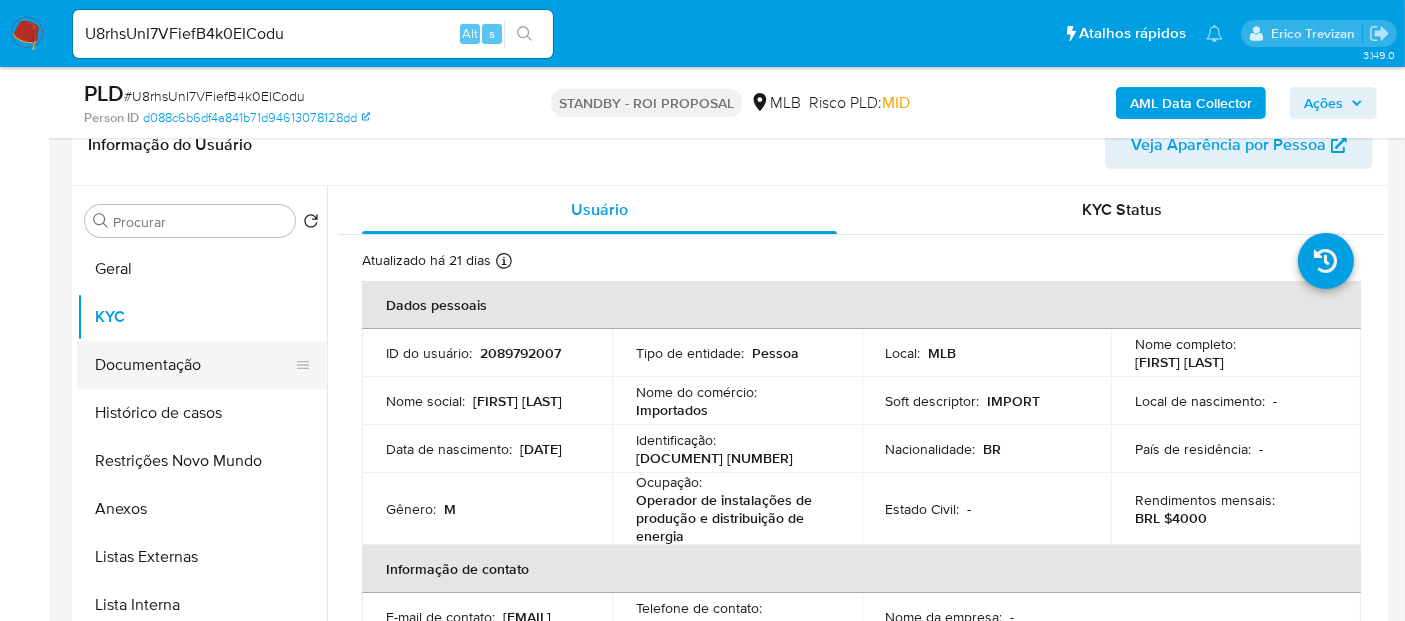 click on "Documentação" at bounding box center [194, 365] 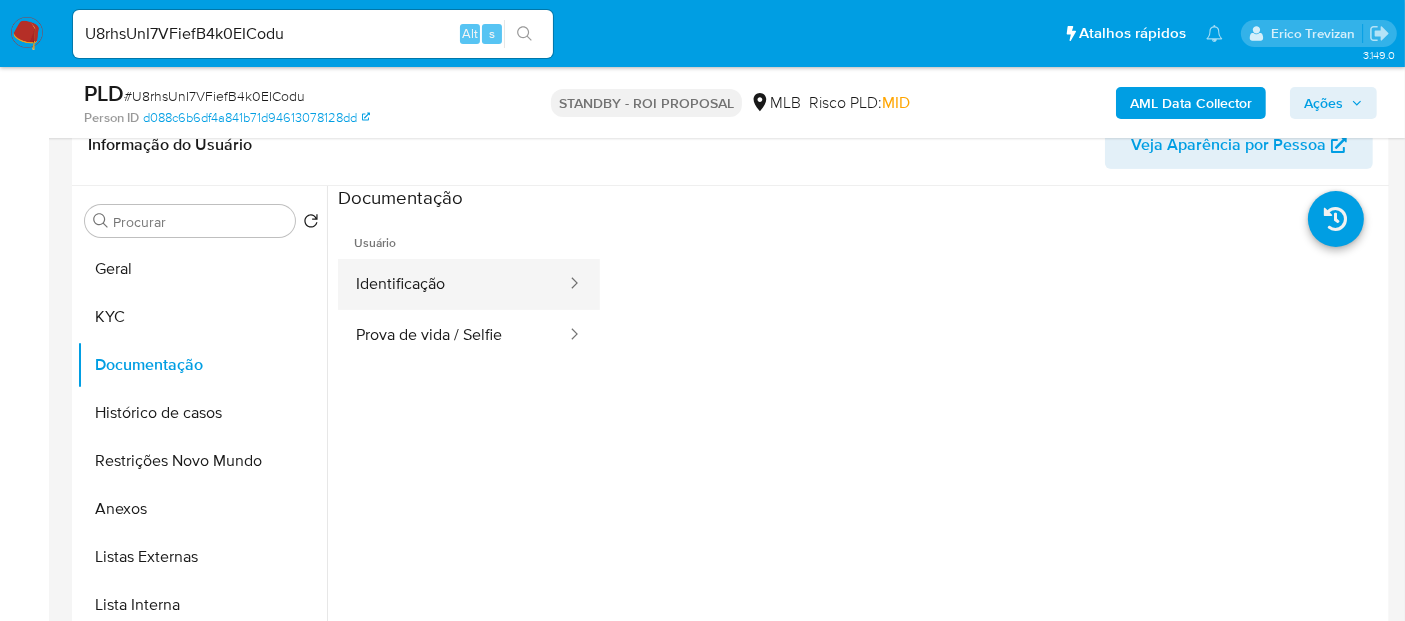 click on "Identificação" at bounding box center [453, 284] 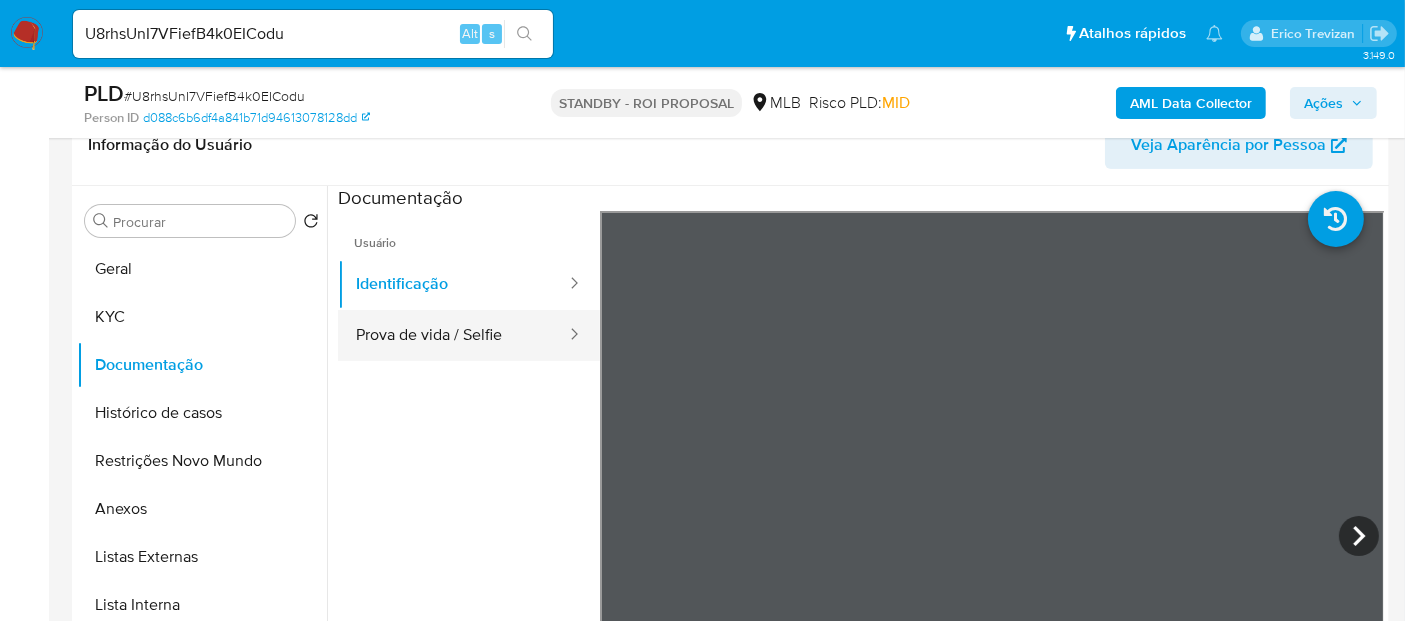 click on "Prova de vida / Selfie" at bounding box center (453, 335) 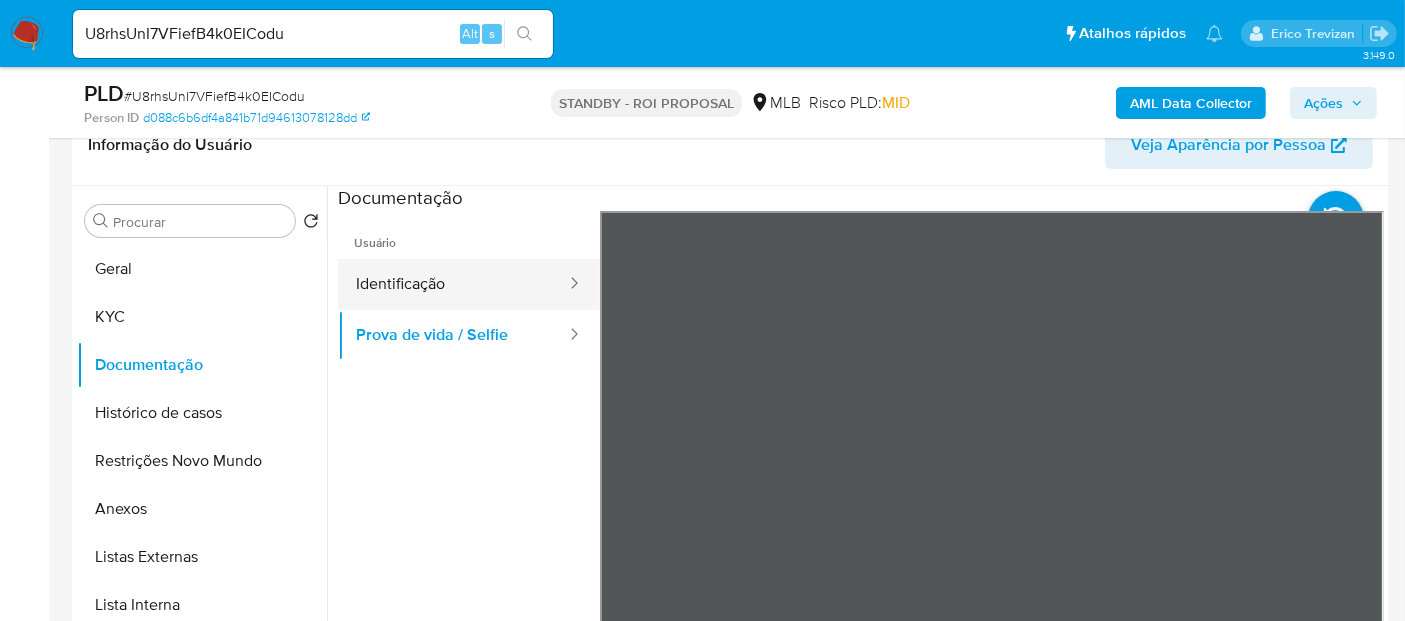click on "Identificação" at bounding box center (453, 284) 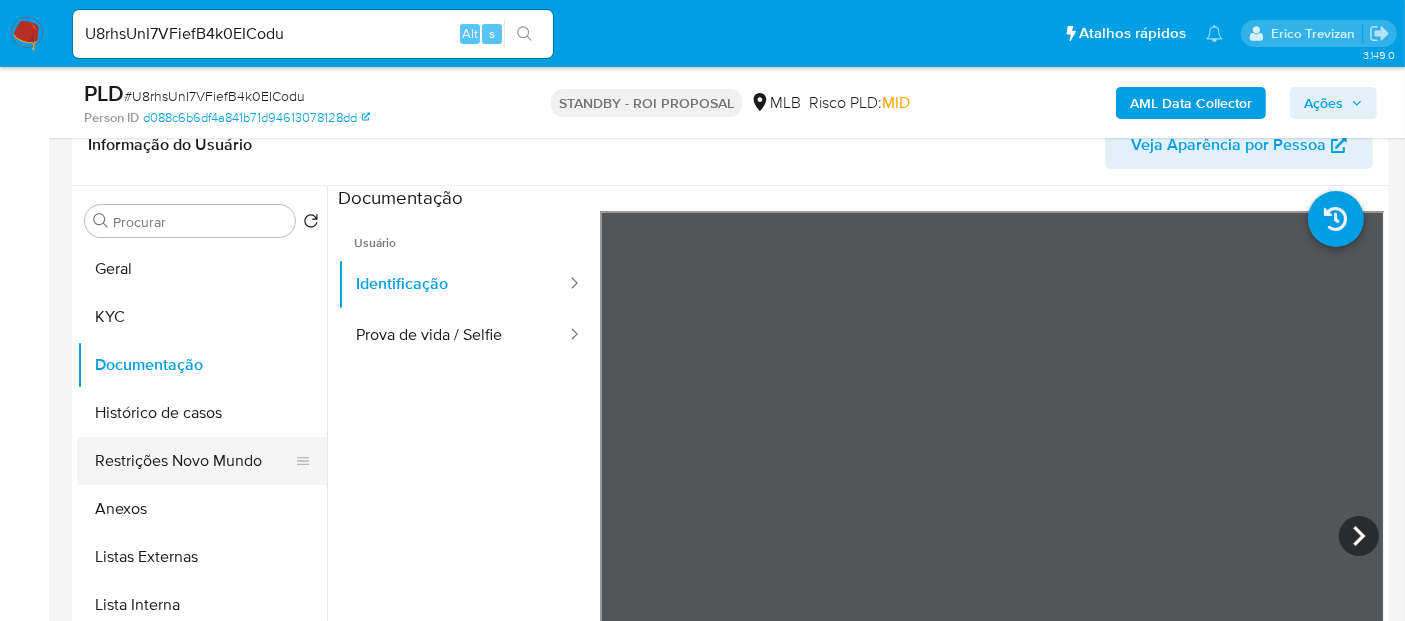 click on "Restrições Novo Mundo" at bounding box center [194, 461] 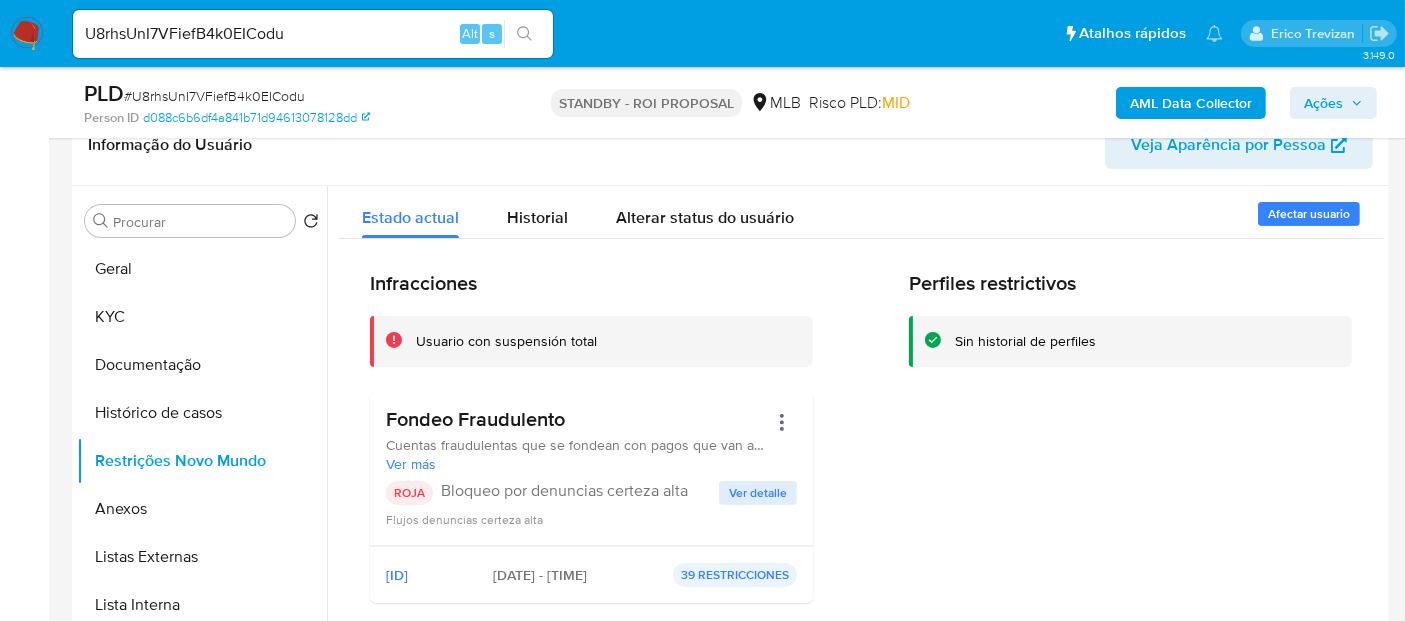 click on "Ver detalle" at bounding box center (758, 493) 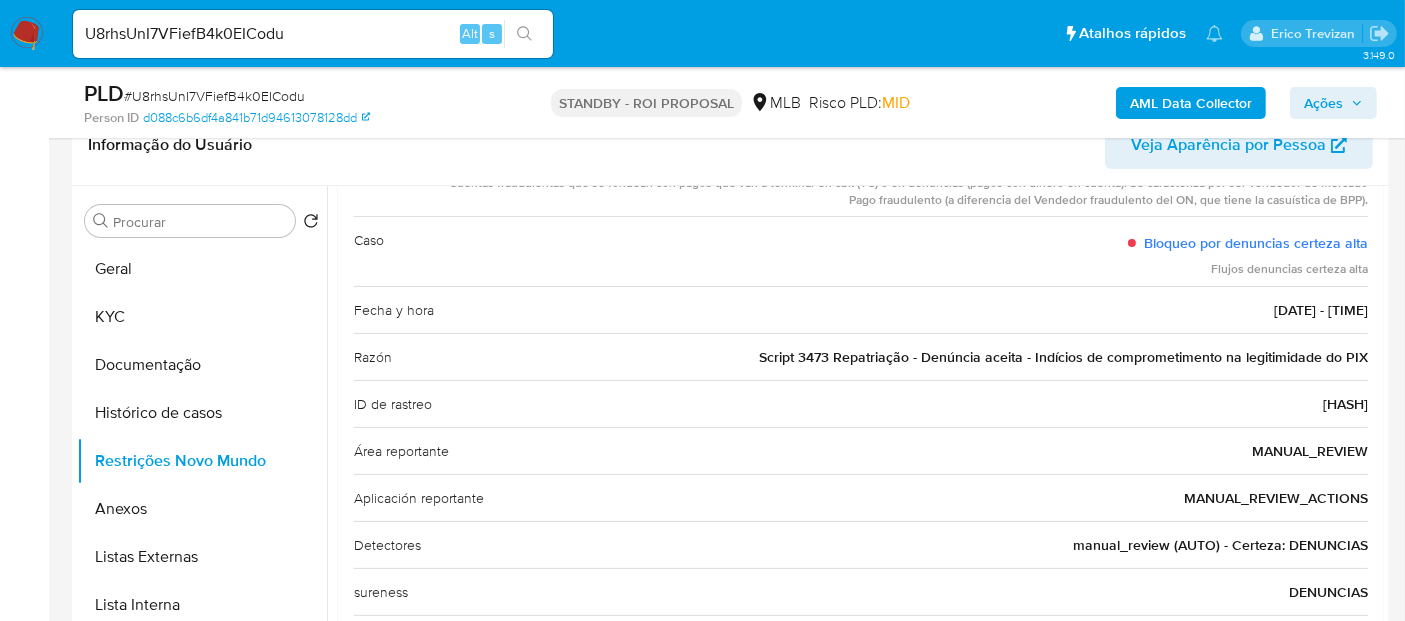 scroll, scrollTop: 0, scrollLeft: 0, axis: both 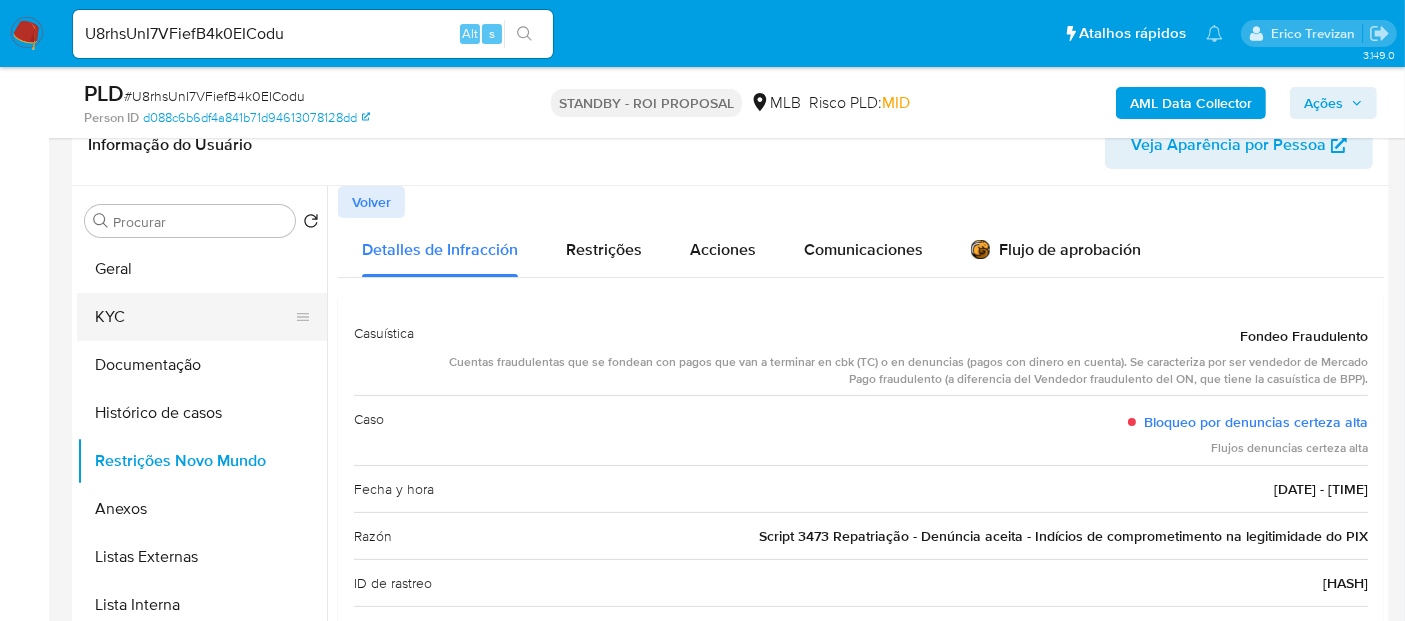 drag, startPoint x: 122, startPoint y: 313, endPoint x: 136, endPoint y: 312, distance: 14.035668 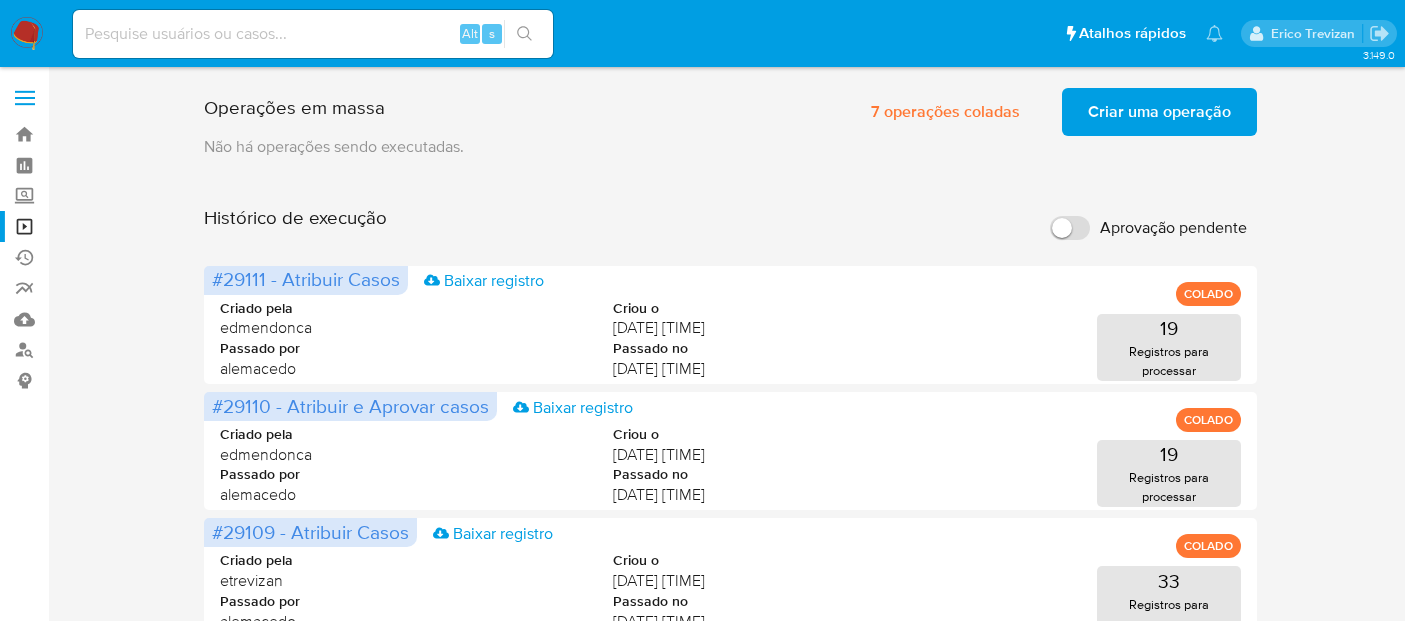 scroll, scrollTop: 0, scrollLeft: 0, axis: both 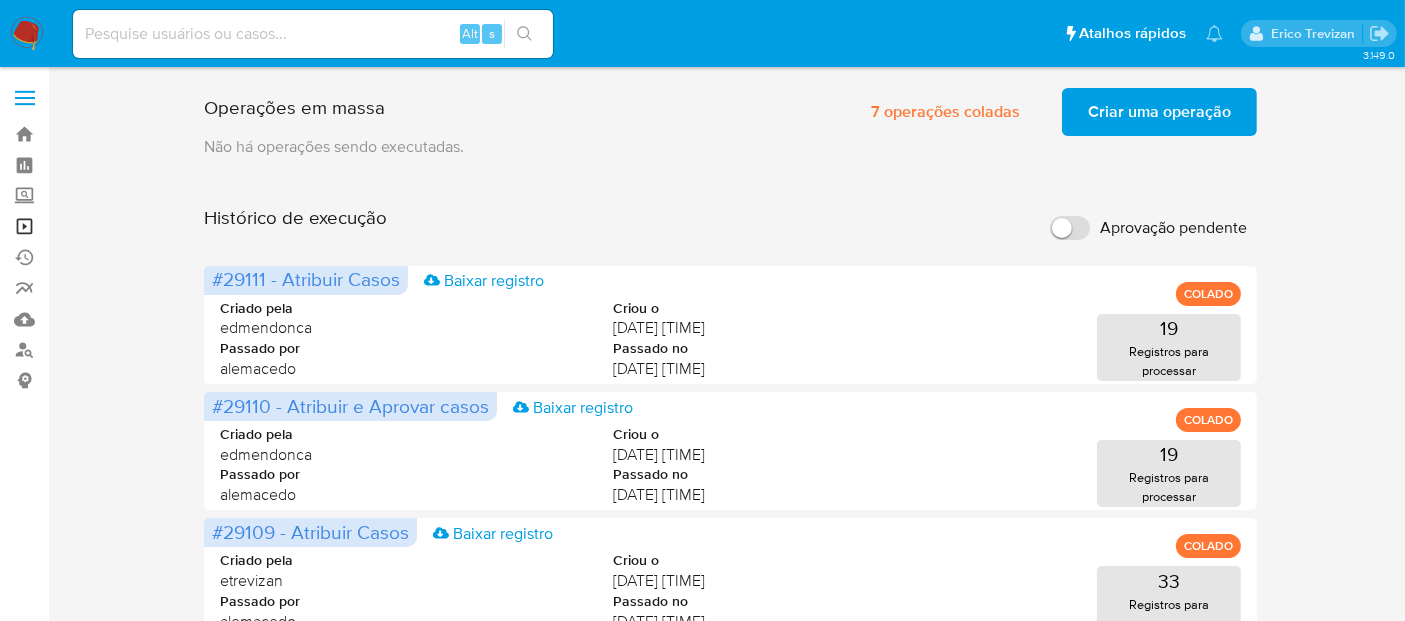 click on "Operações em massa" at bounding box center (119, 226) 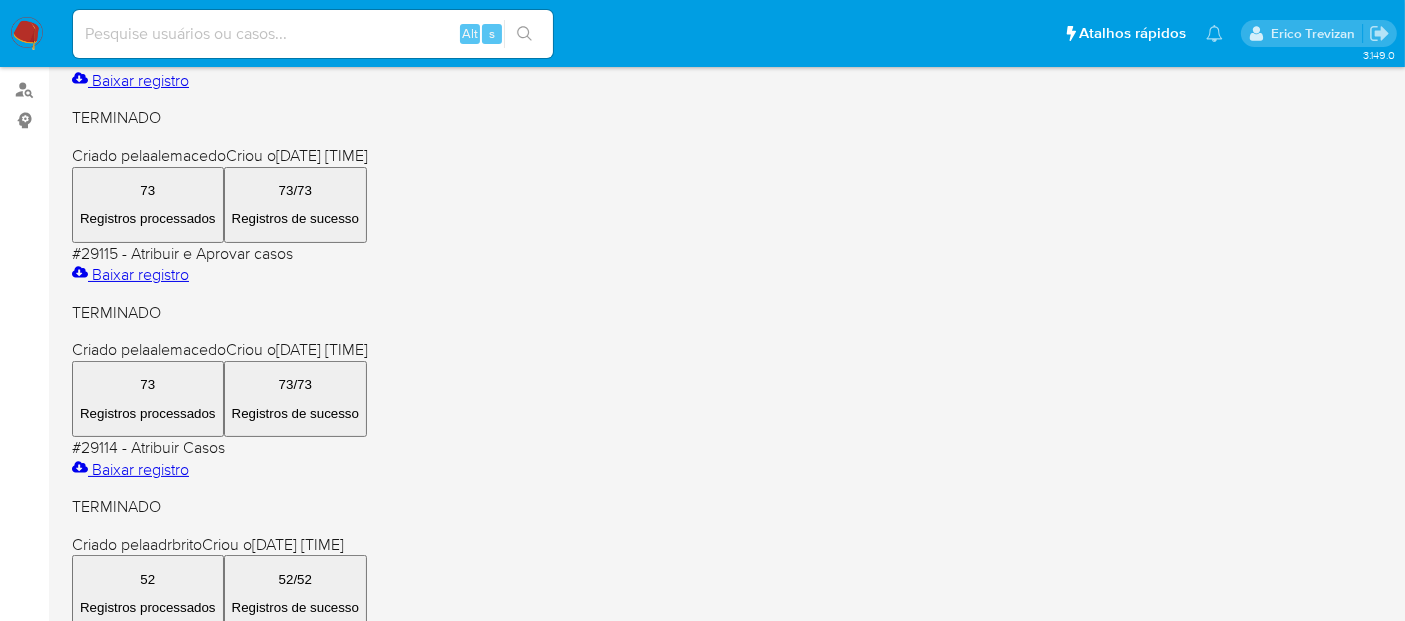 scroll, scrollTop: 222, scrollLeft: 0, axis: vertical 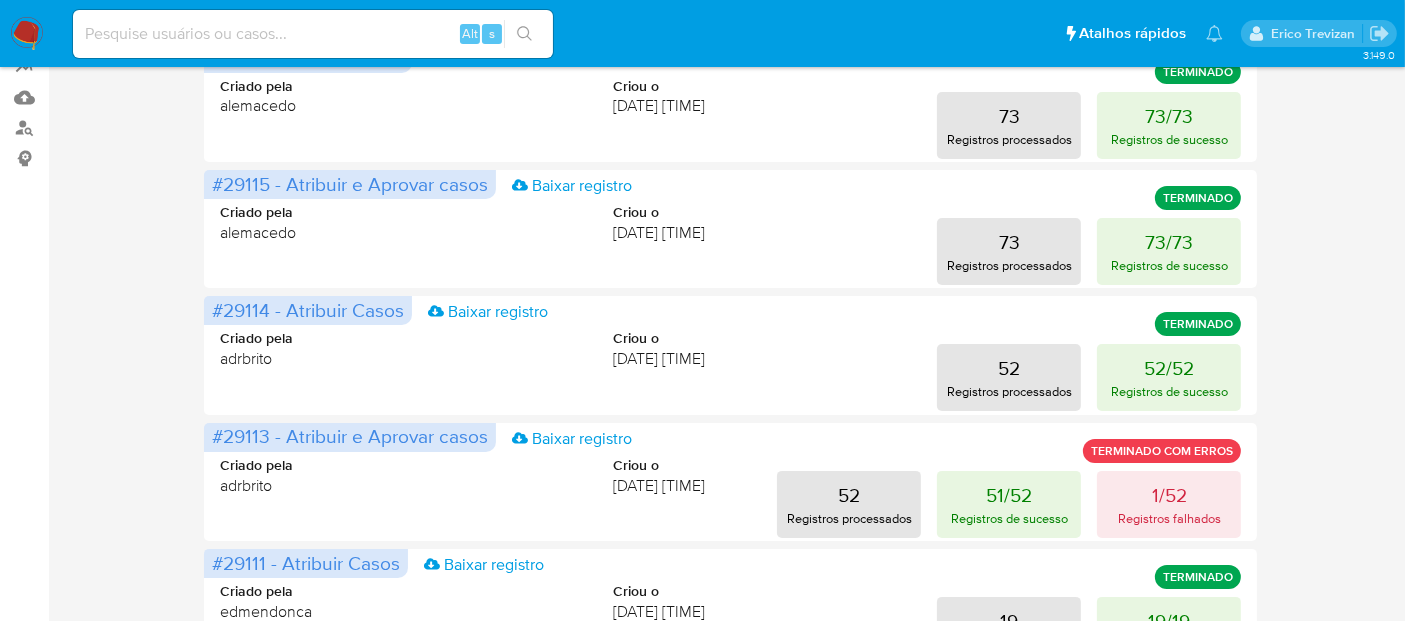 click at bounding box center [27, 34] 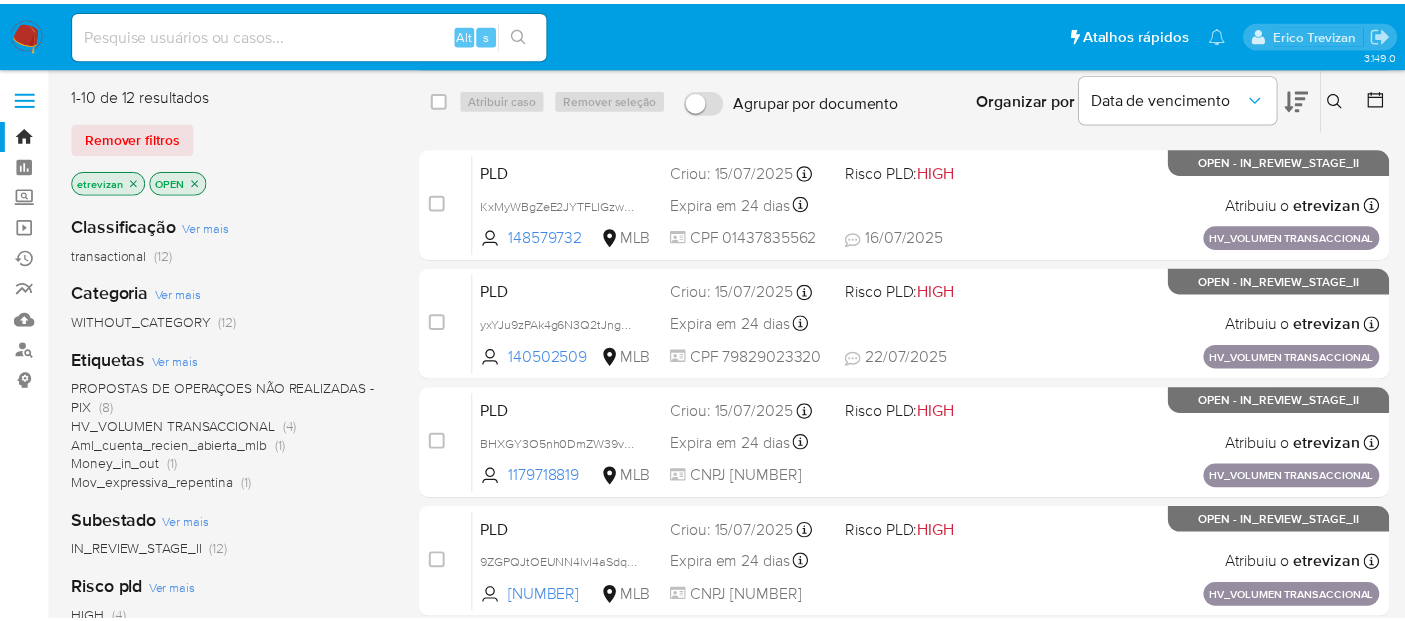 scroll, scrollTop: 0, scrollLeft: 0, axis: both 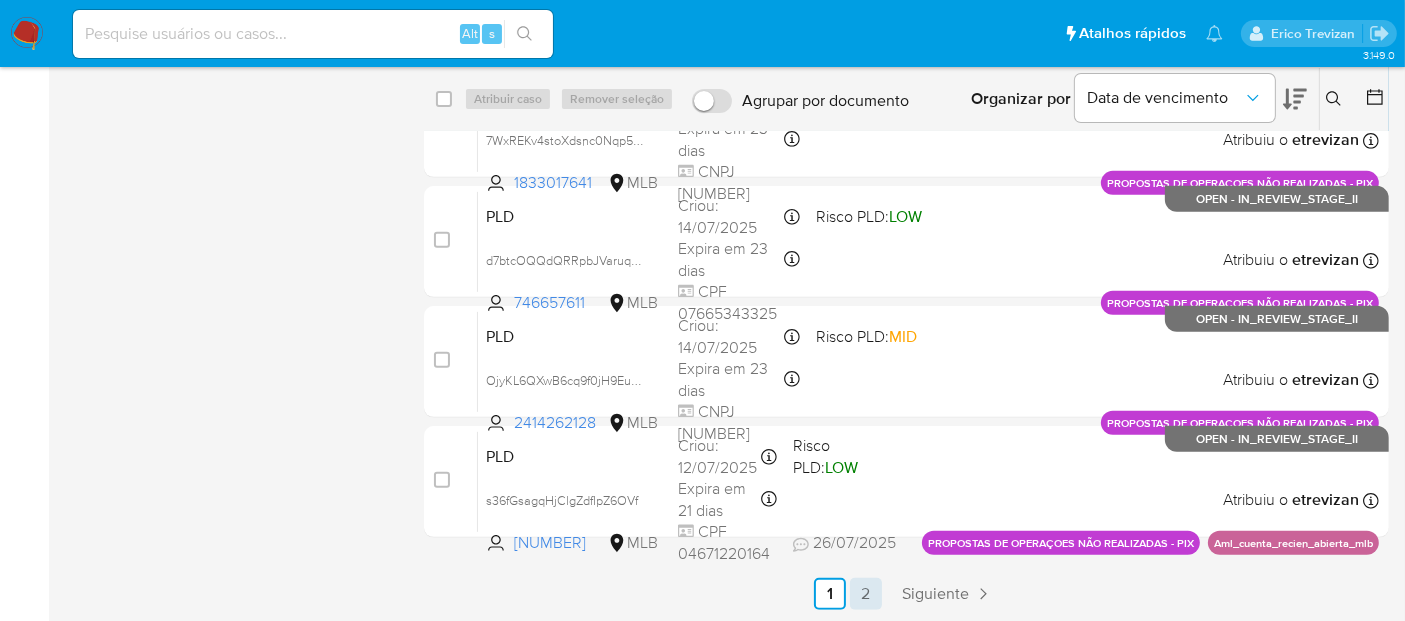 click on "2" at bounding box center (866, 594) 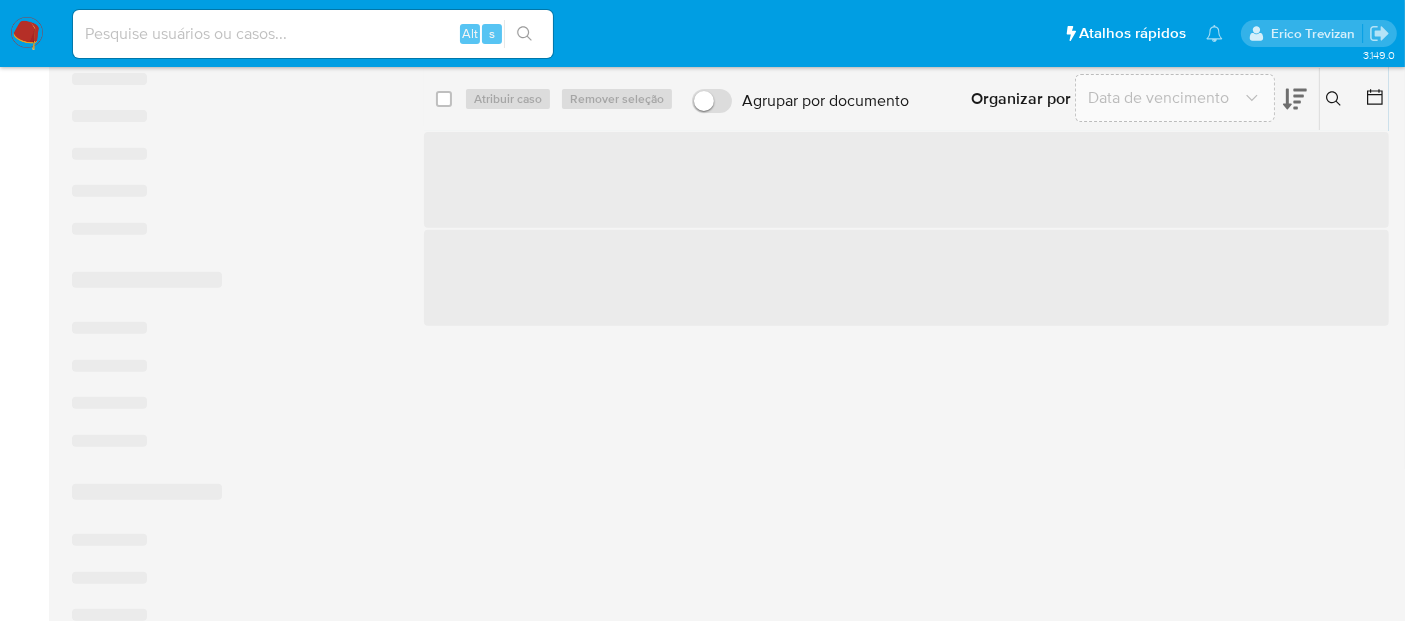 scroll, scrollTop: 0, scrollLeft: 0, axis: both 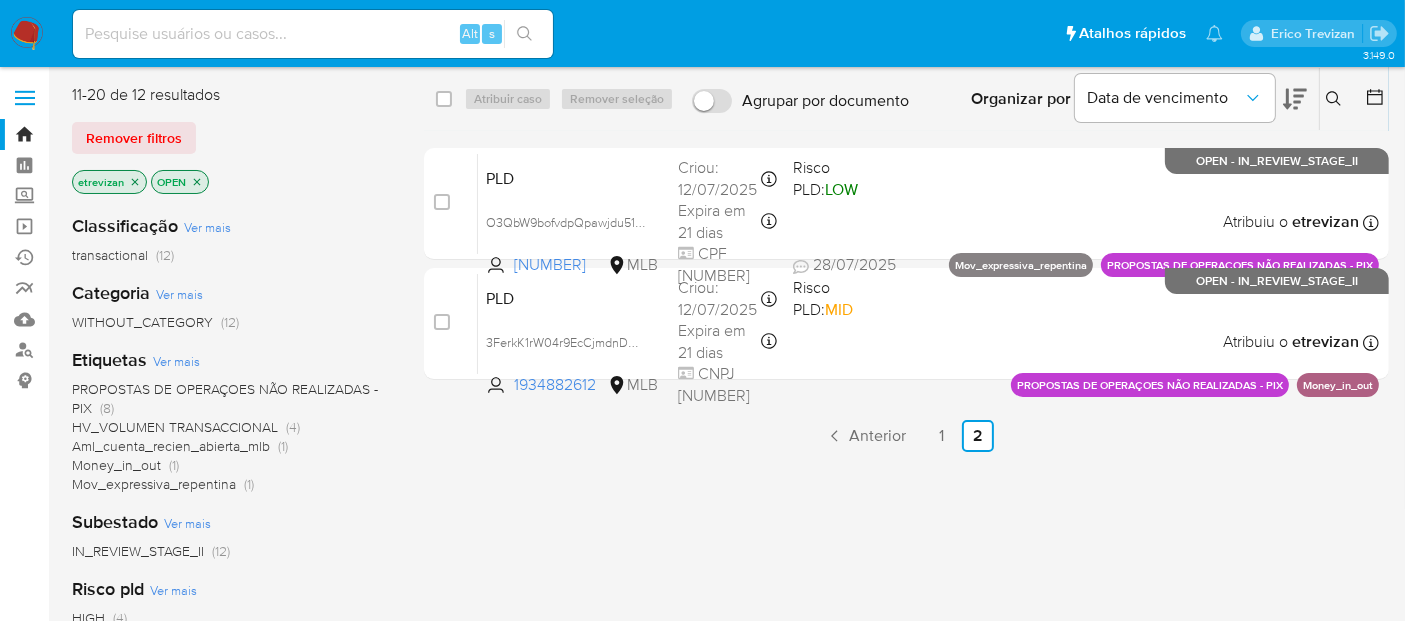 click at bounding box center [27, 34] 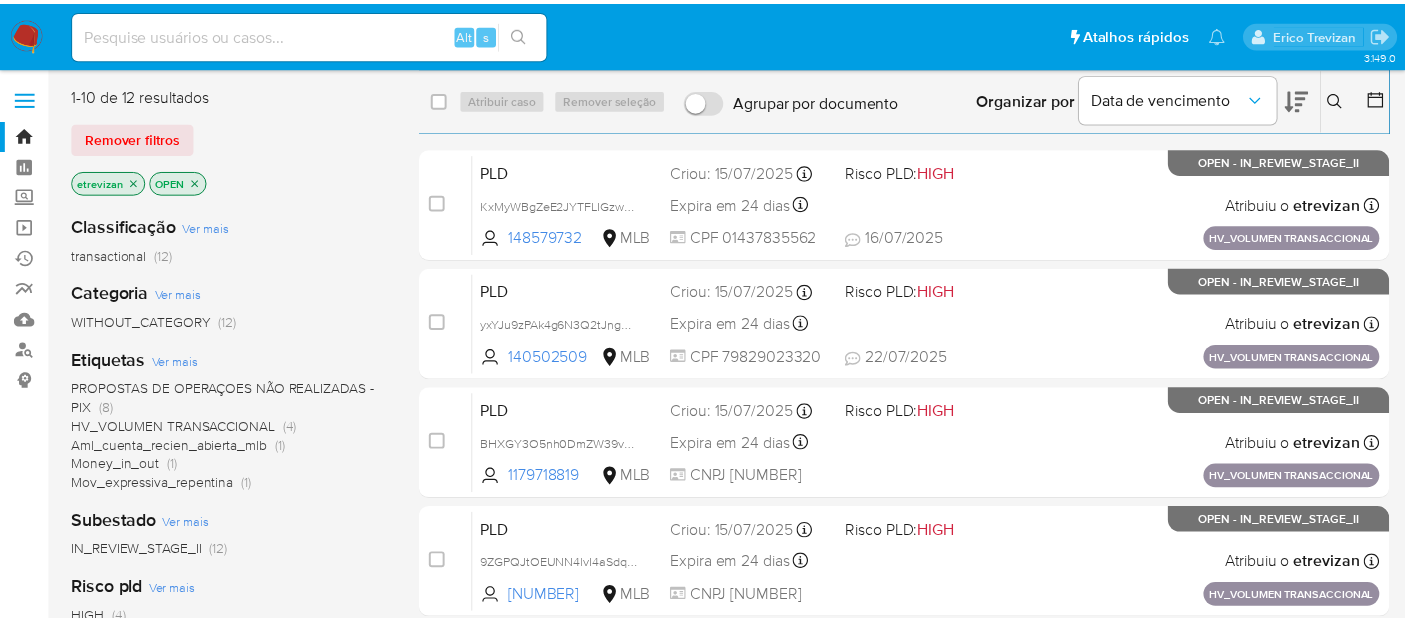 scroll, scrollTop: 0, scrollLeft: 0, axis: both 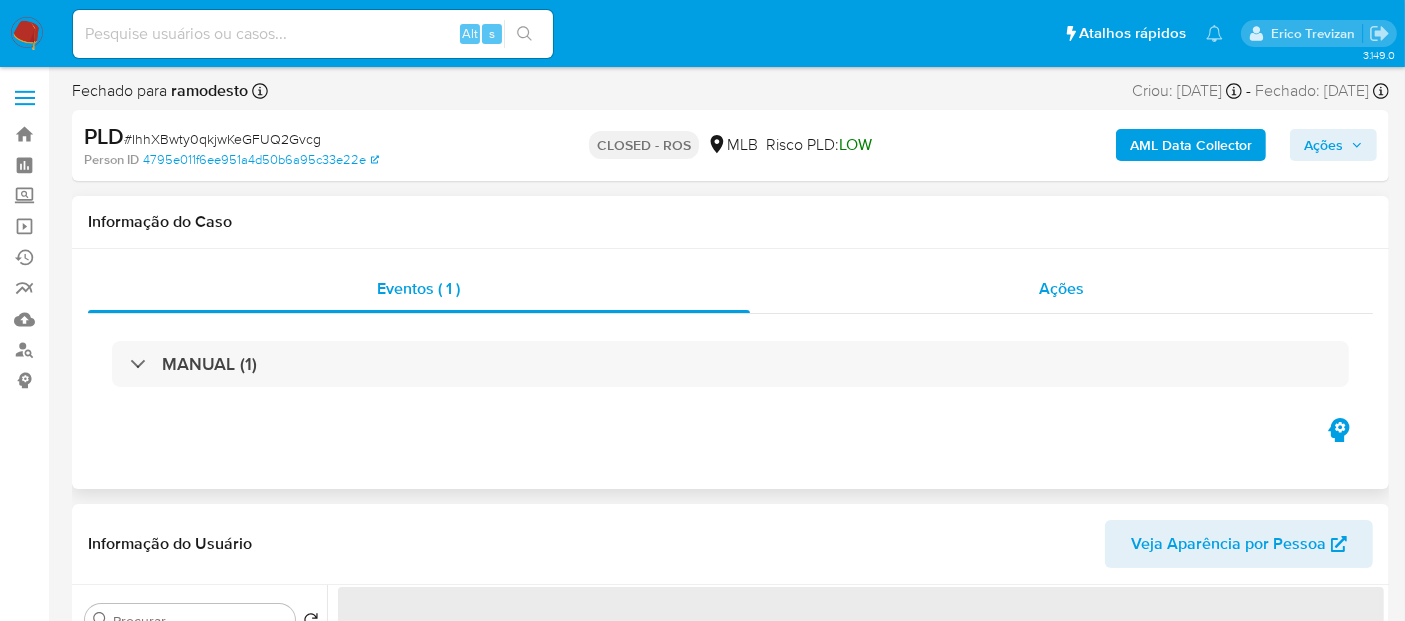 click on "Ações" at bounding box center (1061, 288) 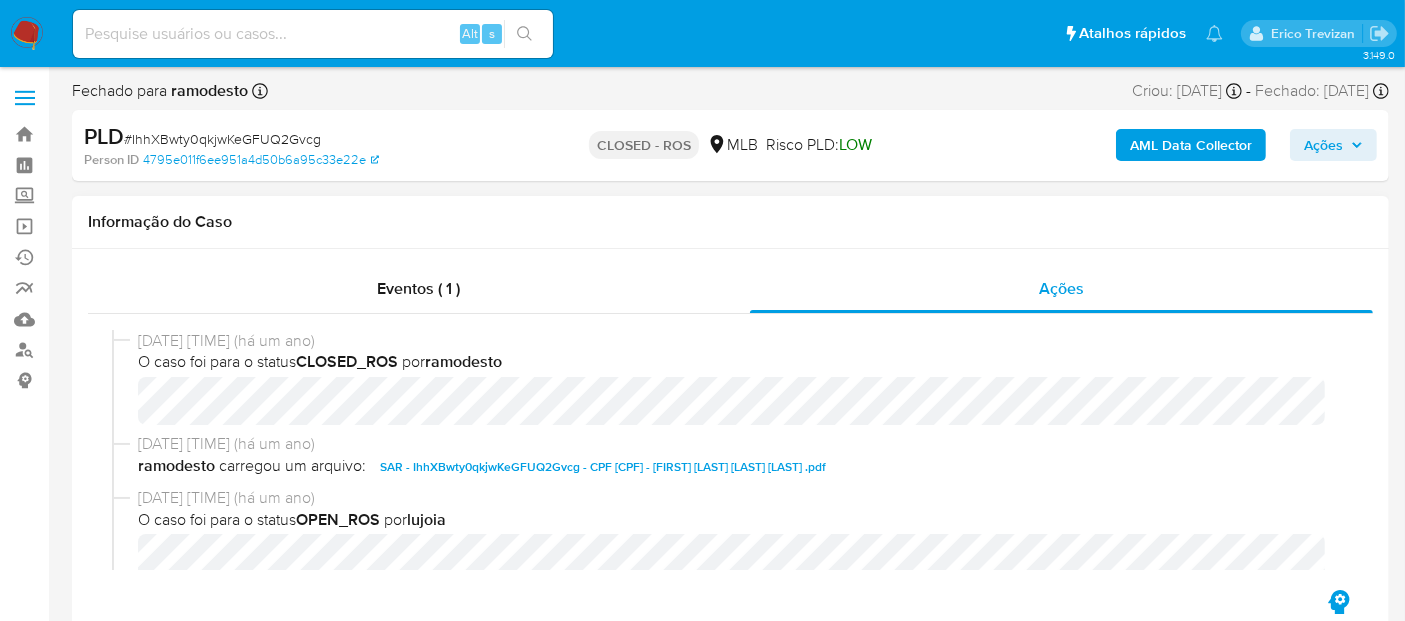 select on "10" 